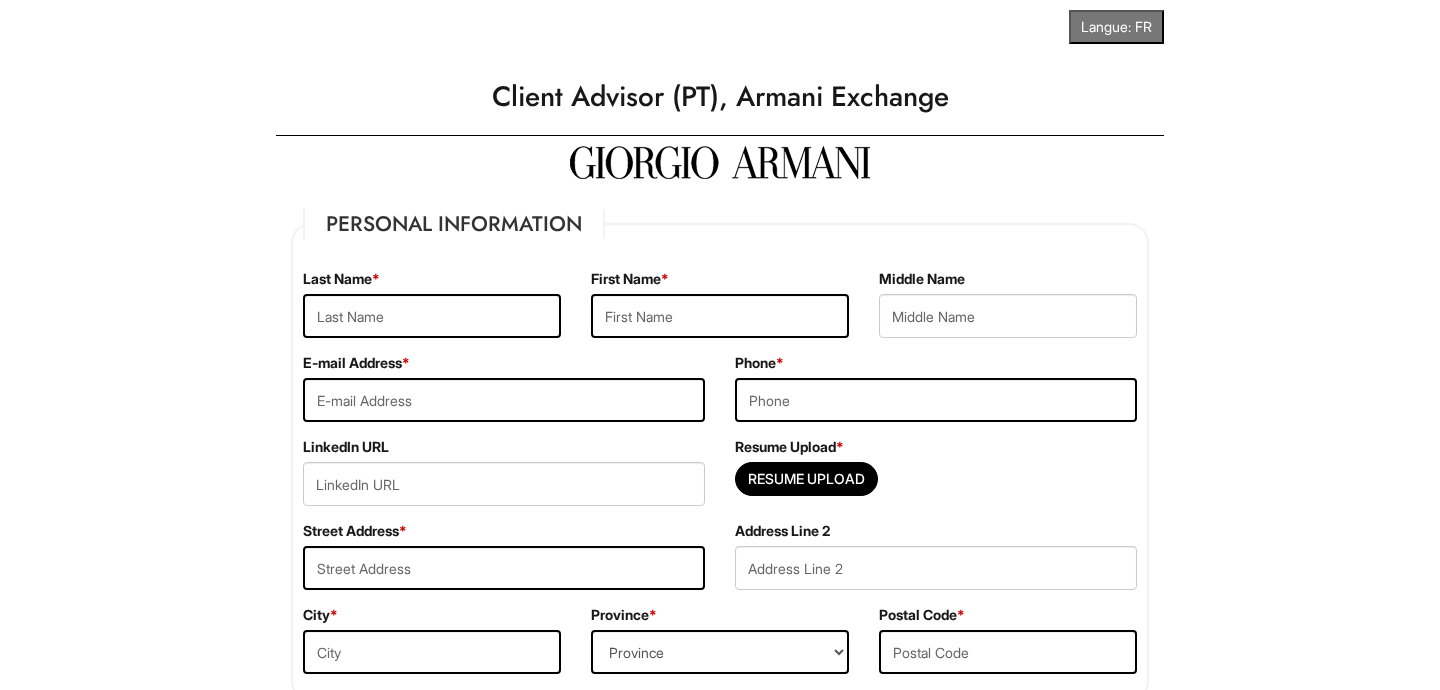 scroll, scrollTop: 0, scrollLeft: 0, axis: both 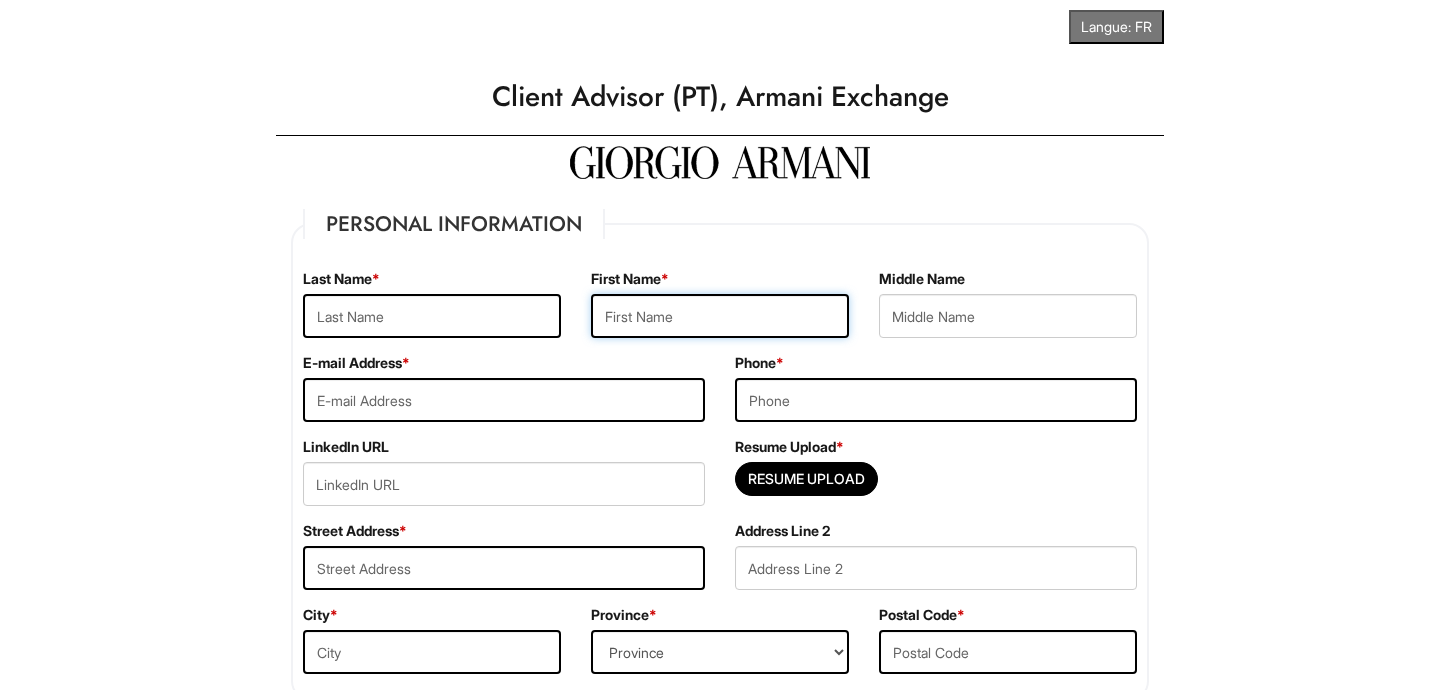 click at bounding box center (720, 316) 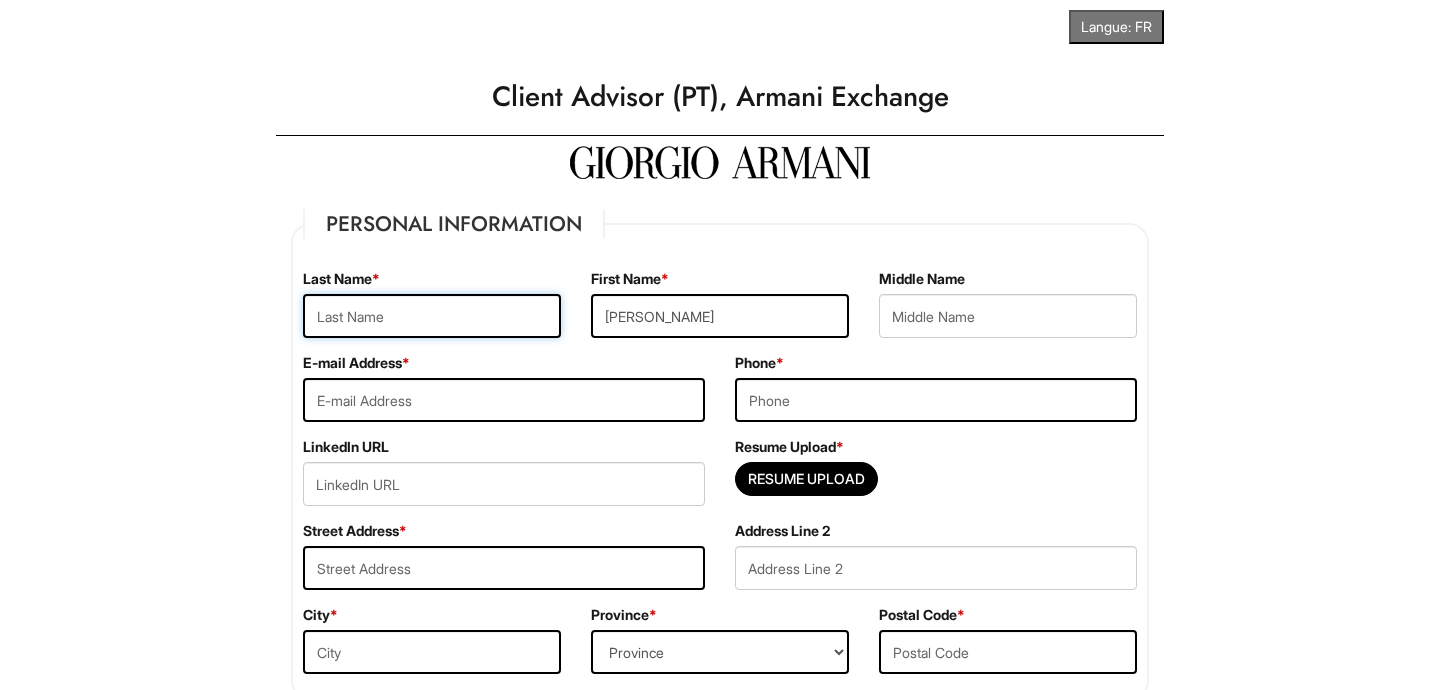 type on "Asante" 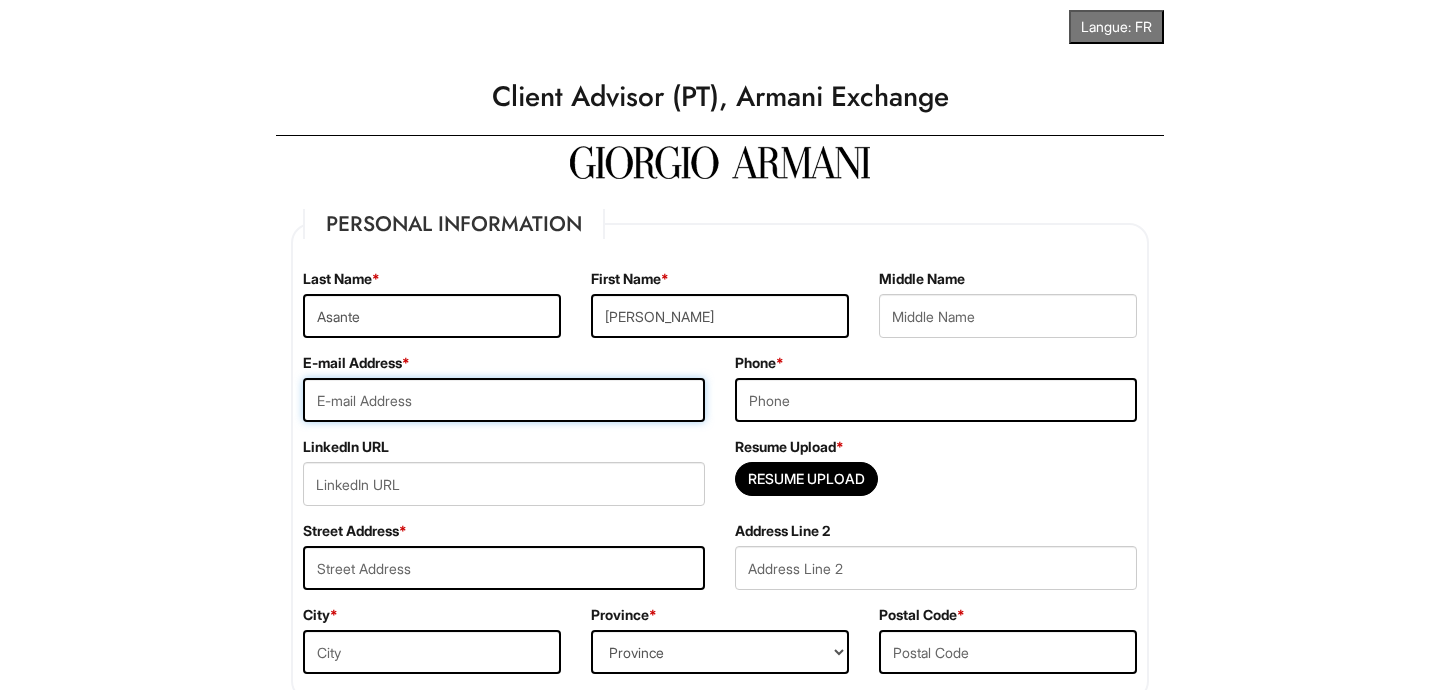 type on "[EMAIL_ADDRESS][DOMAIN_NAME]" 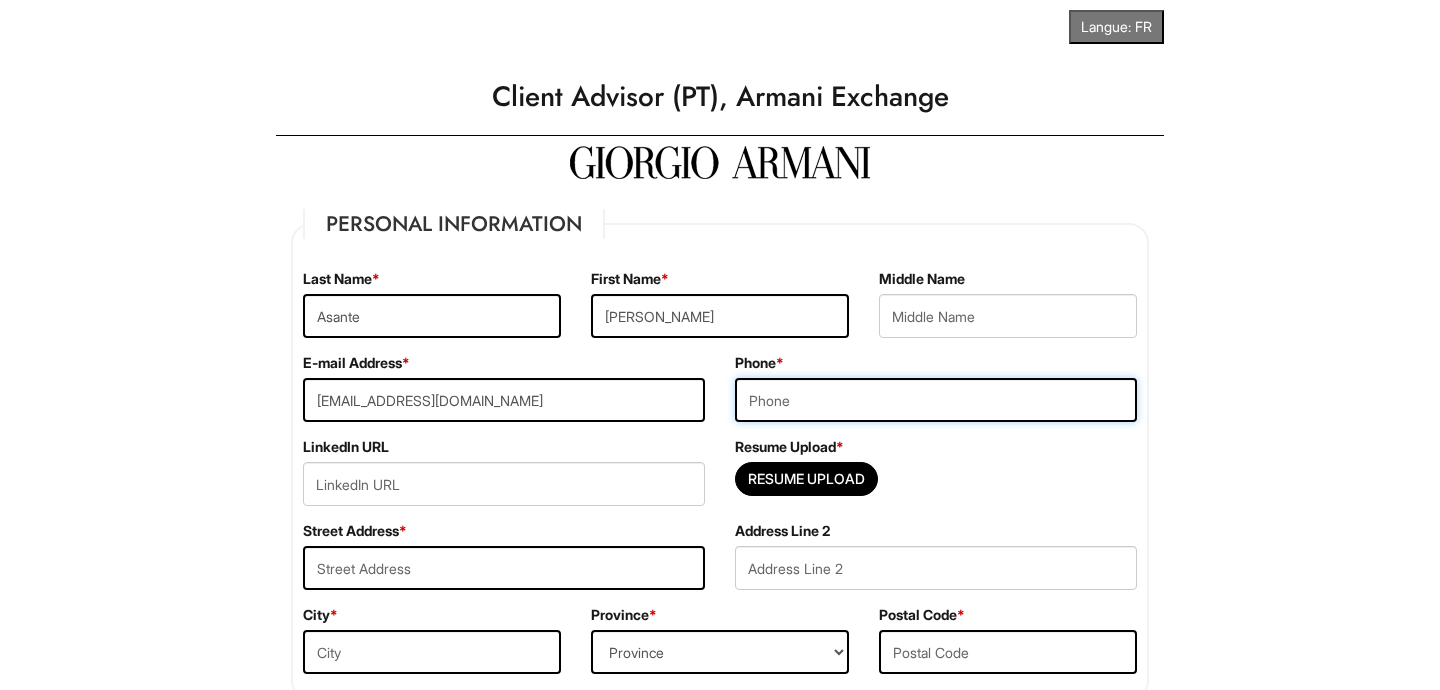 type on "4034014503" 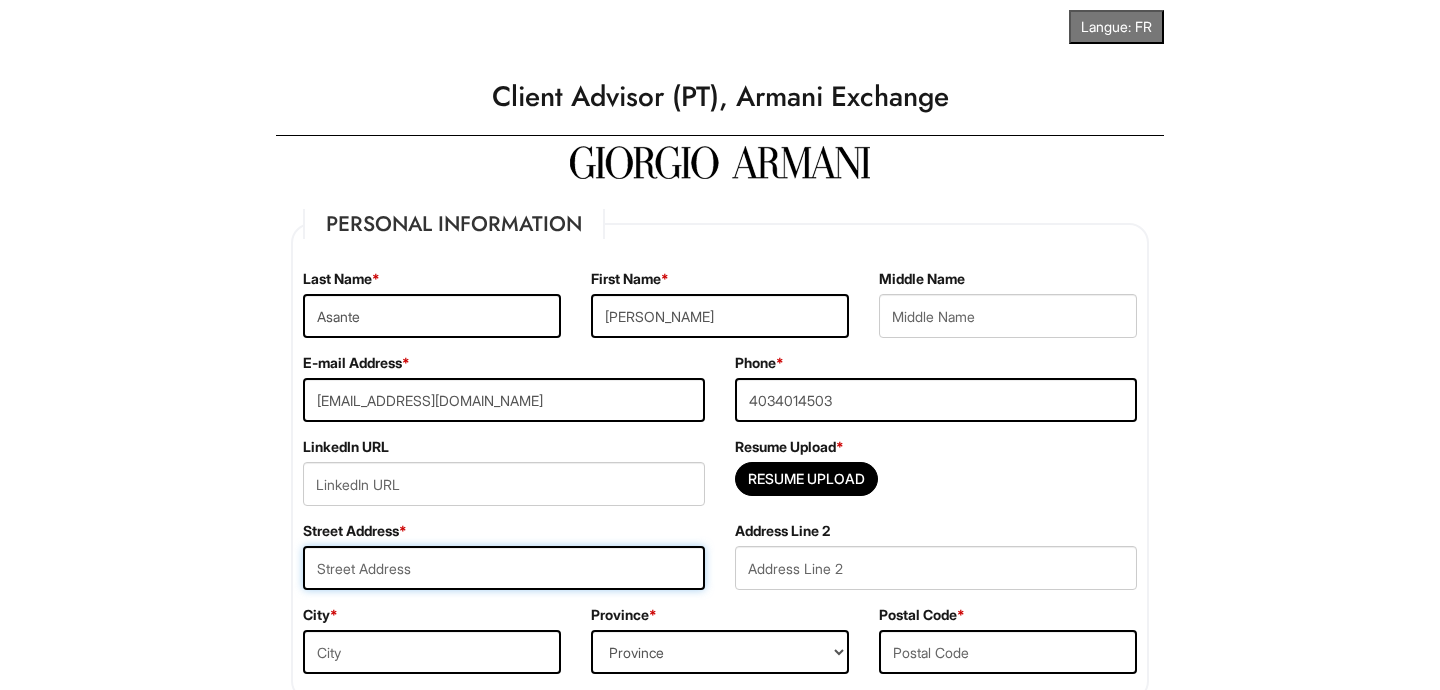 type on "[STREET_ADDRESS]" 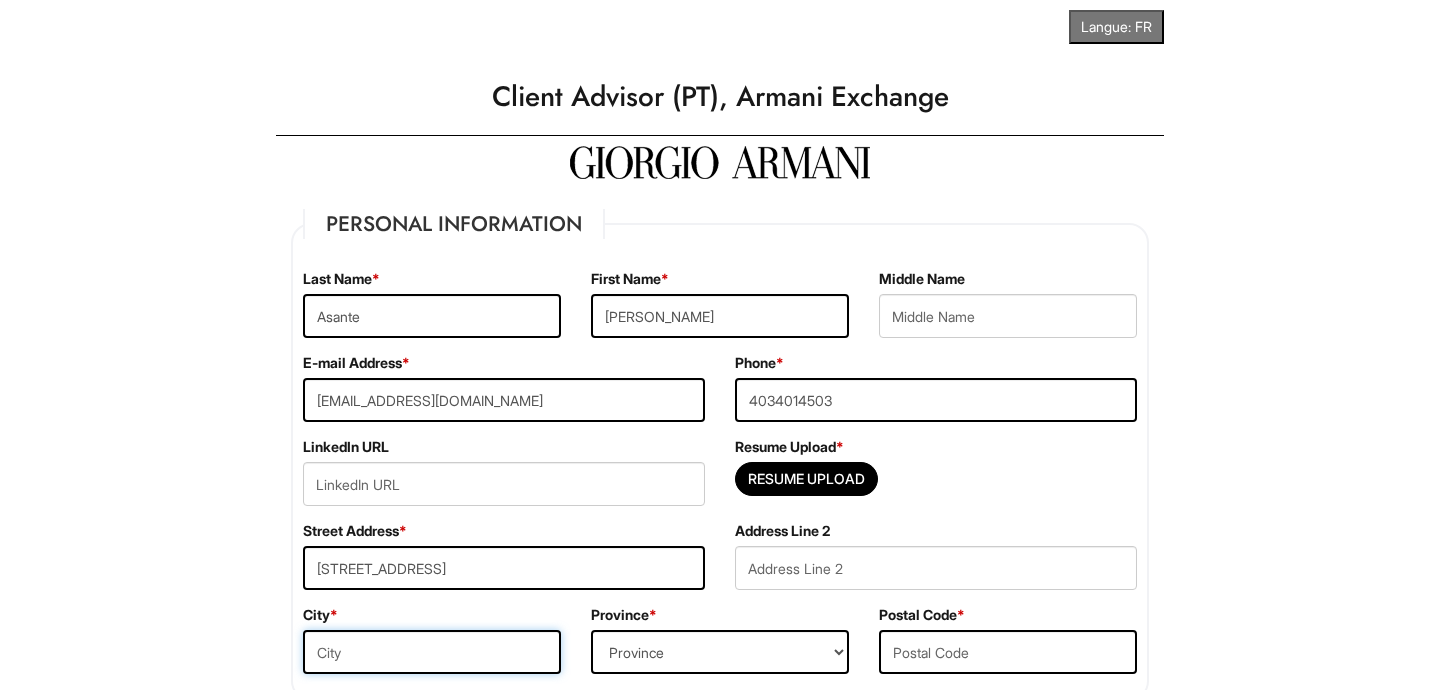 type on "[GEOGRAPHIC_DATA]" 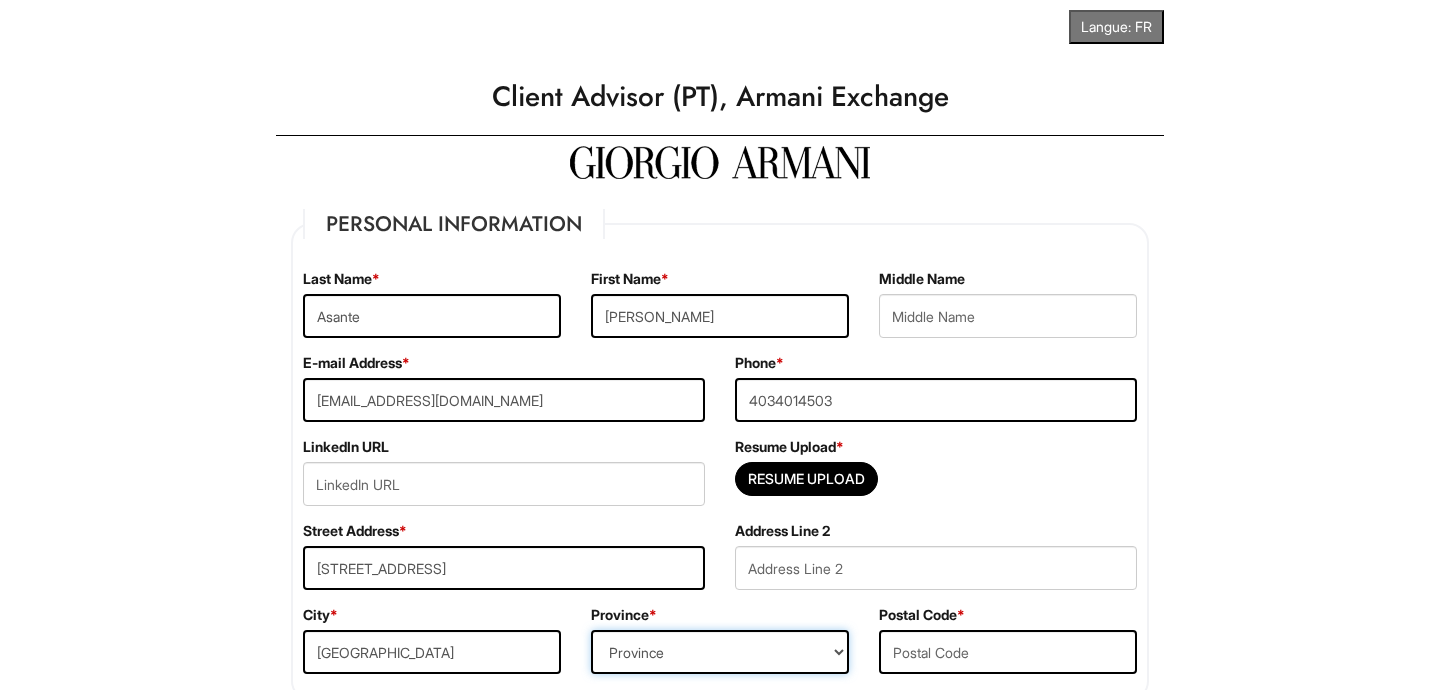 select on "AB" 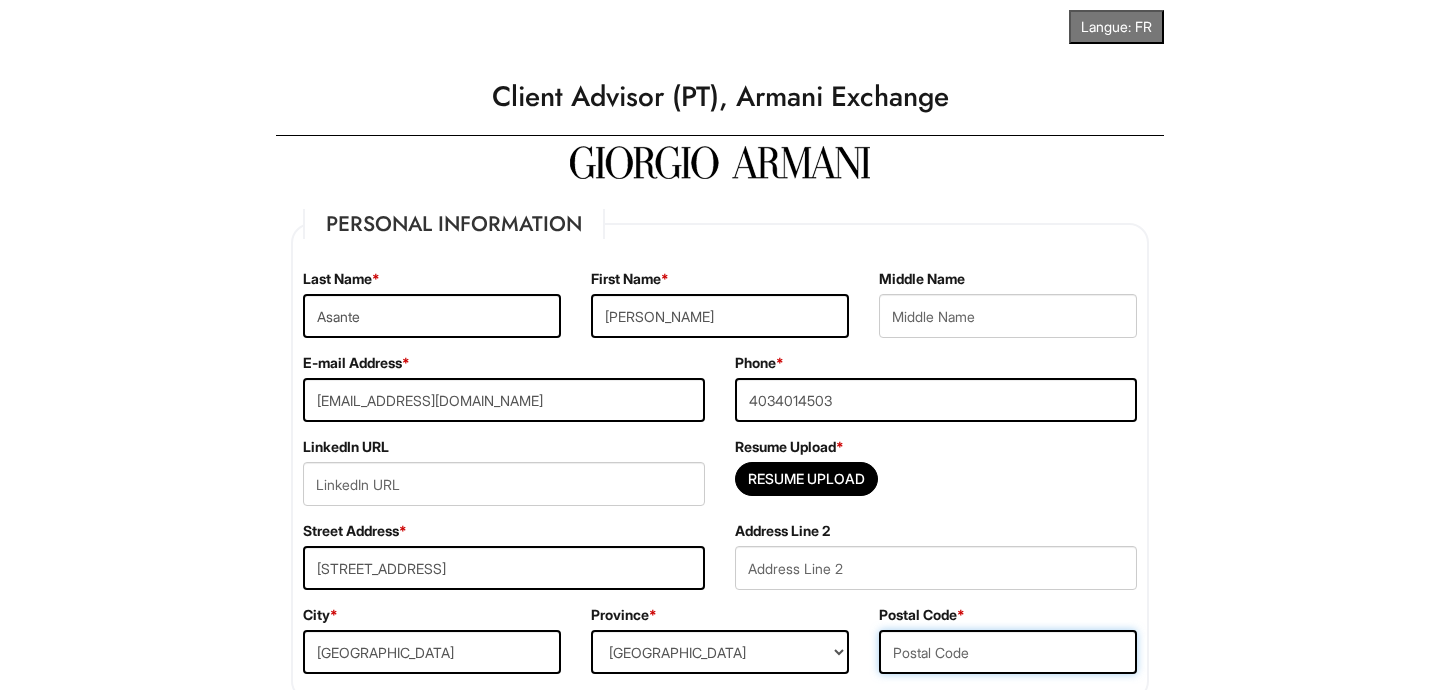 type on "T3L 1T9" 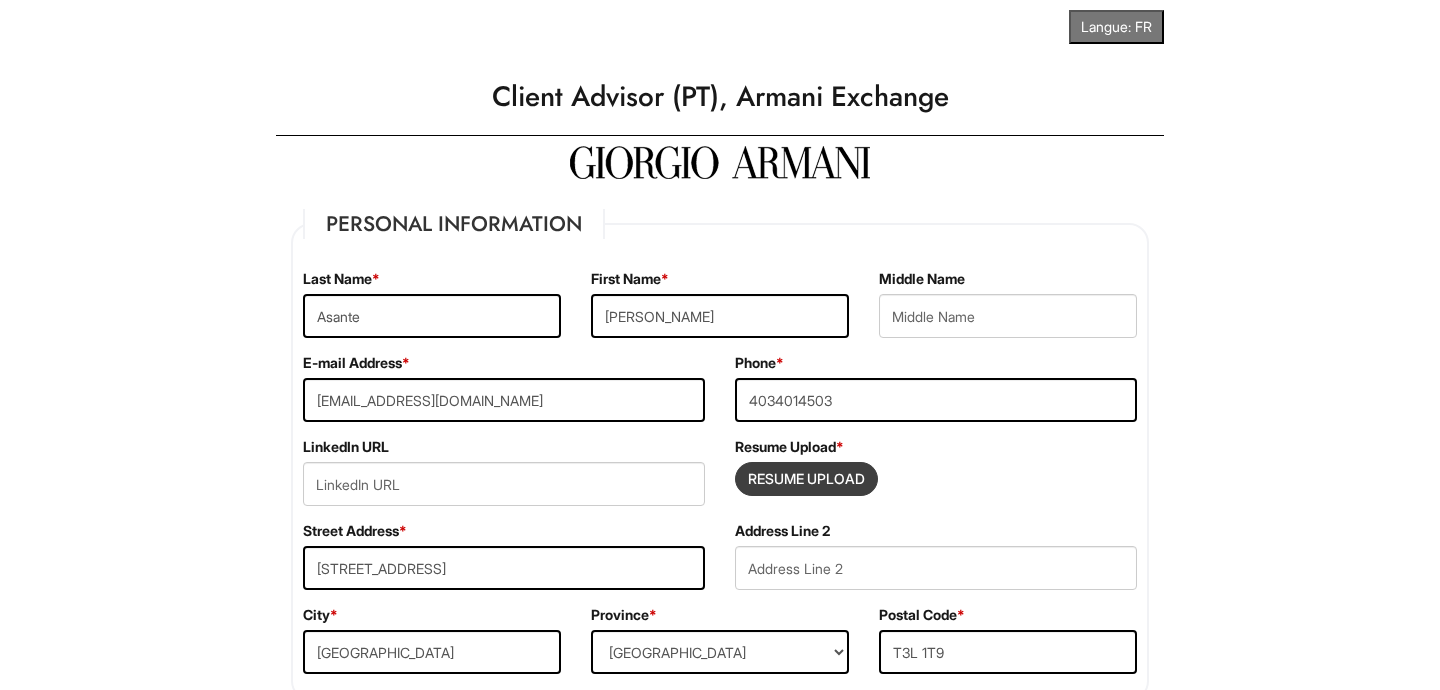 click at bounding box center (806, 479) 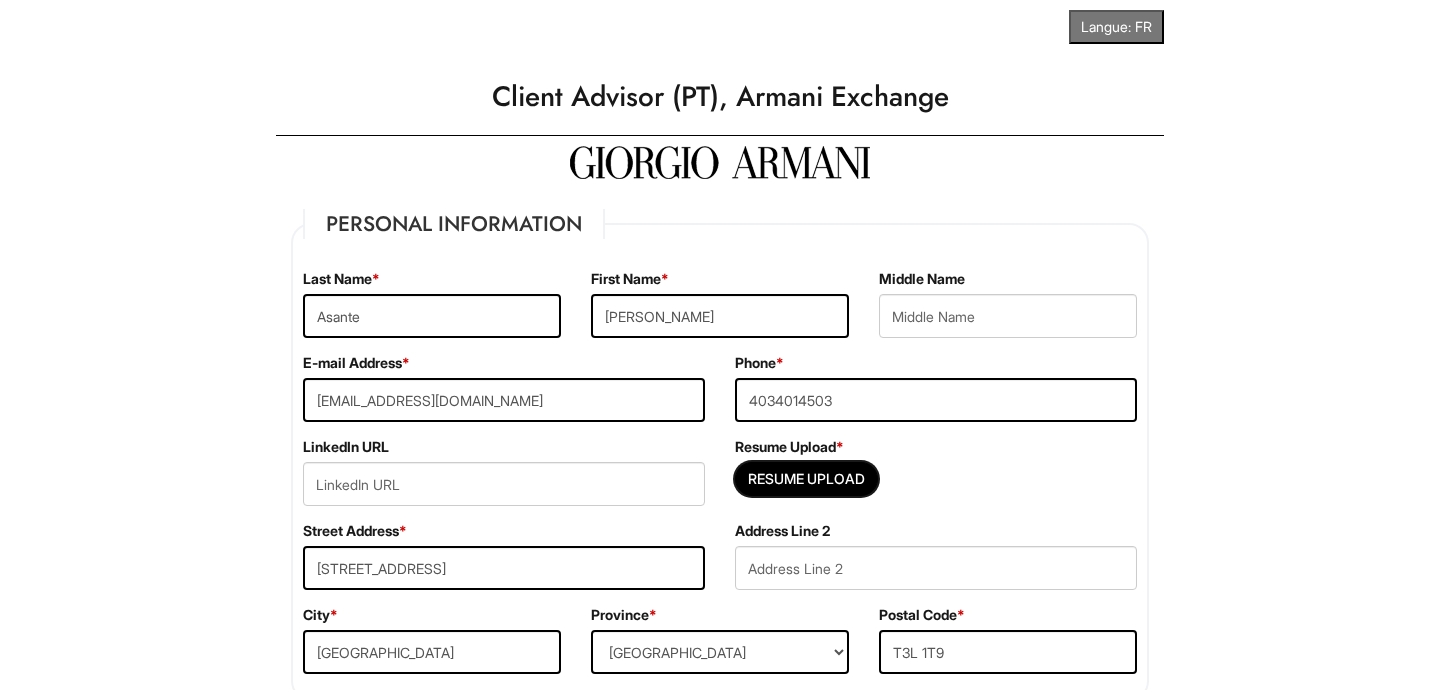 type on "C:\fakepath\Resume.pdf" 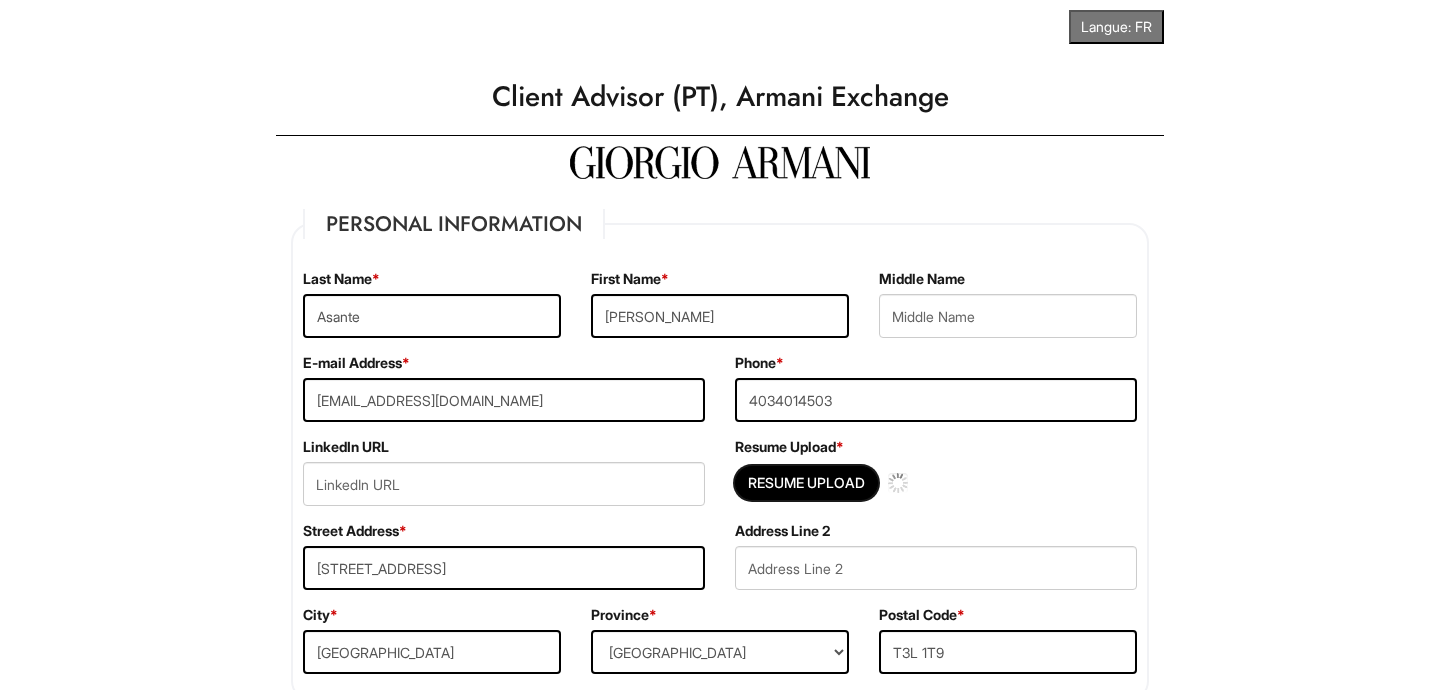 type 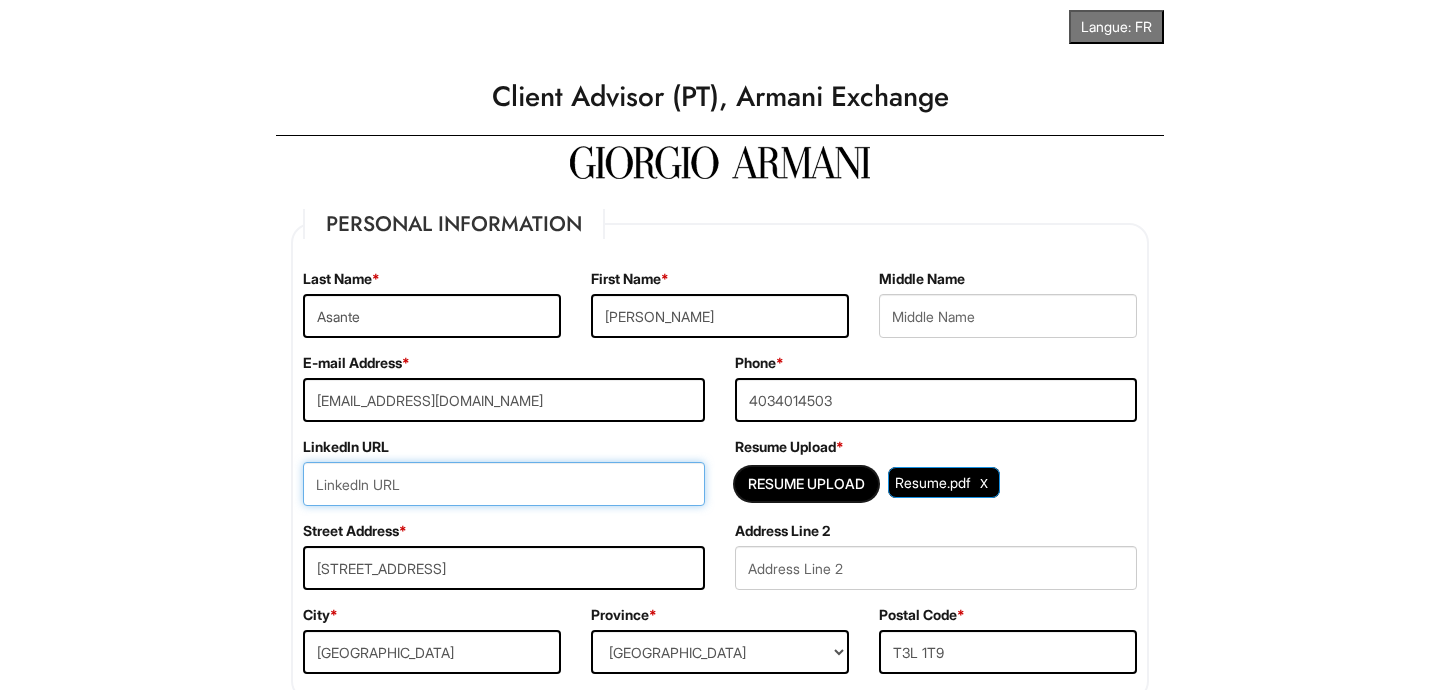 click at bounding box center [504, 484] 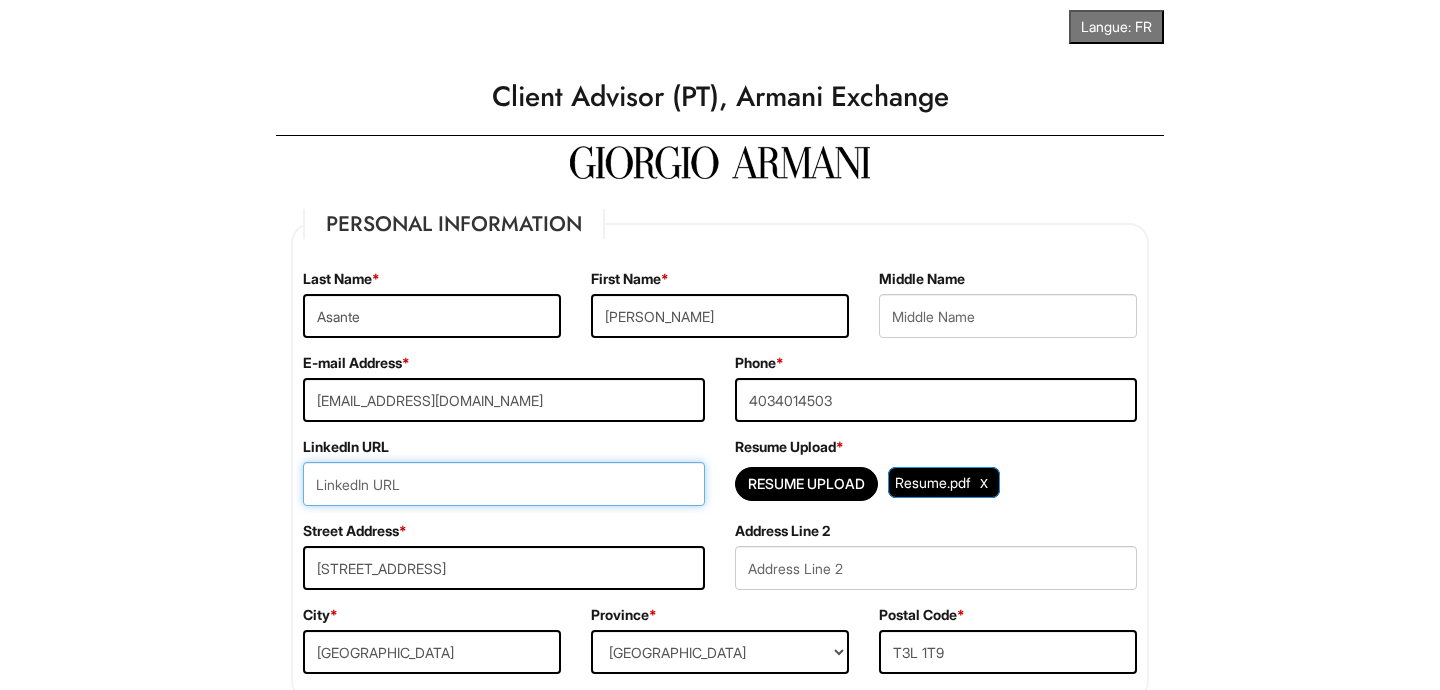 paste on "[URL][DOMAIN_NAME]" 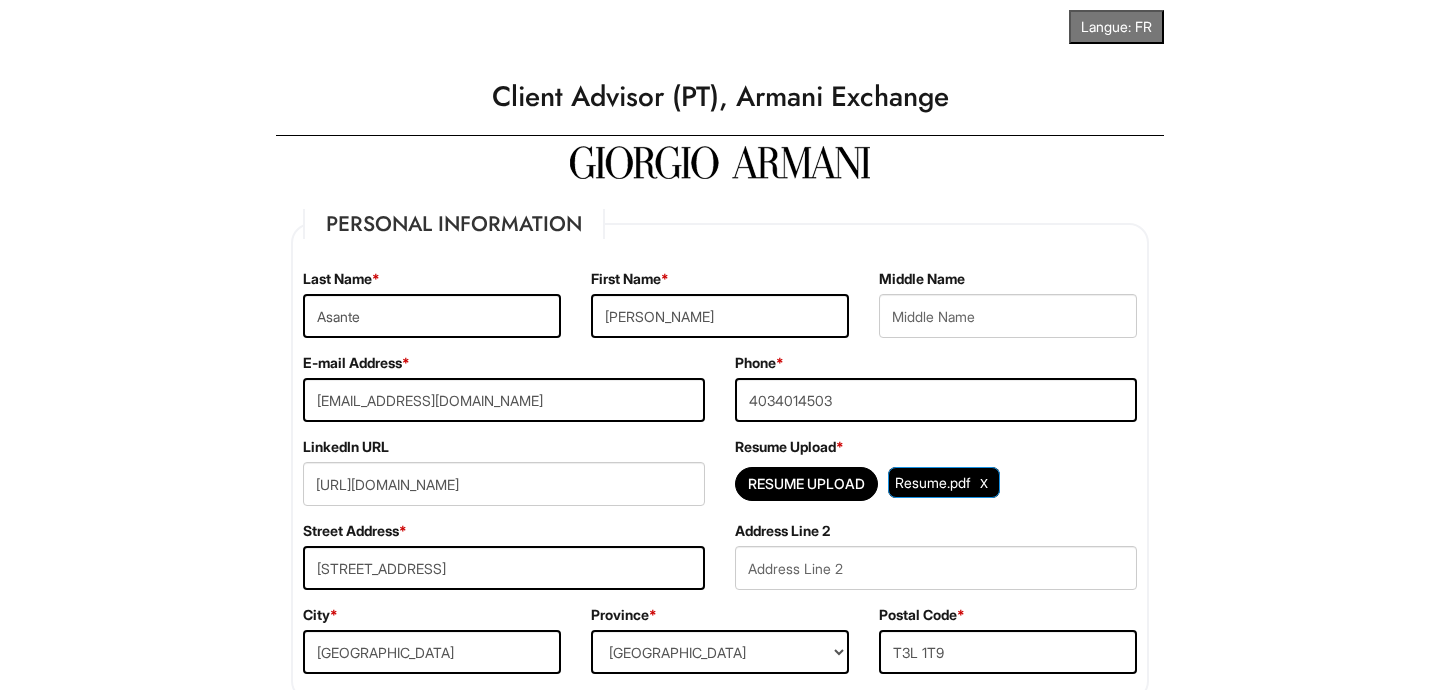 click on "Langue: FR
Please Complete This Form 1 2 Client Advisor (PT), Armani Exchange PLEASE COMPLETE ALL REQUIRED FIELDS
Personal Information
Last Name  *   [PERSON_NAME]
First Name  *   [PERSON_NAME]
Middle Name
E-mail Address  *   [EMAIL_ADDRESS][DOMAIN_NAME]
Phone  *   [PHONE_NUMBER]
LinkedIn URL   [URL][DOMAIN_NAME]
Resume Upload *   Resume Upload Resume.pdf
Street Address  *   [STREET_ADDRESS]
Address Line 2
City  *   [GEOGRAPHIC_DATA]  *   Province [GEOGRAPHIC_DATA] [GEOGRAPHIC_DATA] [GEOGRAPHIC_DATA] [GEOGRAPHIC_DATA] [GEOGRAPHIC_DATA] [GEOGRAPHIC_DATA] [GEOGRAPHIC_DATA] [GEOGRAPHIC_DATA] [GEOGRAPHIC_DATA] [PERSON_NAME][GEOGRAPHIC_DATA] [GEOGRAPHIC_DATA] [GEOGRAPHIC_DATA] [GEOGRAPHIC_DATA] TERRITORY [US_STATE] [US_STATE] [US_STATE] [US_STATE] [US_STATE] [US_STATE] [US_STATE] [US_STATE] [US_STATE][GEOGRAPHIC_DATA] [US_STATE] [US_STATE] [US_STATE] [US_STATE] [US_STATE] [US_STATE] [US_STATE] [US_STATE] [US_STATE] [US_STATE] [US_STATE] [US_STATE] [US_STATE] [US_STATE] [US_STATE] [US_STATE] [US_STATE] [US_STATE] [US_STATE] [US_STATE] [US_STATE] [US_STATE] [US_STATE] [US_STATE] [US_STATE] [US_STATE] [US_STATE]" at bounding box center (720, 1979) 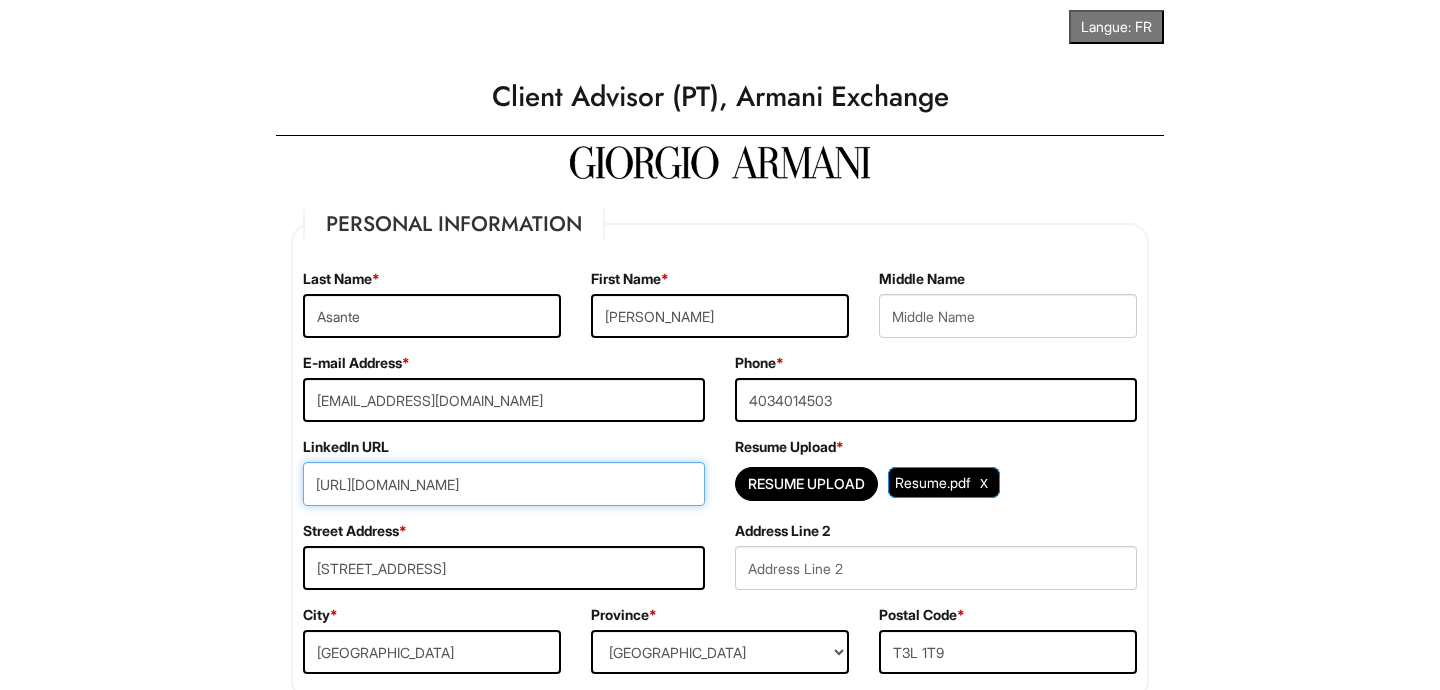 click on "https://www.linkedin.com/in/brynn-asante-6b590b349/" at bounding box center (504, 484) 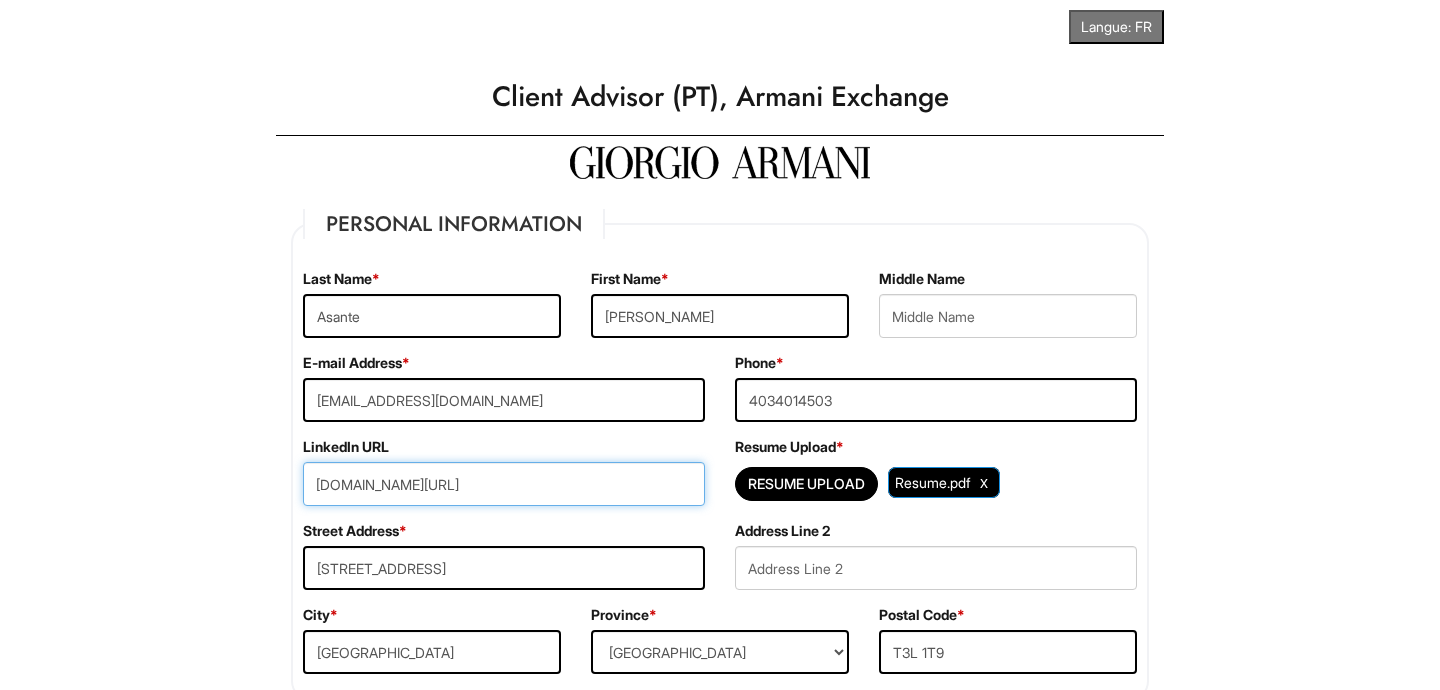 type on "www.linkedin.com/in/brynn-asante-6b590b349" 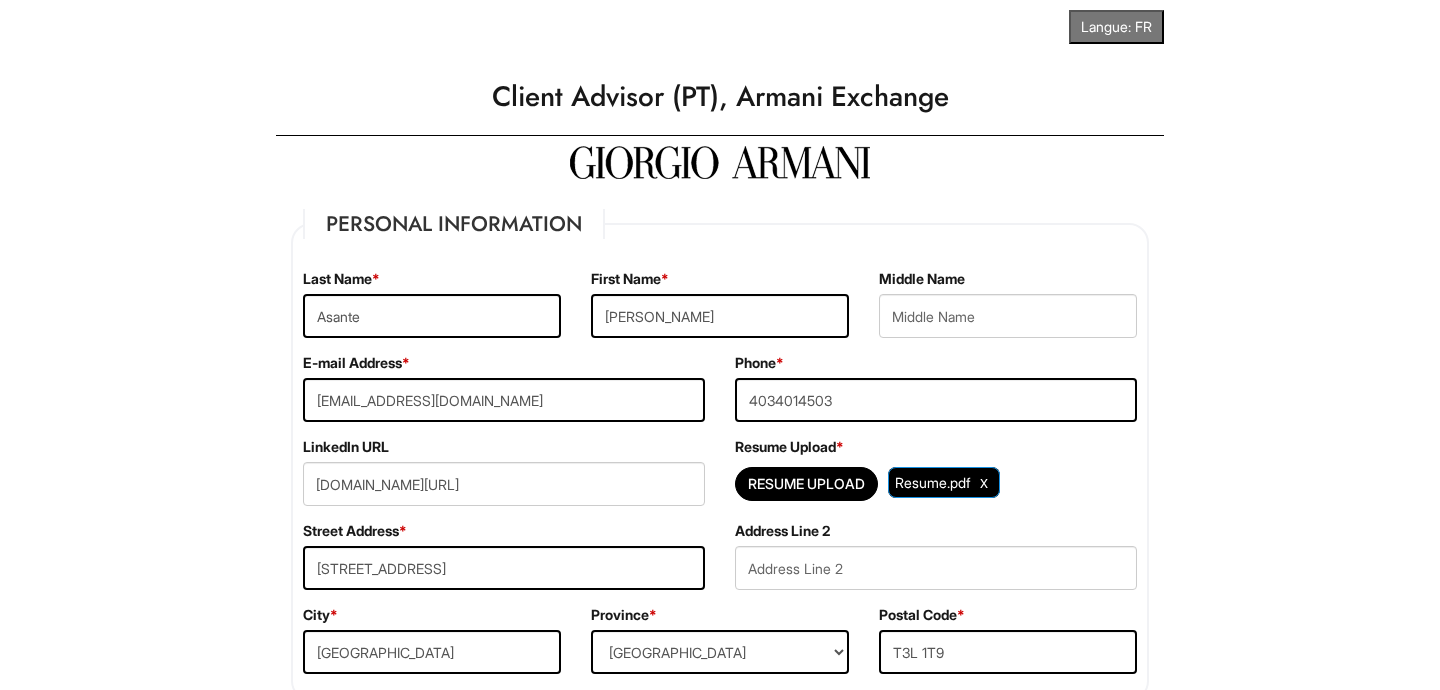 click on "Langue: FR
Please Complete This Form 1 2 Client Advisor (PT), Armani Exchange PLEASE COMPLETE ALL REQUIRED FIELDS
Personal Information
Last Name  *   Asante
First Name  *   Brynn
Middle Name
E-mail Address  *   basan623@mtroyal.ca
Phone  *   4034014503
LinkedIn URL   www.linkedin.com/in/brynn-asante-6b590b349
Resume Upload *   Resume Upload Resume.pdf
Street Address  *   137 Scandia Hill Northwest
Address Line 2
City  *   Calgary
Province  *   Province ALBERTA BRITISH COLUMBIA MANITOBA NEW BRUNSWICK NEWFOUNDLAND NOVA SCOTIA NORTHWEST TERRITORIES NUNAVUT ONTARIO PRINCE EDWARD ISLAND QUEBEC SASKATCHEWAN YUKON TERRITORY ALABAMA ALASKA ARIZONA ARKANSAS CALIFORNIA COLORADO CONNECTICUT DELAWARE DISTRICT OF COLUMBIA FLORIDA GEORGIA HAWAII IDAHO ILLINOIS INDIANA IOWA KANSAS KENTUCKY LOUISIANA MAINE MARYLAND MASSACHUSETTS MICHIGAN MINNESOTA MISSISSIPPI MISSOURI MONTANA NEBRASKA NEVADA NEW HAMPSHIRE NEW JERSEY NEW MEXICO NEW YORK NORTH CAROLINA NORTH DAKOTA OHIO" at bounding box center [720, 1979] 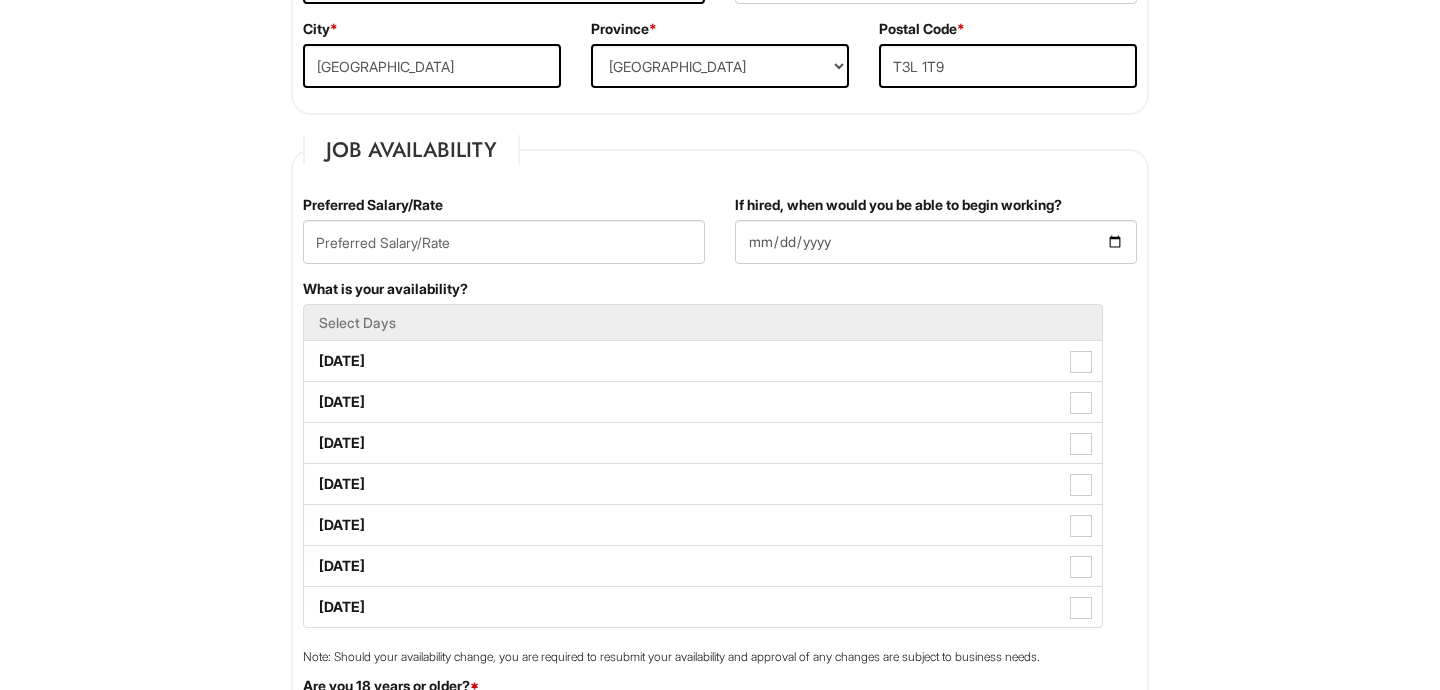 scroll, scrollTop: 600, scrollLeft: 0, axis: vertical 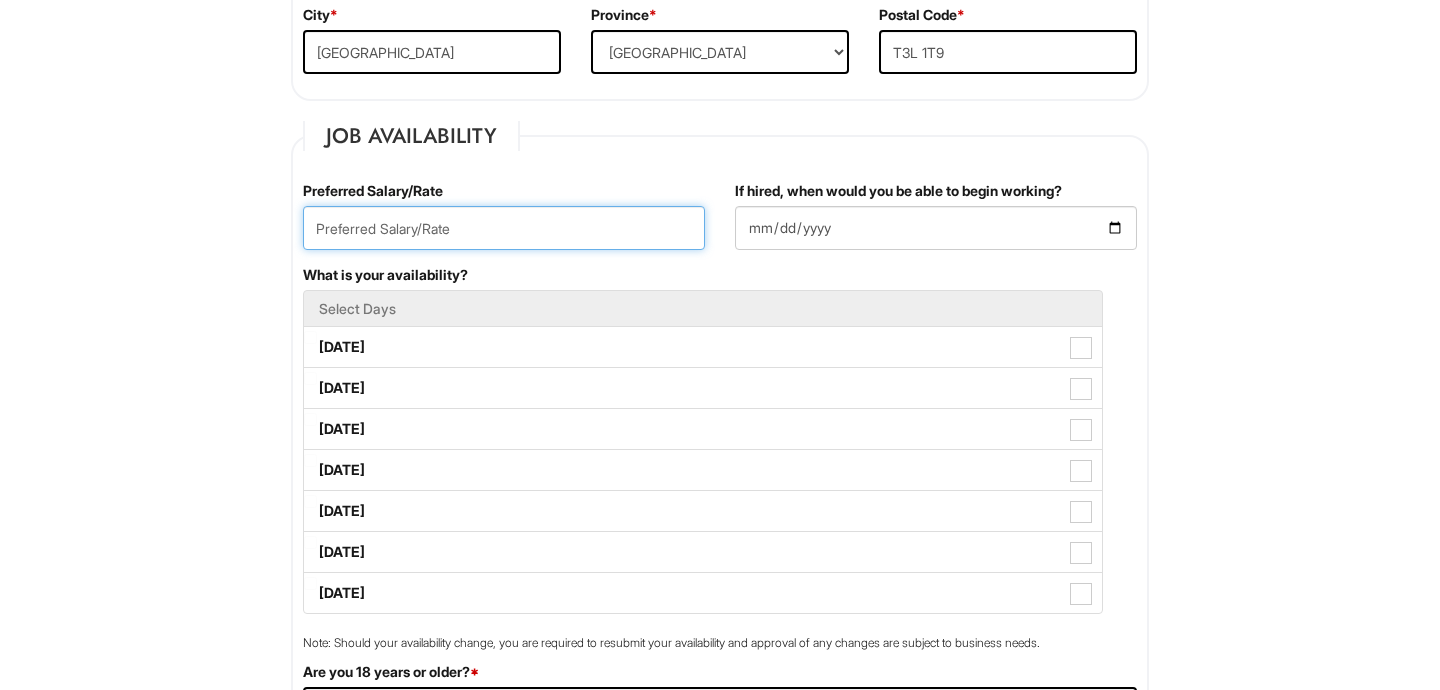 click at bounding box center [504, 228] 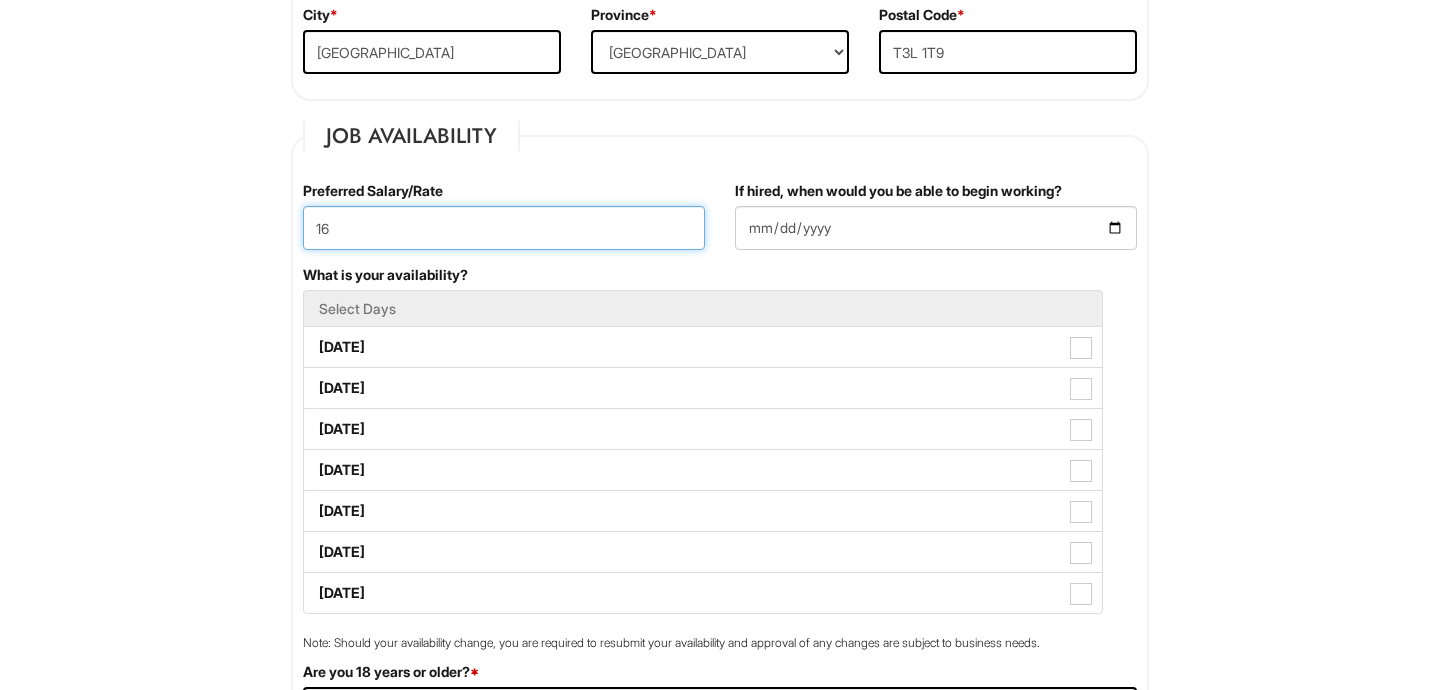 type on "16" 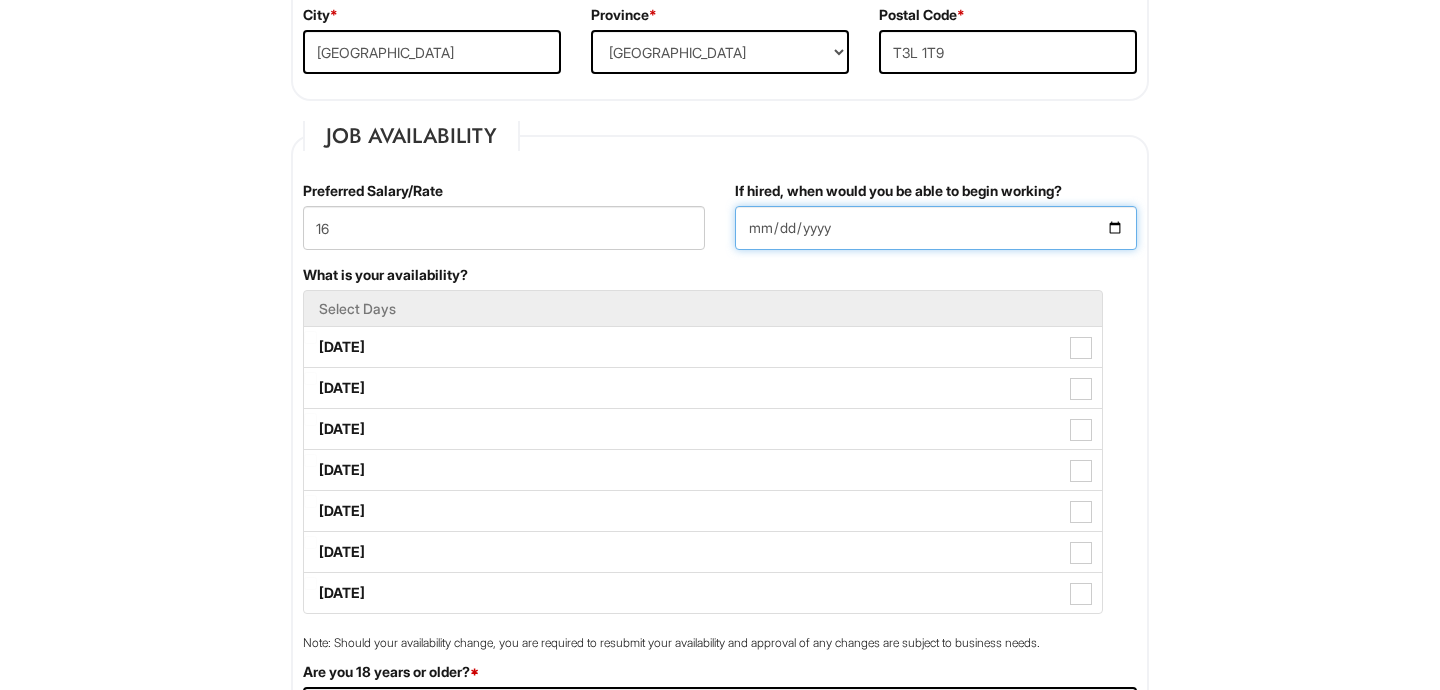 click on "If hired, when would you be able to begin working?" at bounding box center (936, 228) 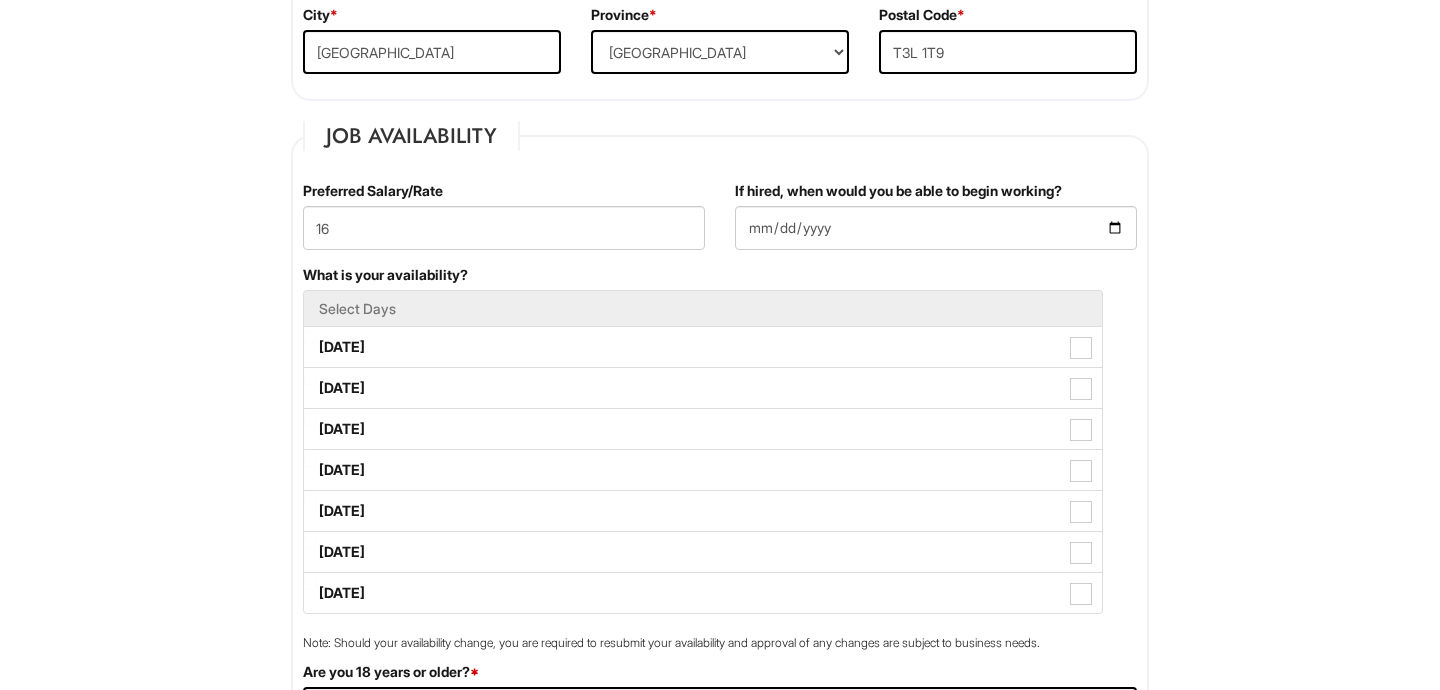 click on "1 2 Client Advisor (PT), Armani Exchange PLEASE COMPLETE ALL REQUIRED FIELDS
Personal Information
Last Name  *   Asante
First Name  *   Brynn
Middle Name
E-mail Address  *   basan623@mtroyal.ca
Phone  *   4034014503
LinkedIn URL   www.linkedin.com/in/brynn-asante-6b590b349
Resume Upload *   Resume Upload Resume.pdf
Street Address  *   137 Scandia Hill Northwest
Address Line 2
City  *   Calgary
Province  *   Province ALBERTA BRITISH COLUMBIA MANITOBA NEW BRUNSWICK NEWFOUNDLAND NOVA SCOTIA NORTHWEST TERRITORIES NUNAVUT ONTARIO PRINCE EDWARD ISLAND QUEBEC SASKATCHEWAN YUKON TERRITORY ALABAMA ALASKA ARIZONA ARKANSAS CALIFORNIA COLORADO CONNECTICUT DELAWARE DISTRICT OF COLUMBIA FLORIDA GEORGIA HAWAII IDAHO ILLINOIS INDIANA IOWA KANSAS KENTUCKY LOUISIANA MAINE MARYLAND MASSACHUSETTS MICHIGAN MINNESOTA MISSISSIPPI MISSOURI MONTANA NEBRASKA NEVADA NEW HAMPSHIRE NEW JERSEY NEW MEXICO NEW YORK NORTH CAROLINA NORTH DAKOTA OHIO OKLAHOMA OREGON PENNSYLVANIA RHODE ISLAND TEXAS" at bounding box center (720, 1388) 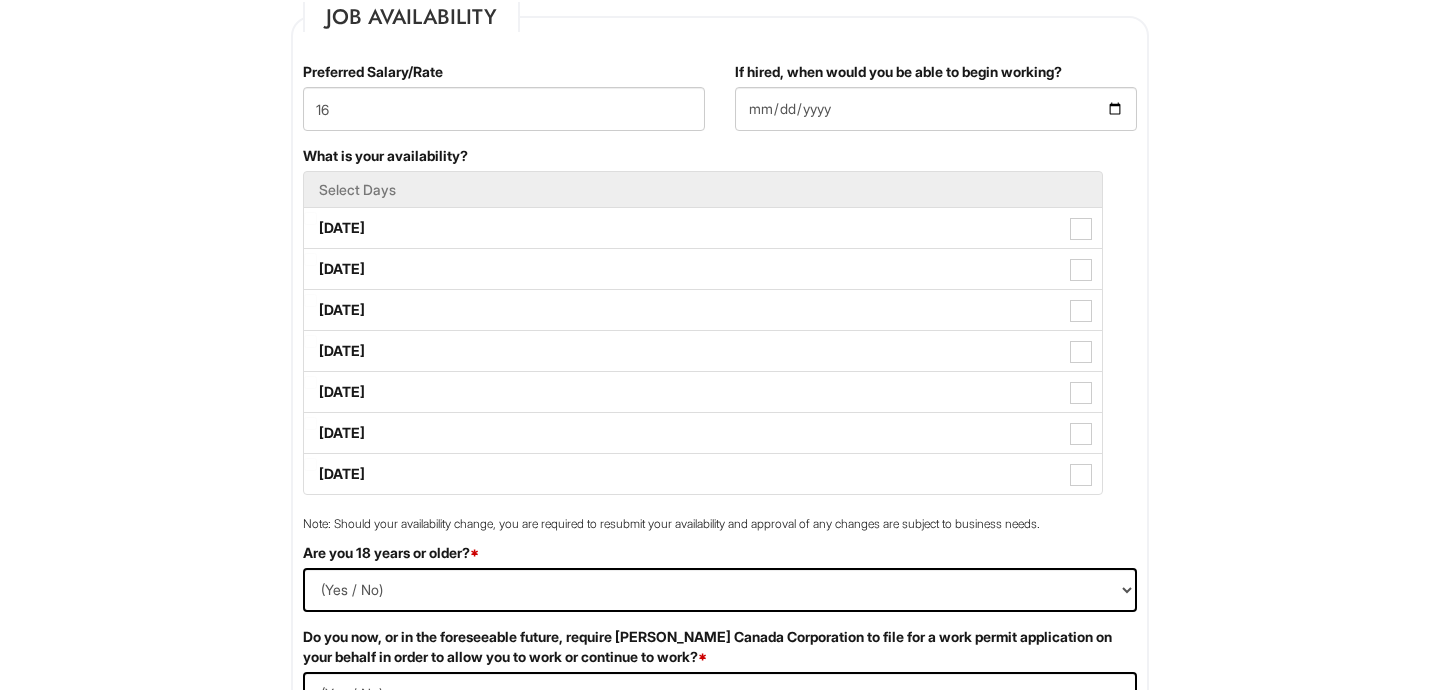 scroll, scrollTop: 720, scrollLeft: 0, axis: vertical 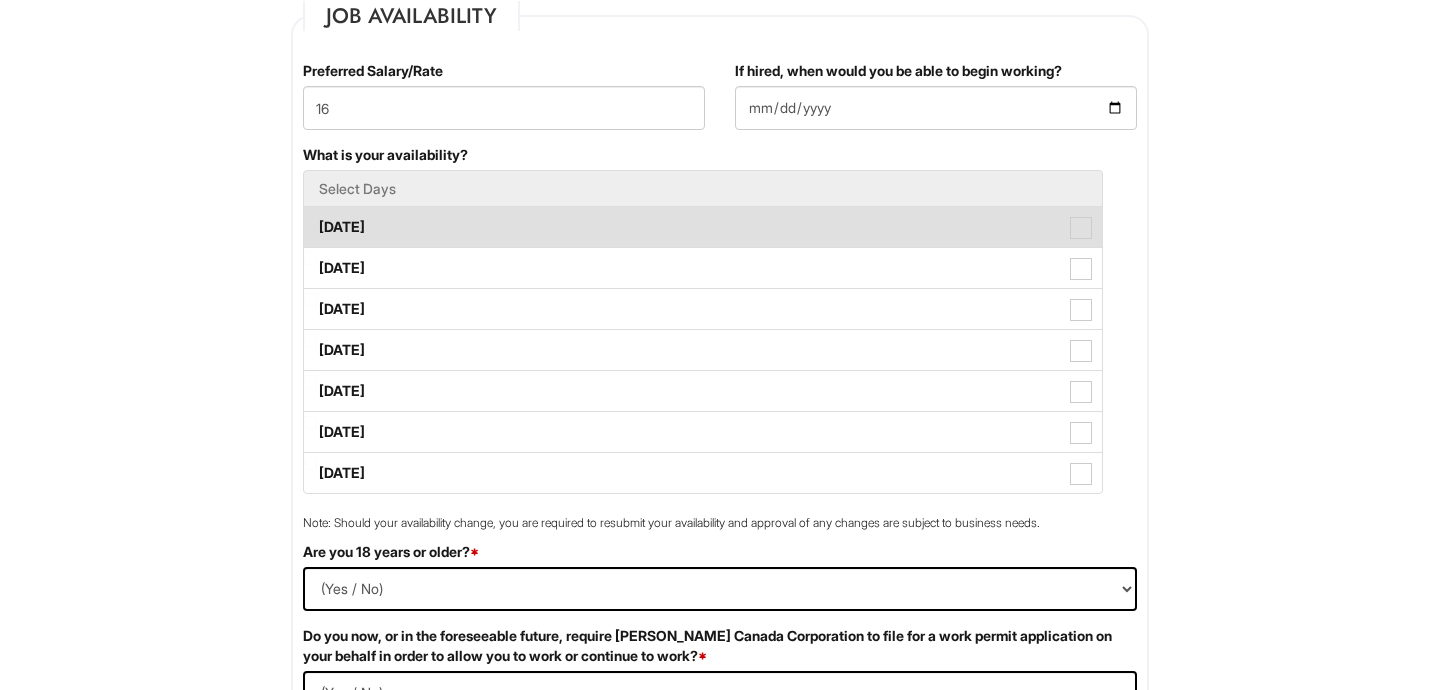 click at bounding box center [1081, 228] 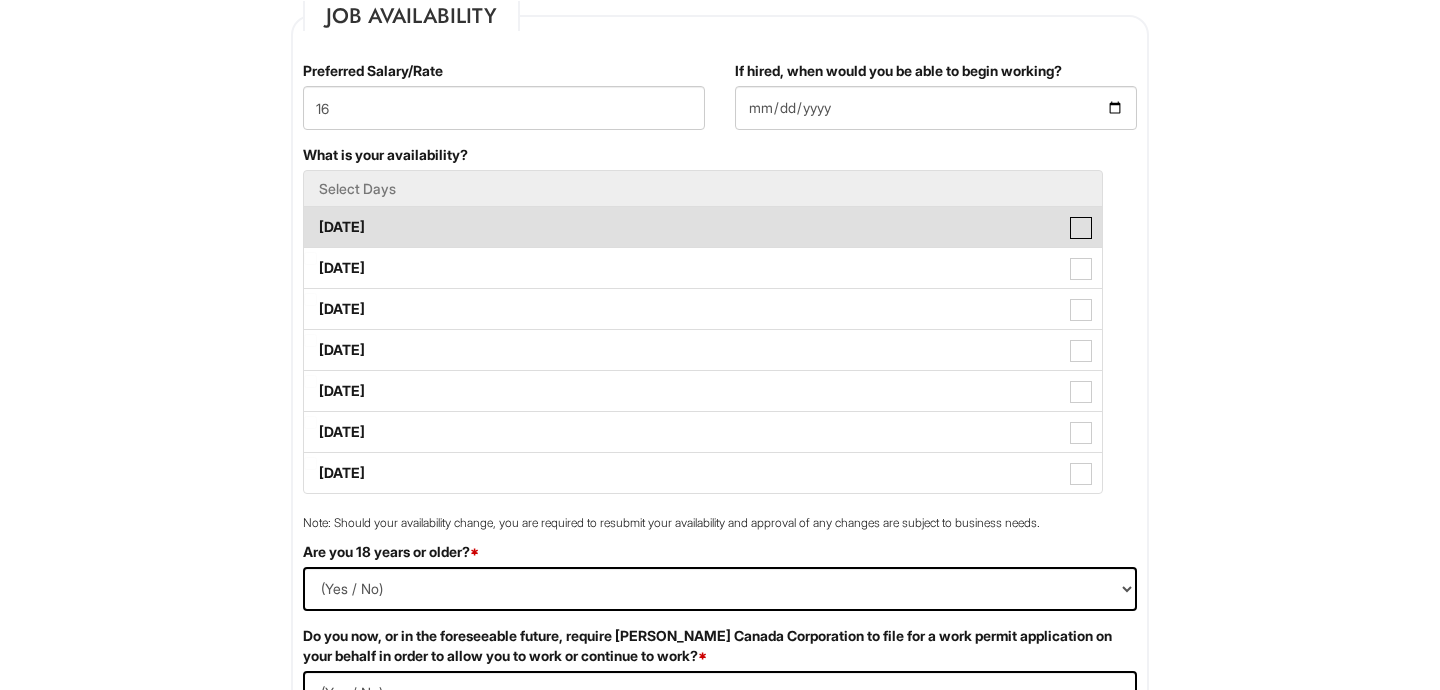 click on "Monday" at bounding box center [310, 217] 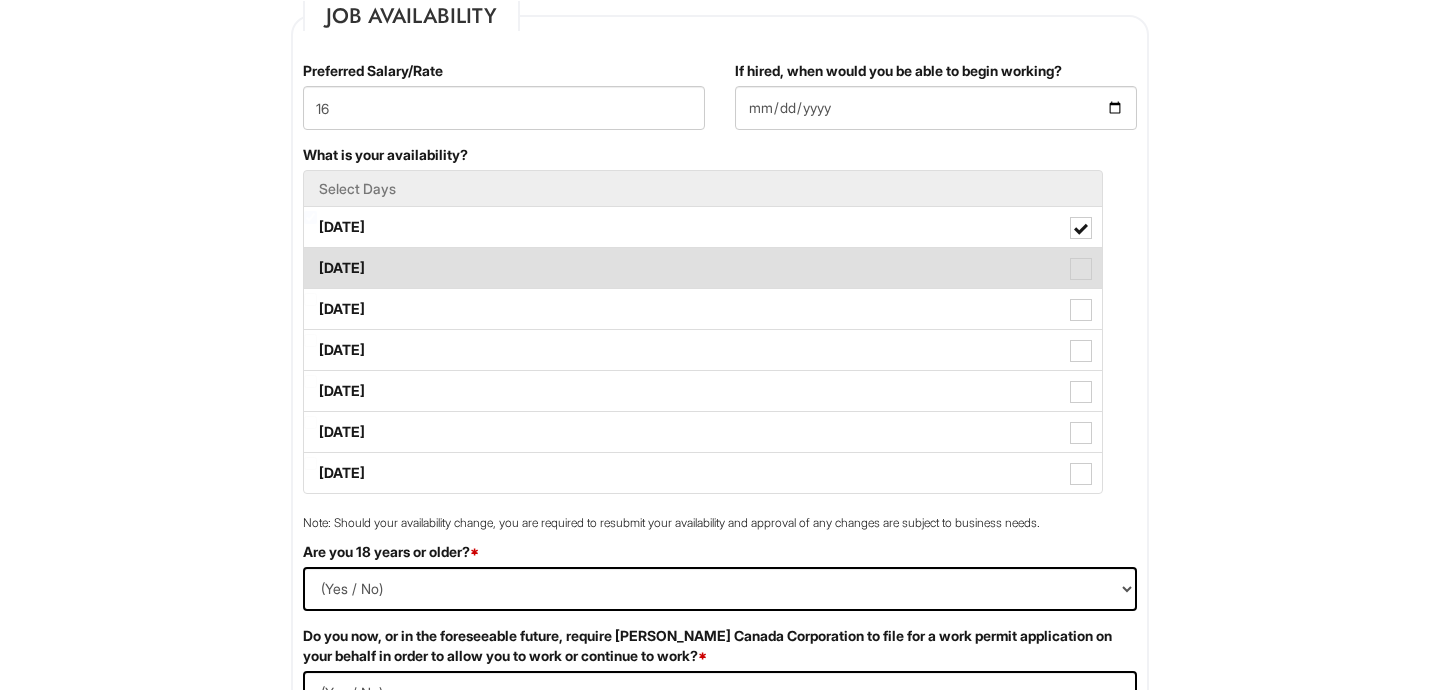 click at bounding box center (1081, 269) 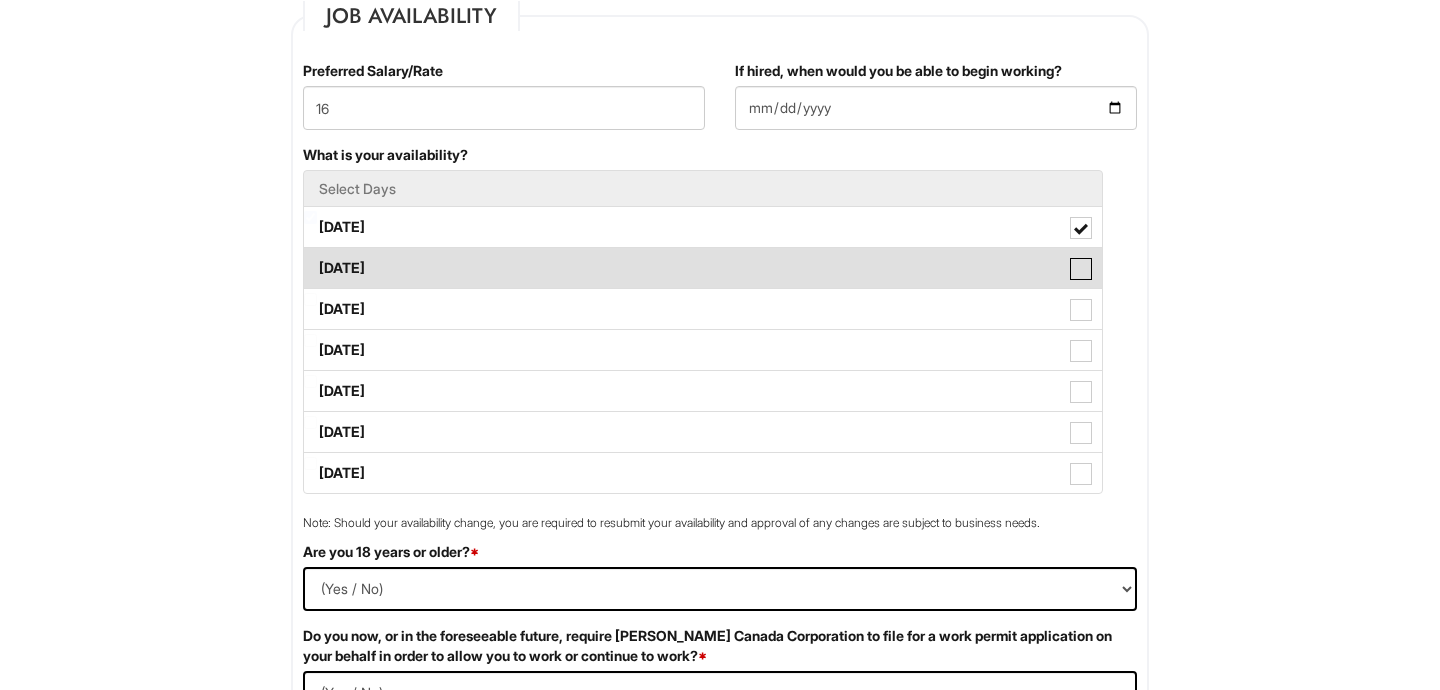 click on "Tuesday" at bounding box center [310, 258] 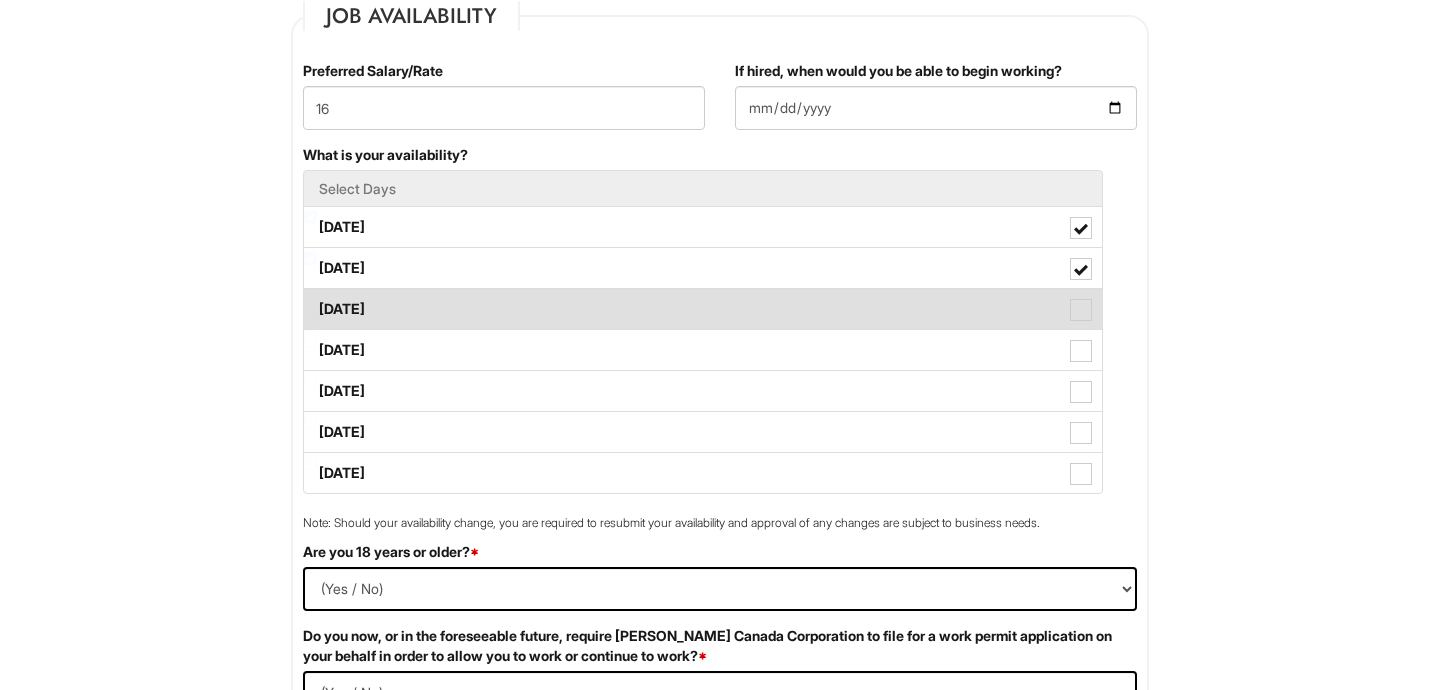 click at bounding box center [1081, 310] 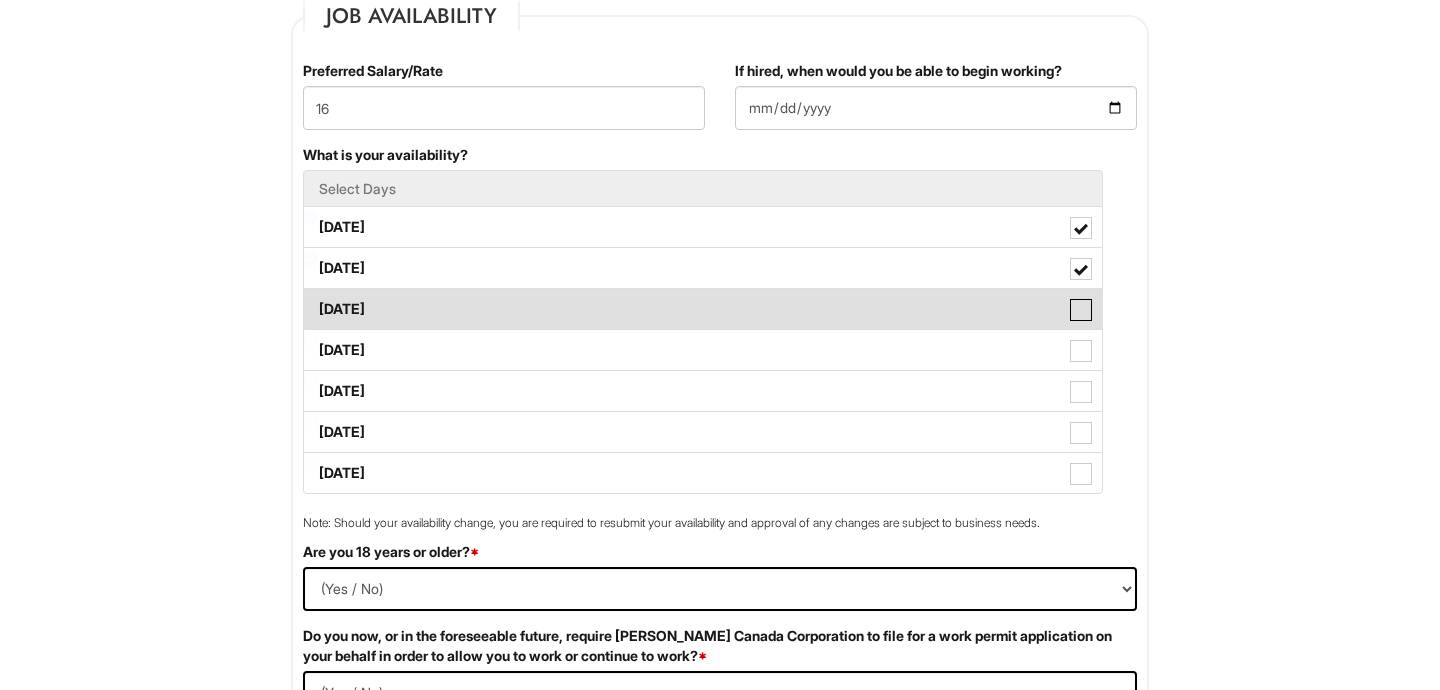 click on "Wednesday" at bounding box center [310, 299] 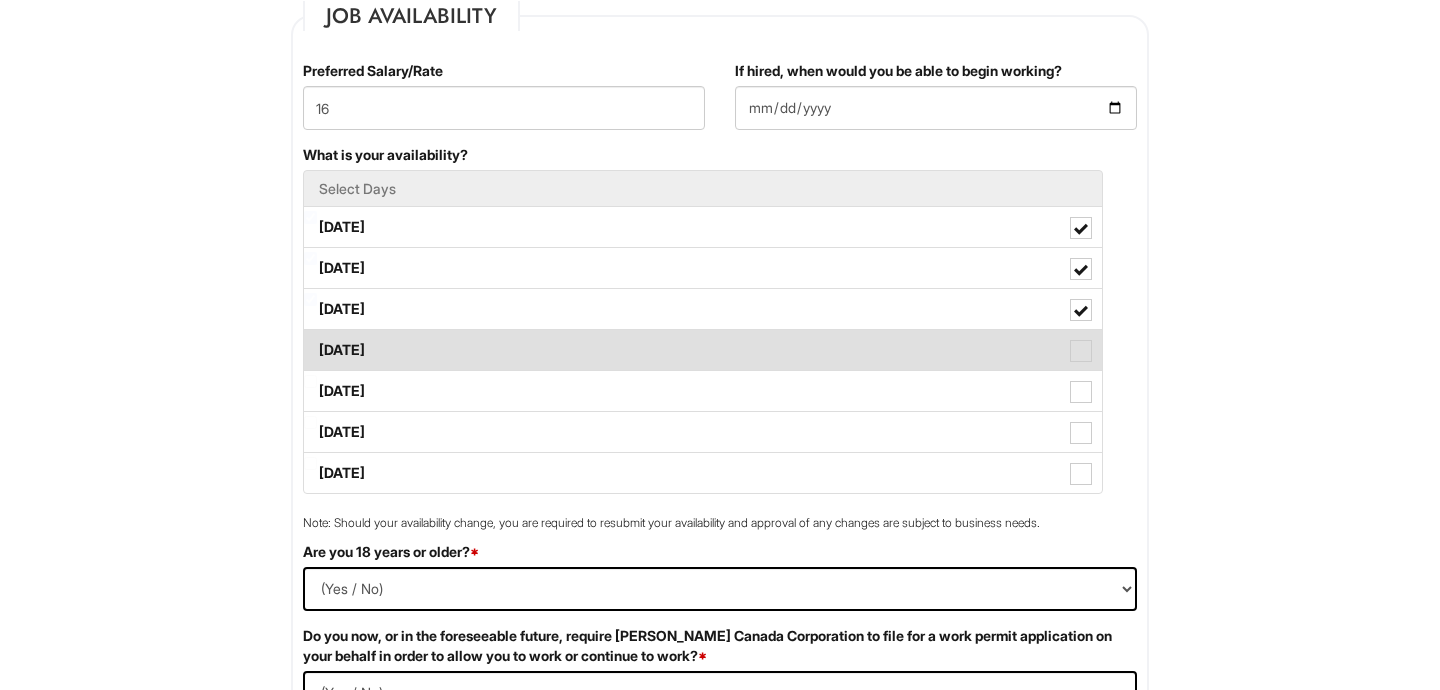 click at bounding box center [1081, 351] 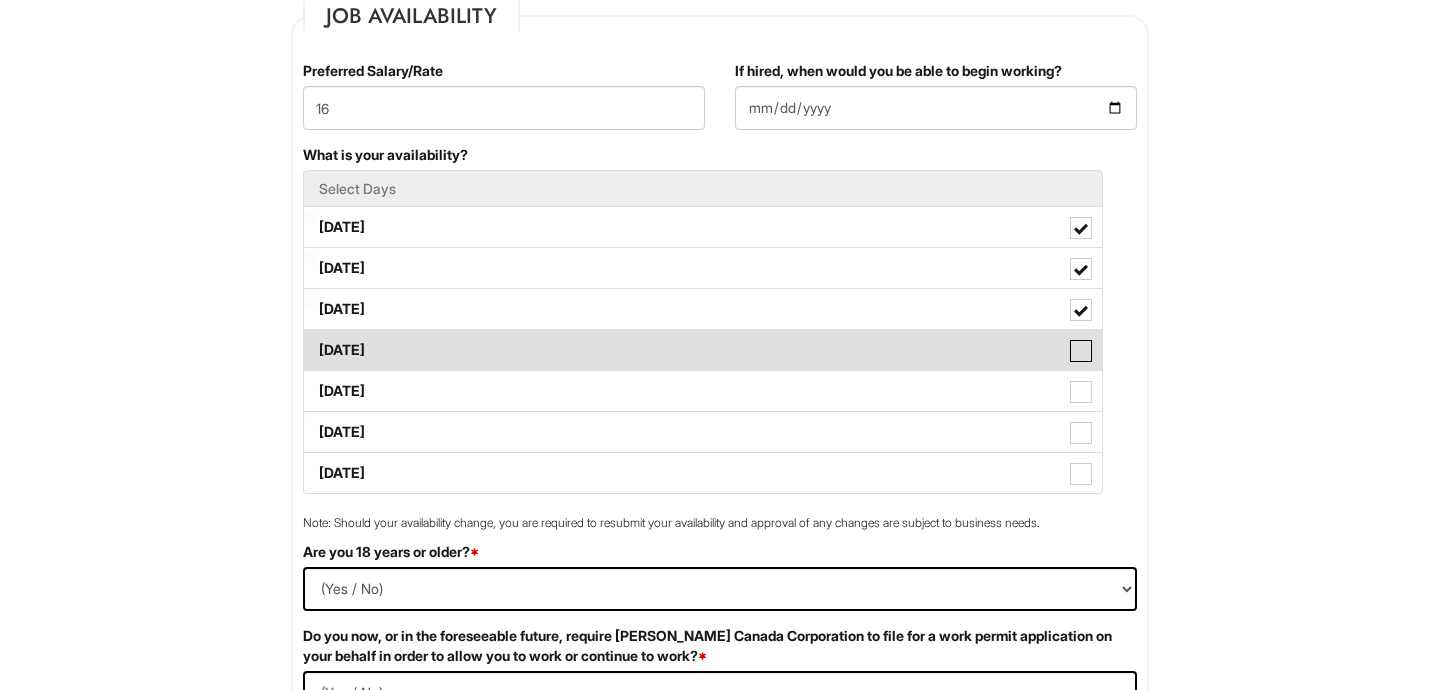 click on "Thursday" at bounding box center (310, 340) 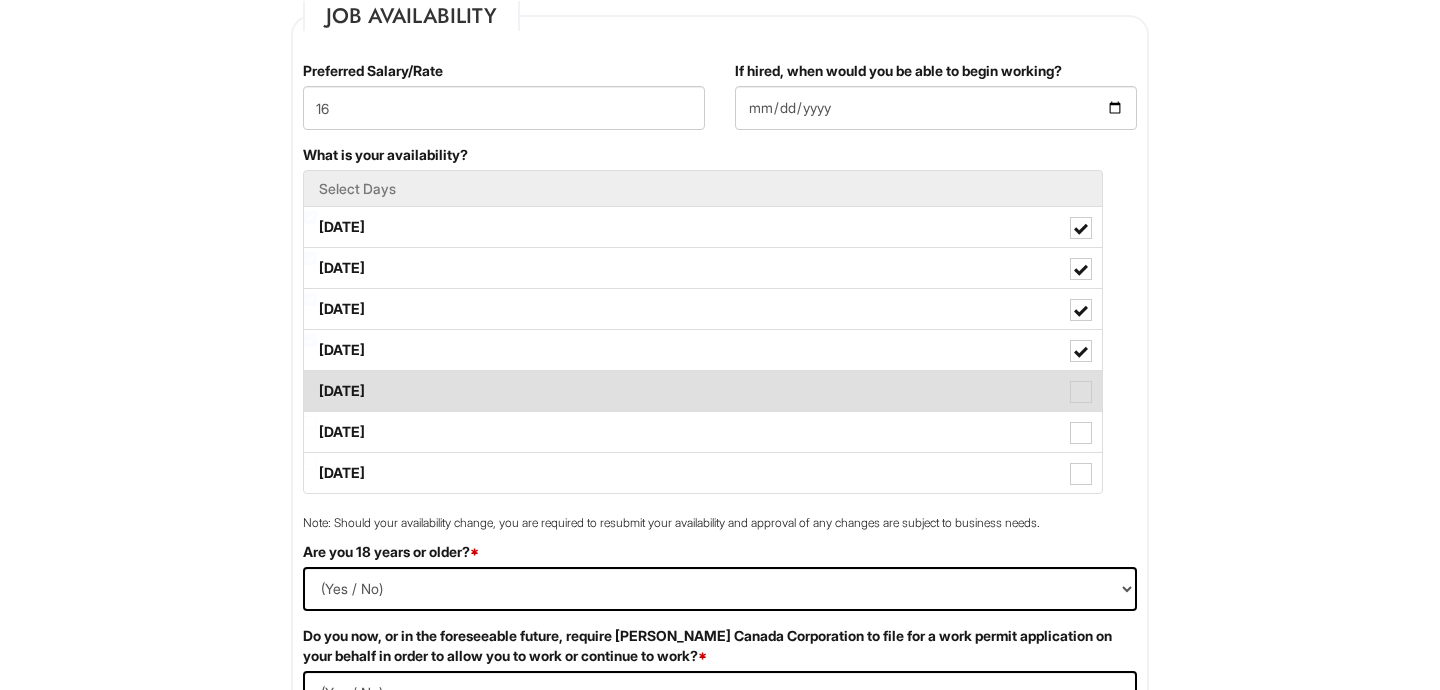 click at bounding box center (1081, 392) 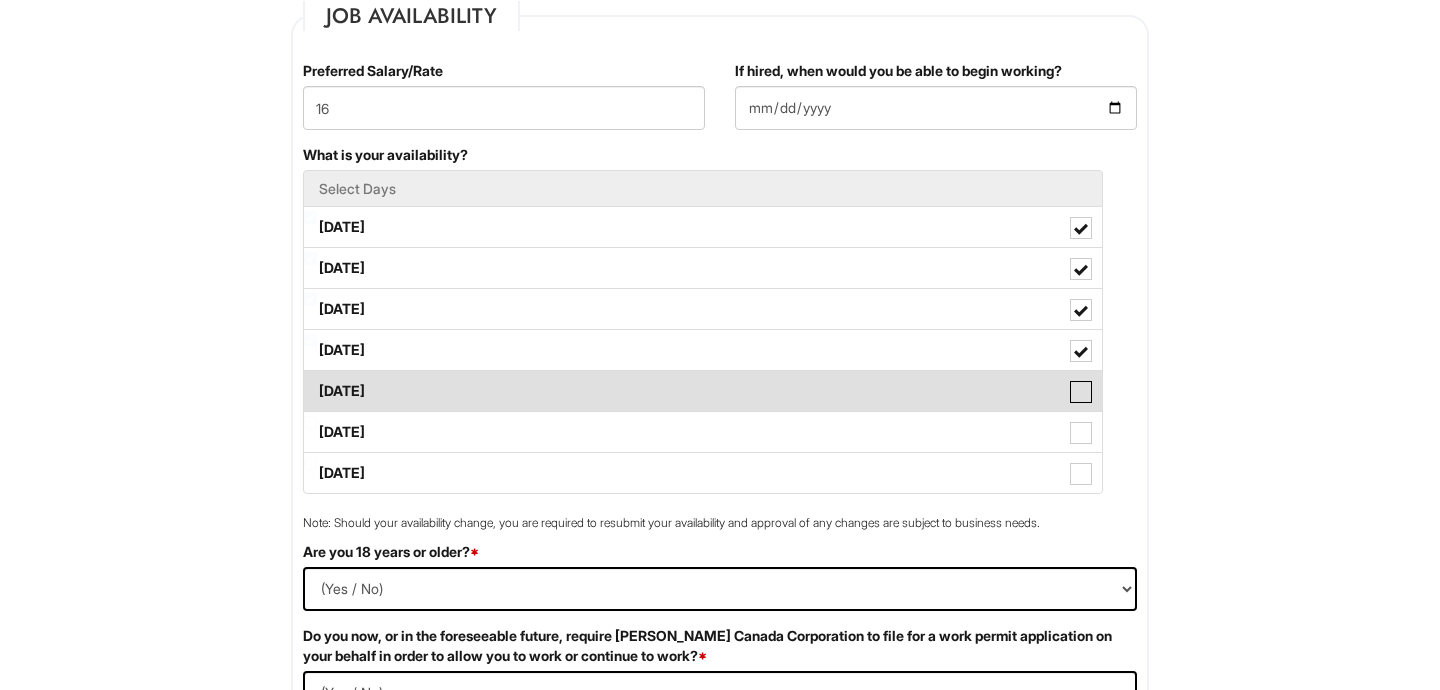 click on "Friday" at bounding box center (310, 381) 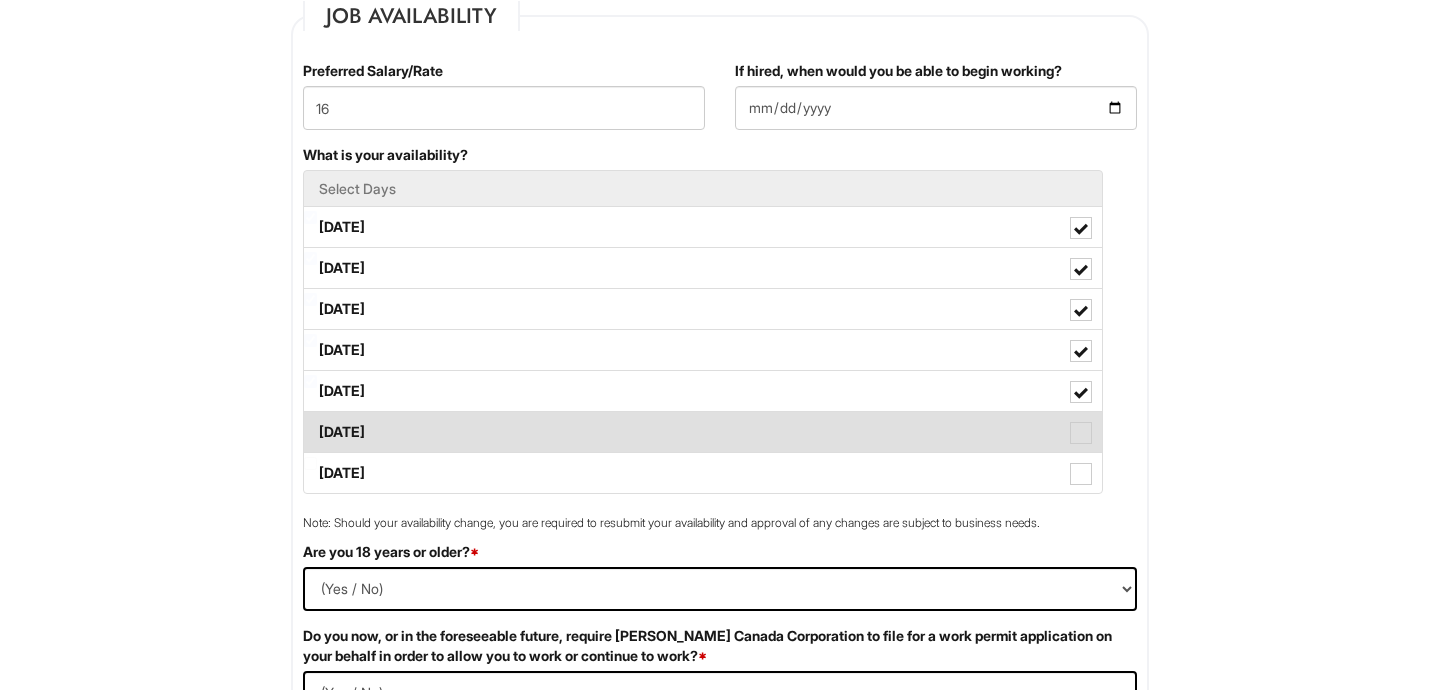 click at bounding box center (1081, 433) 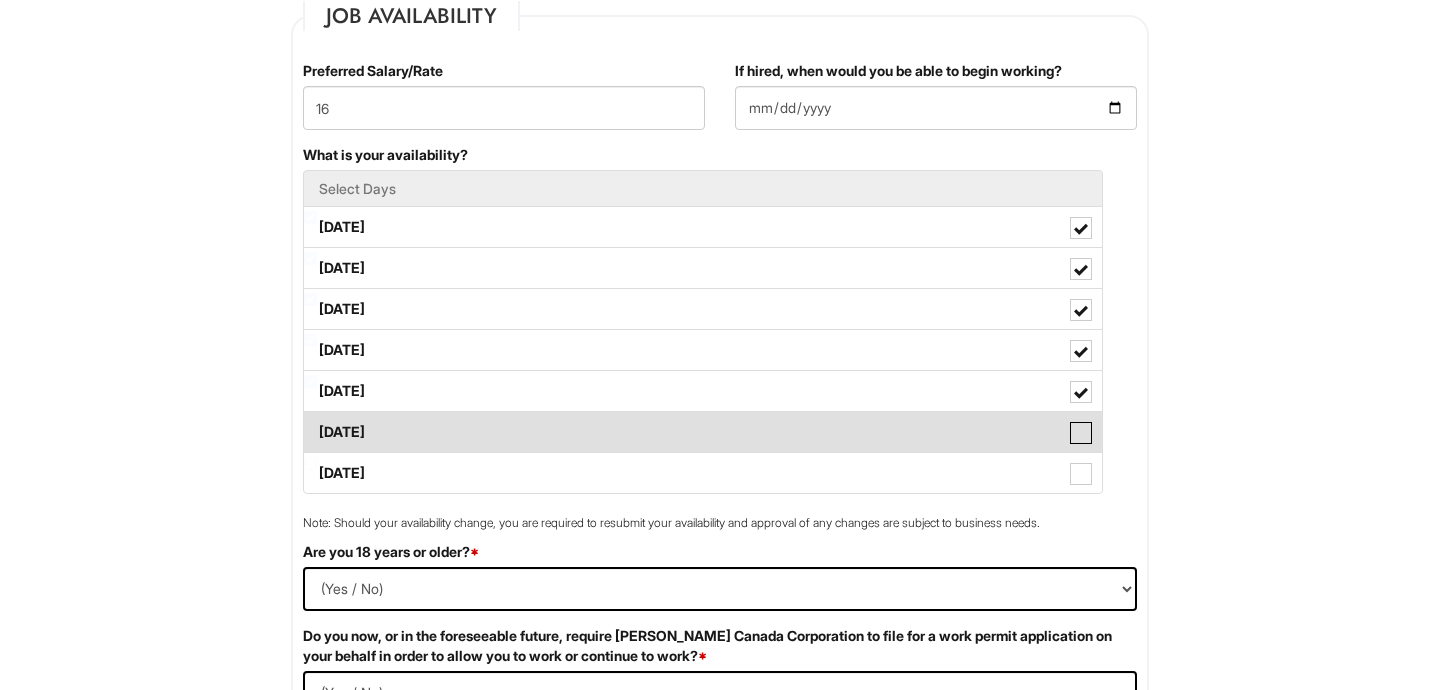 click on "Saturday" at bounding box center (310, 422) 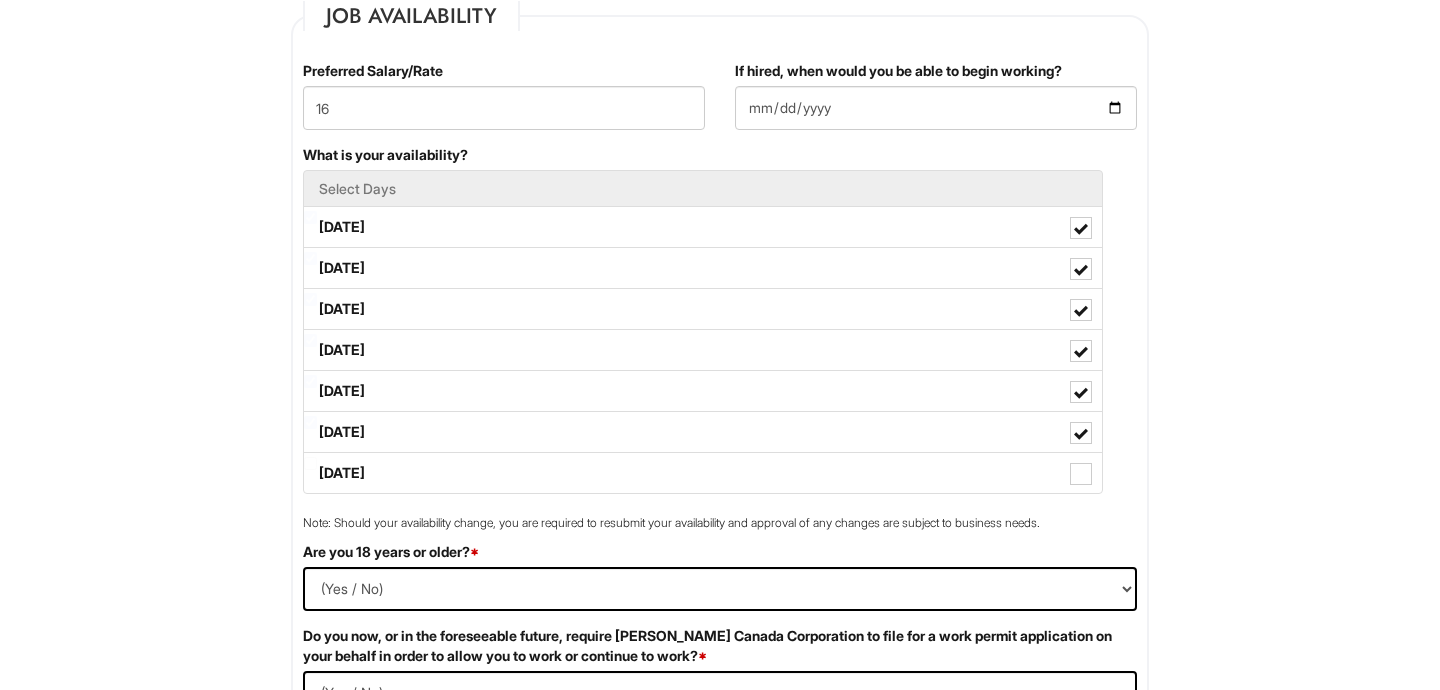 click on "1 2 Client Advisor (PT), Armani Exchange PLEASE COMPLETE ALL REQUIRED FIELDS
Personal Information
Last Name  *   Asante
First Name  *   Brynn
Middle Name
E-mail Address  *   basan623@mtroyal.ca
Phone  *   4034014503
LinkedIn URL   www.linkedin.com/in/brynn-asante-6b590b349
Resume Upload *   Resume Upload Resume.pdf
Street Address  *   137 Scandia Hill Northwest
Address Line 2
City  *   Calgary
Province  *   Province ALBERTA BRITISH COLUMBIA MANITOBA NEW BRUNSWICK NEWFOUNDLAND NOVA SCOTIA NORTHWEST TERRITORIES NUNAVUT ONTARIO PRINCE EDWARD ISLAND QUEBEC SASKATCHEWAN YUKON TERRITORY ALABAMA ALASKA ARIZONA ARKANSAS CALIFORNIA COLORADO CONNECTICUT DELAWARE DISTRICT OF COLUMBIA FLORIDA GEORGIA HAWAII IDAHO ILLINOIS INDIANA IOWA KANSAS KENTUCKY LOUISIANA MAINE MARYLAND MASSACHUSETTS MICHIGAN MINNESOTA MISSISSIPPI MISSOURI MONTANA NEBRASKA NEVADA NEW HAMPSHIRE NEW JERSEY NEW MEXICO NEW YORK NORTH CAROLINA NORTH DAKOTA OHIO OKLAHOMA OREGON PENNSYLVANIA RHODE ISLAND TEXAS" at bounding box center [720, 1268] 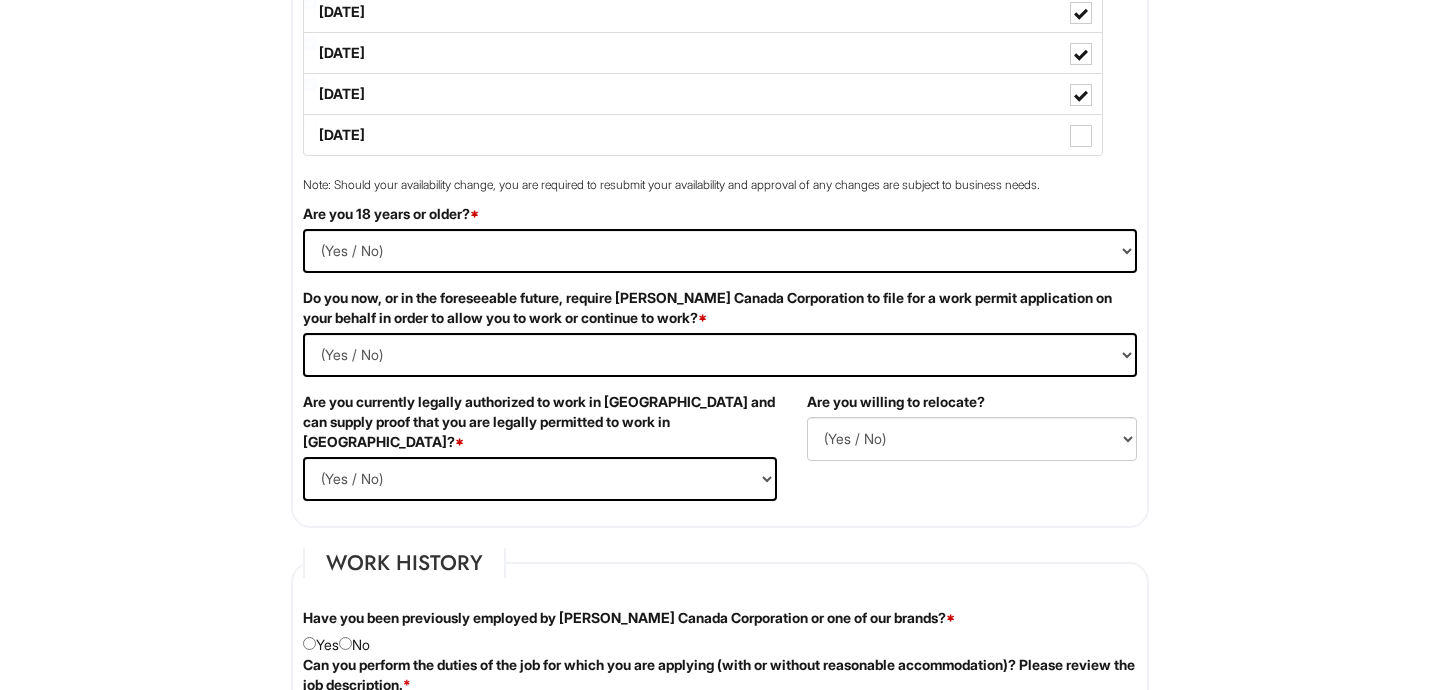 scroll, scrollTop: 1080, scrollLeft: 0, axis: vertical 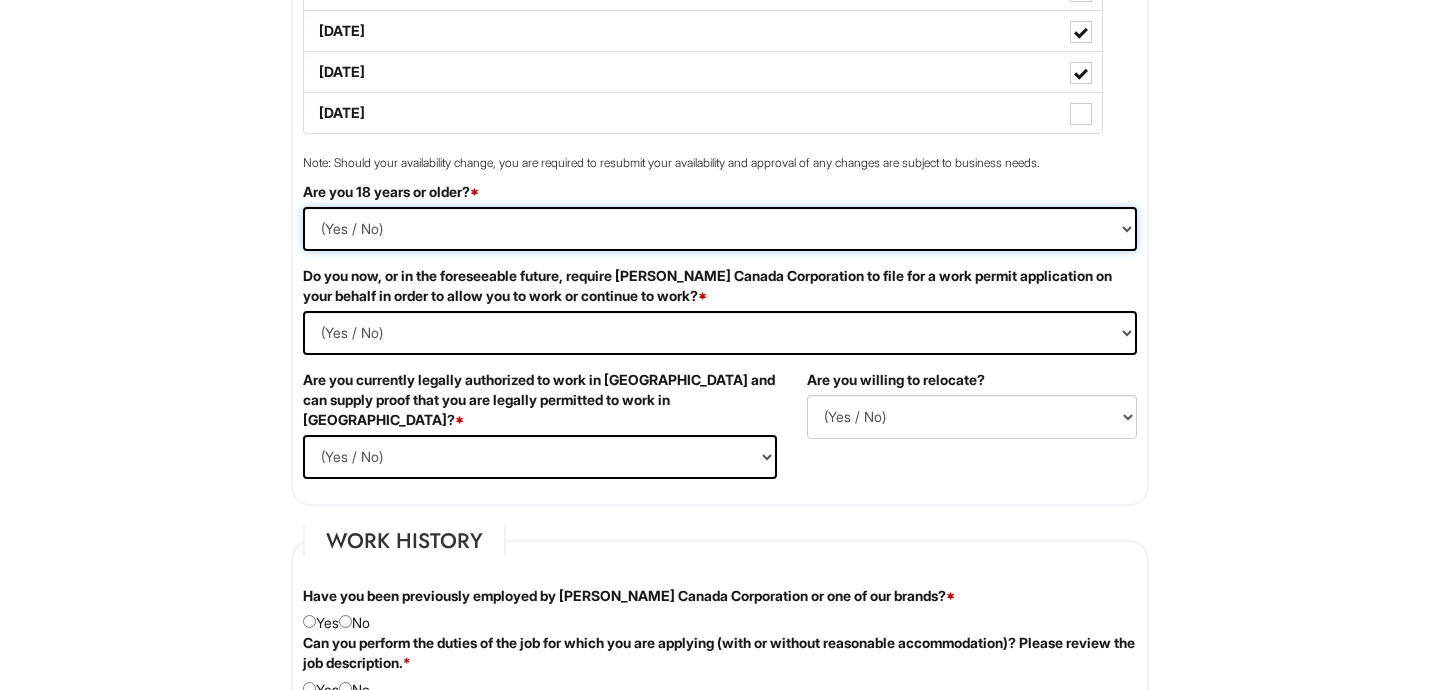 click on "(Yes / No) Yes No" at bounding box center (720, 229) 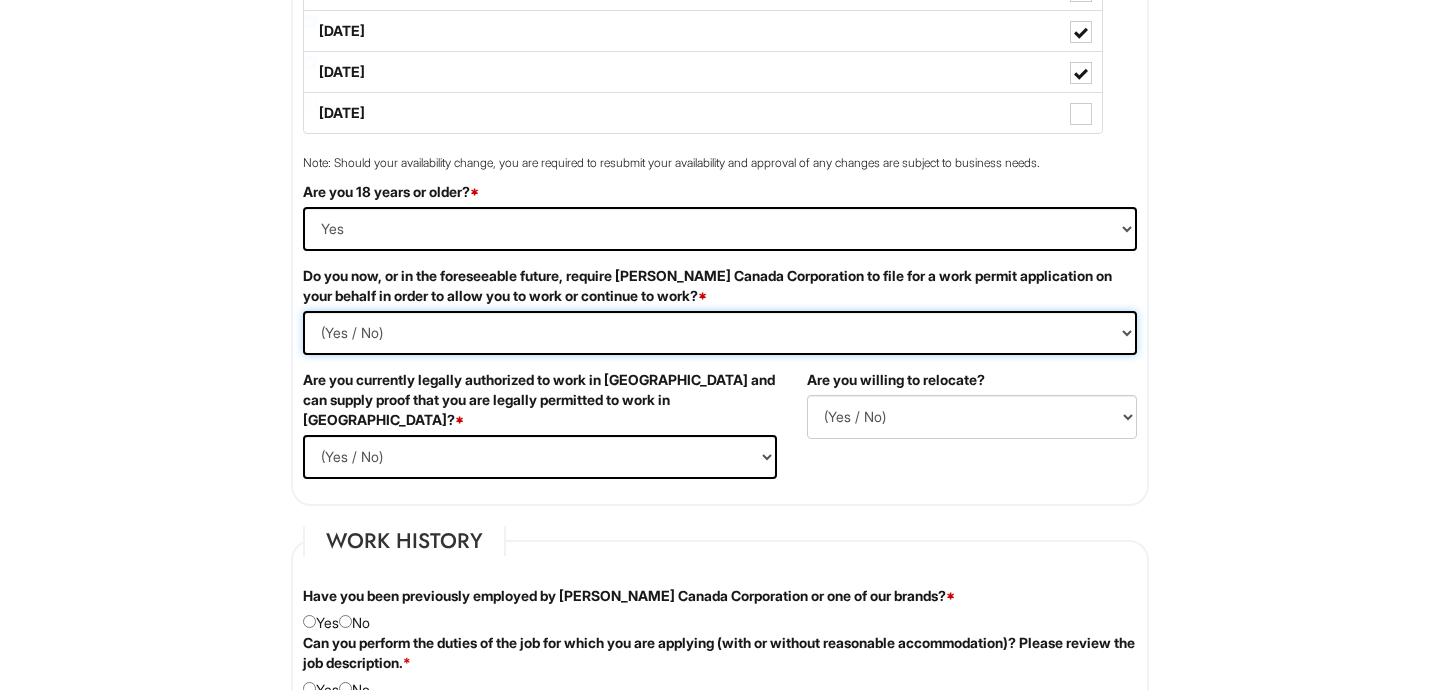 click on "(Yes / No) Yes No" at bounding box center (720, 333) 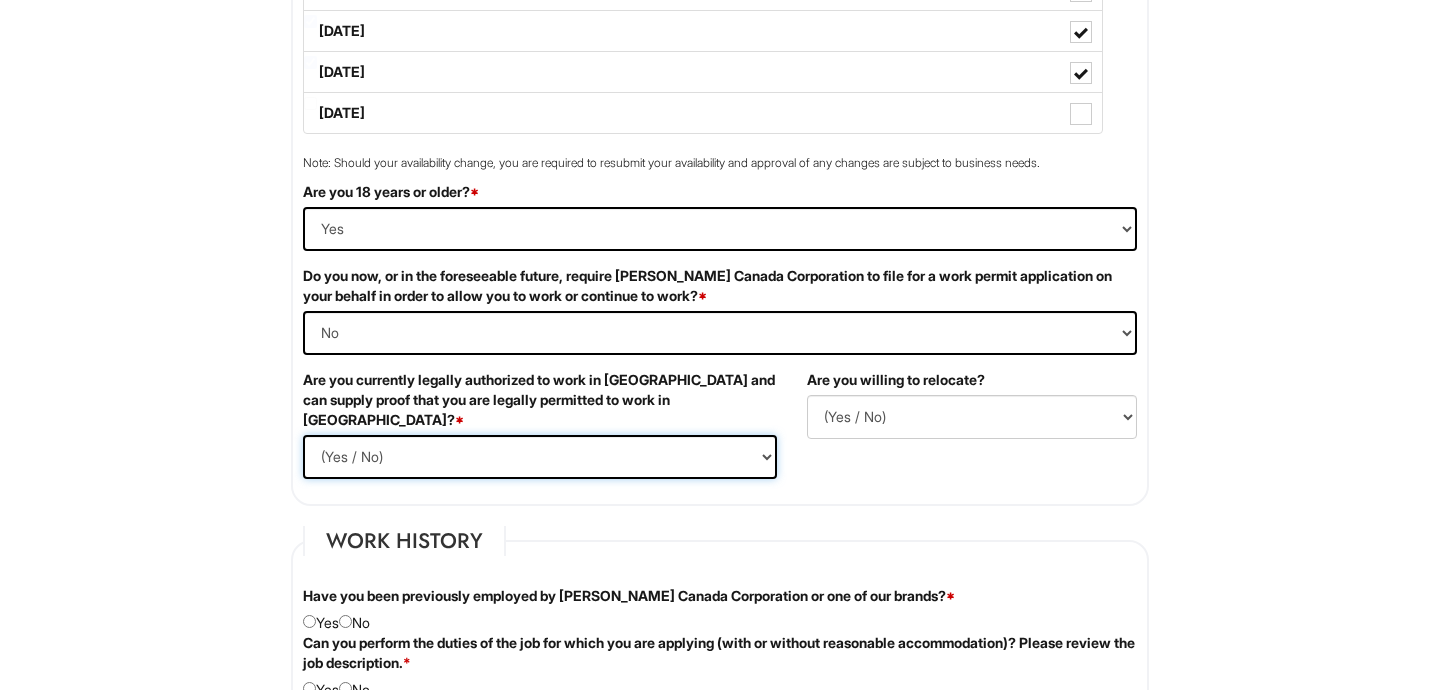 click on "(Yes / No) Yes No" at bounding box center (540, 457) 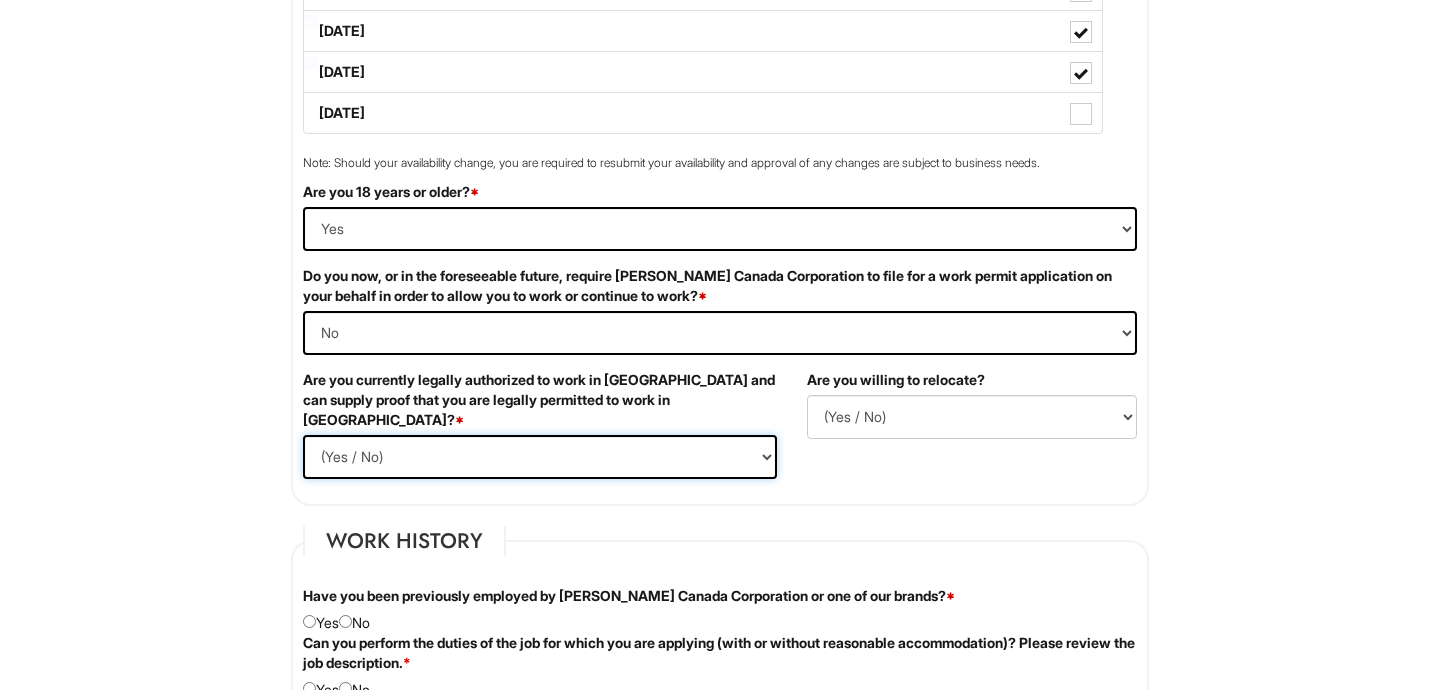 select on "Yes" 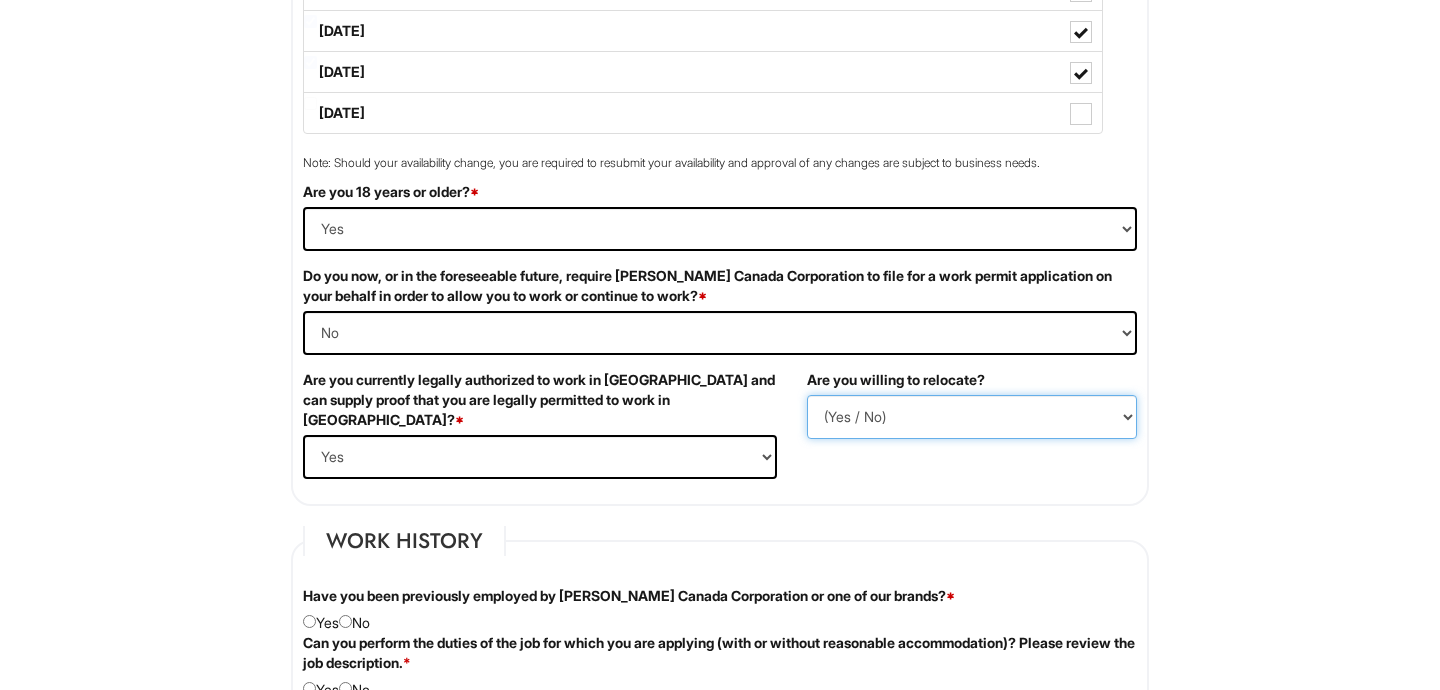 click on "(Yes / No) No Yes" at bounding box center (972, 417) 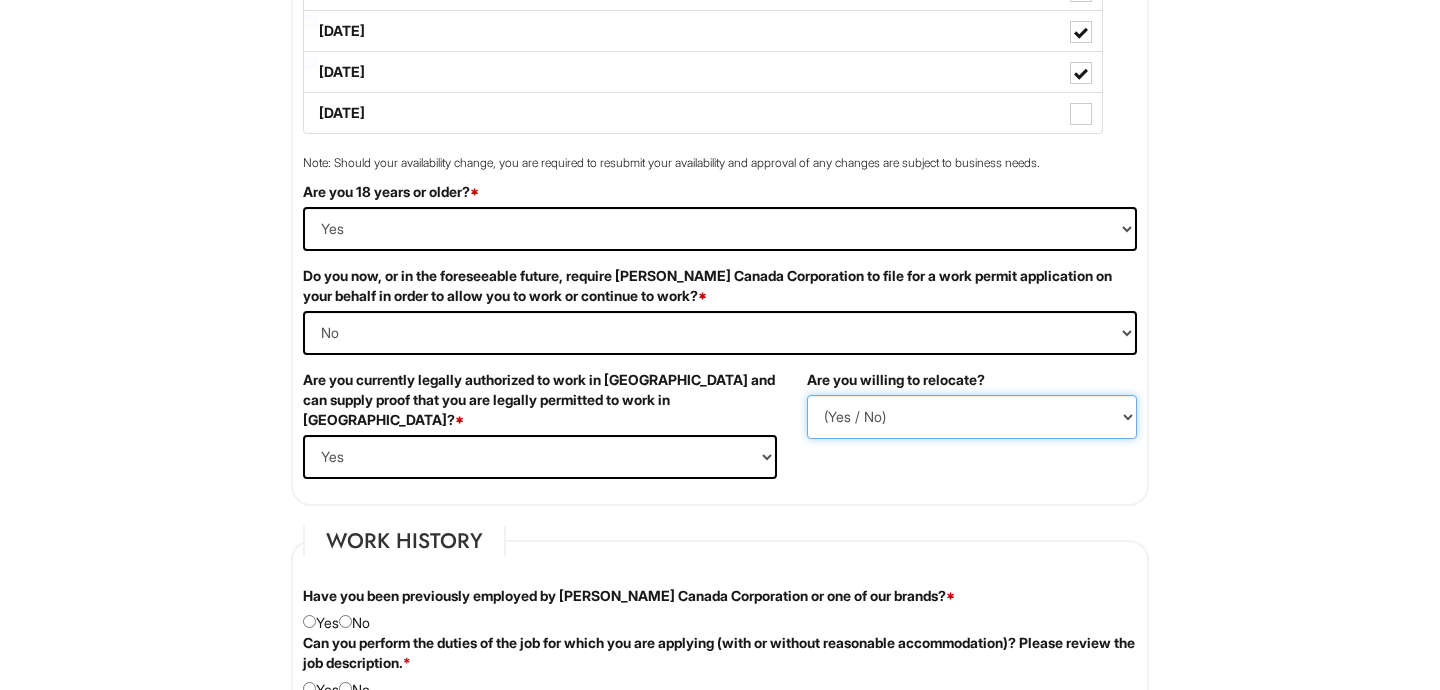 select on "Y" 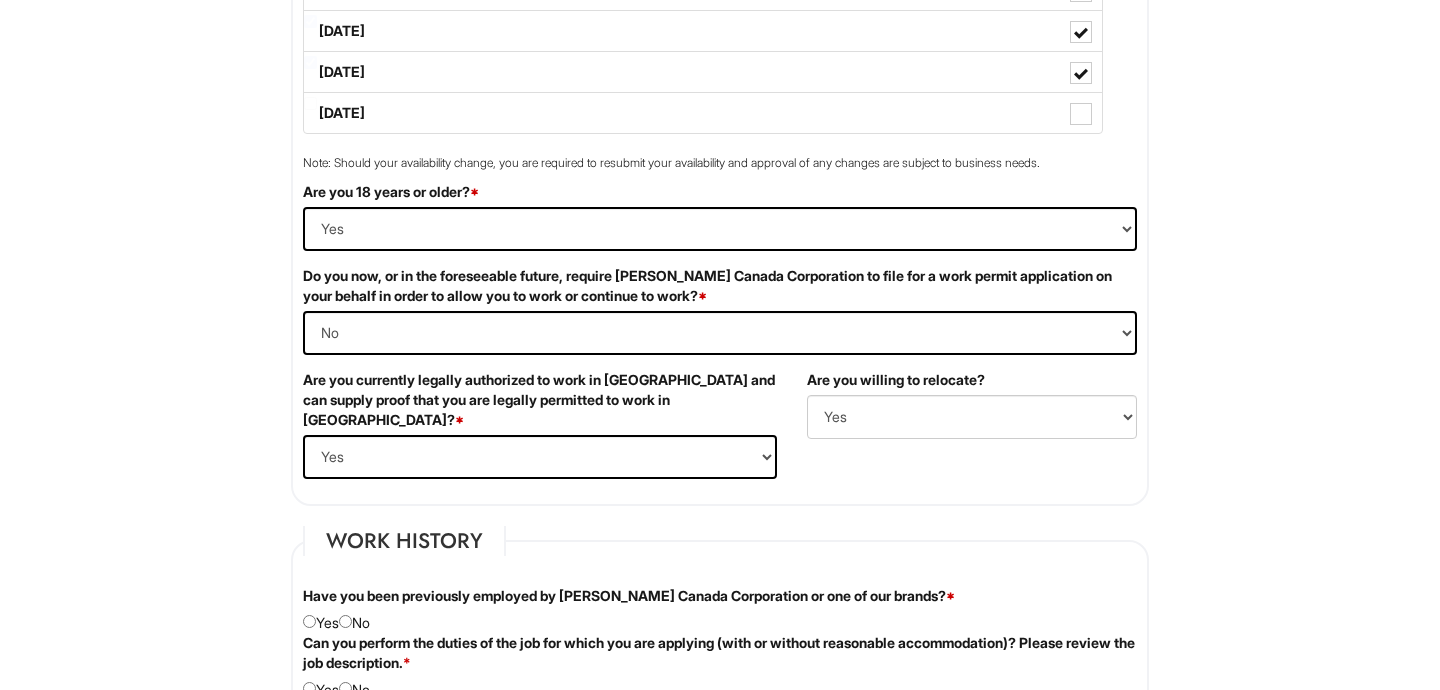 click on "1 2 Client Advisor (PT), Armani Exchange PLEASE COMPLETE ALL REQUIRED FIELDS
Personal Information
Last Name  *   Asante
First Name  *   Brynn
Middle Name
E-mail Address  *   basan623@mtroyal.ca
Phone  *   4034014503
LinkedIn URL   www.linkedin.com/in/brynn-asante-6b590b349
Resume Upload *   Resume Upload Resume.pdf
Street Address  *   137 Scandia Hill Northwest
Address Line 2
City  *   Calgary
Province  *   Province ALBERTA BRITISH COLUMBIA MANITOBA NEW BRUNSWICK NEWFOUNDLAND NOVA SCOTIA NORTHWEST TERRITORIES NUNAVUT ONTARIO PRINCE EDWARD ISLAND QUEBEC SASKATCHEWAN YUKON TERRITORY ALABAMA ALASKA ARIZONA ARKANSAS CALIFORNIA COLORADO CONNECTICUT DELAWARE DISTRICT OF COLUMBIA FLORIDA GEORGIA HAWAII IDAHO ILLINOIS INDIANA IOWA KANSAS KENTUCKY LOUISIANA MAINE MARYLAND MASSACHUSETTS MICHIGAN MINNESOTA MISSISSIPPI MISSOURI MONTANA NEBRASKA NEVADA NEW HAMPSHIRE NEW JERSEY NEW MEXICO NEW YORK NORTH CAROLINA NORTH DAKOTA OHIO OKLAHOMA OREGON PENNSYLVANIA RHODE ISLAND TEXAS" at bounding box center (720, 908) 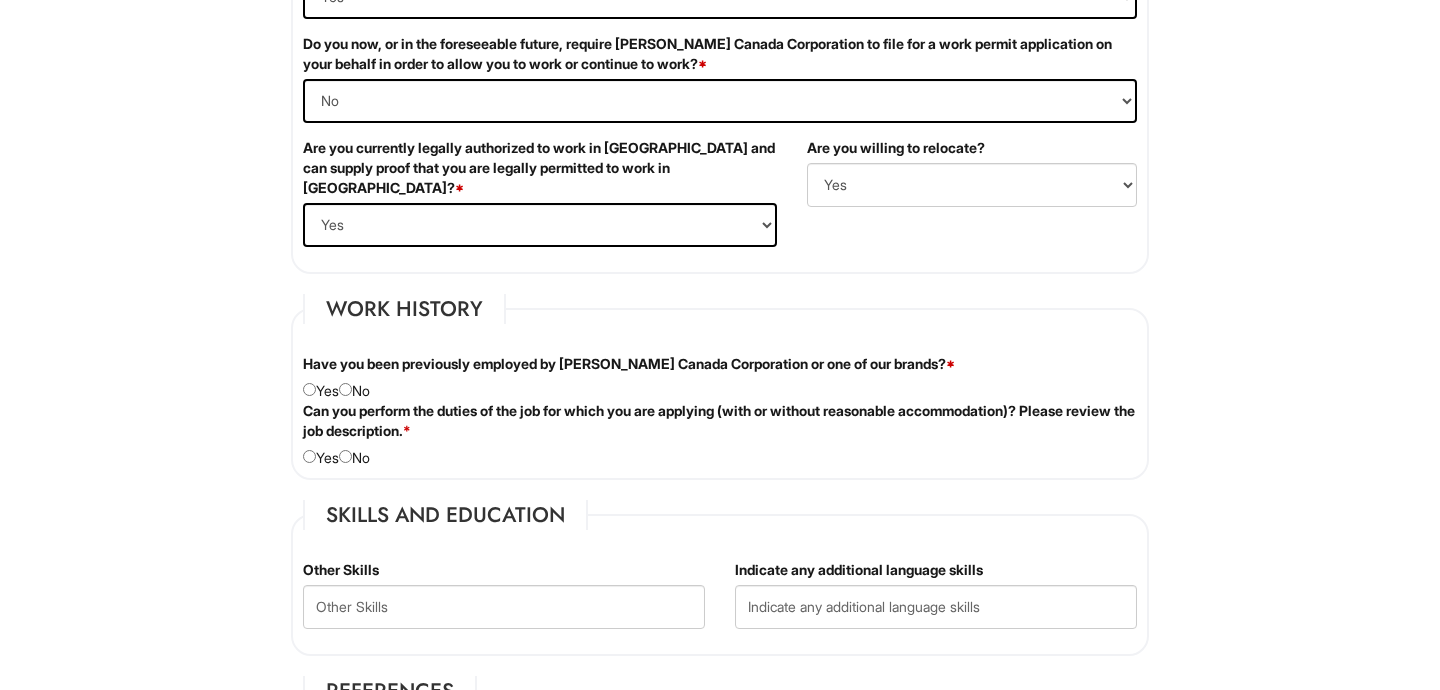 scroll, scrollTop: 1400, scrollLeft: 0, axis: vertical 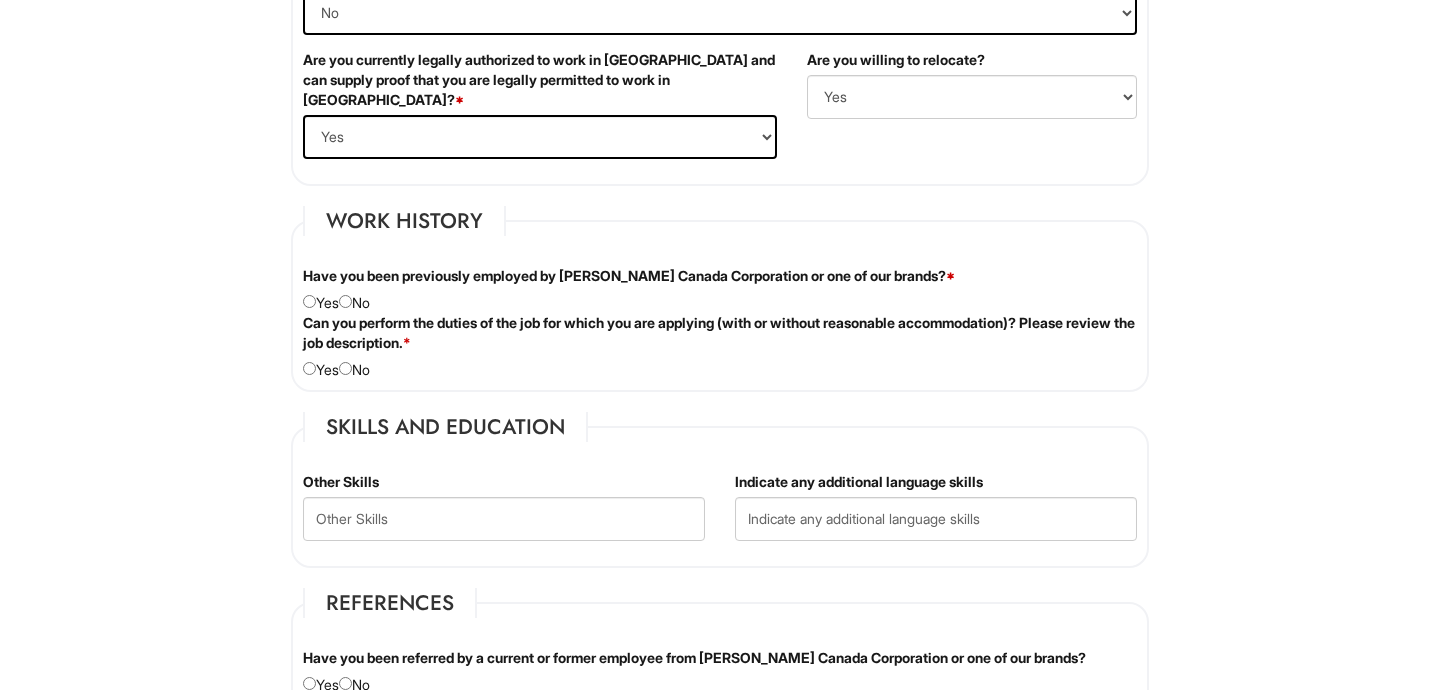 click on "Have you been previously employed by Giorgio Armani Canada Corporation or one of our brands? *    Yes   No" at bounding box center [720, 289] 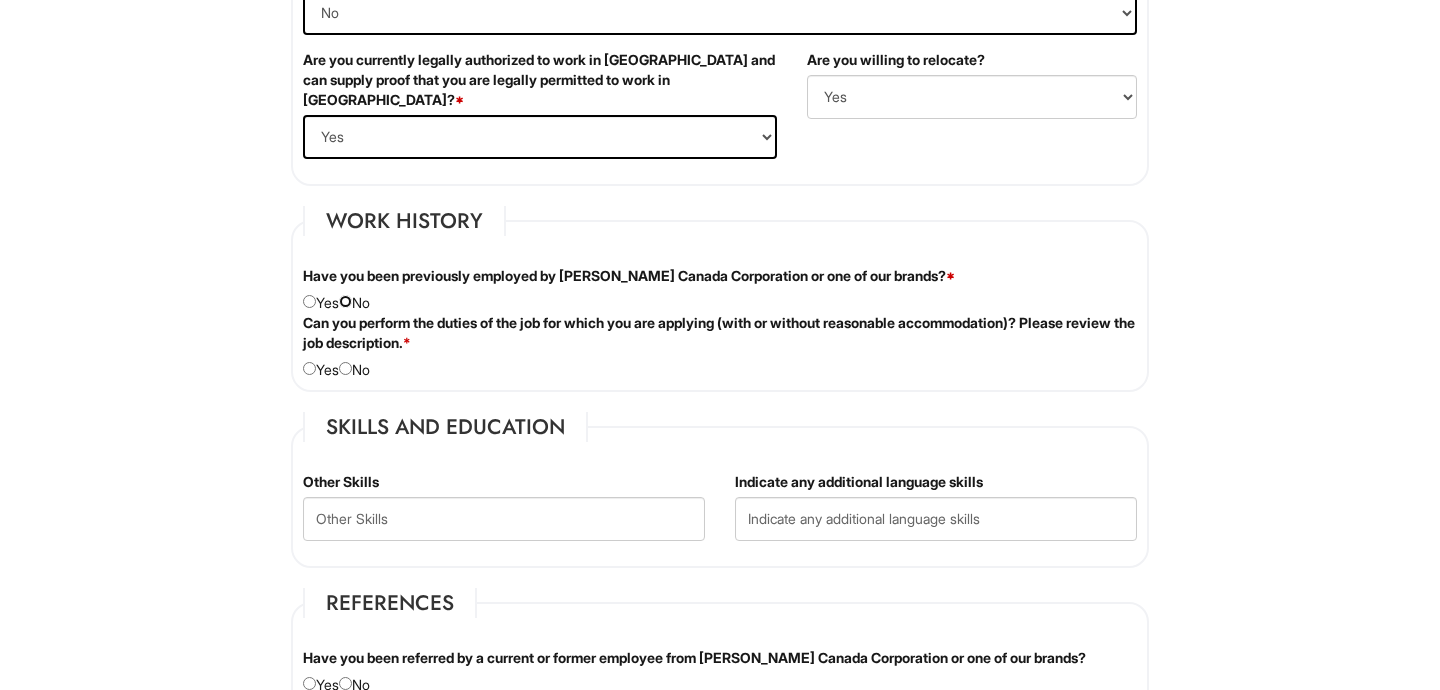 click at bounding box center [345, 301] 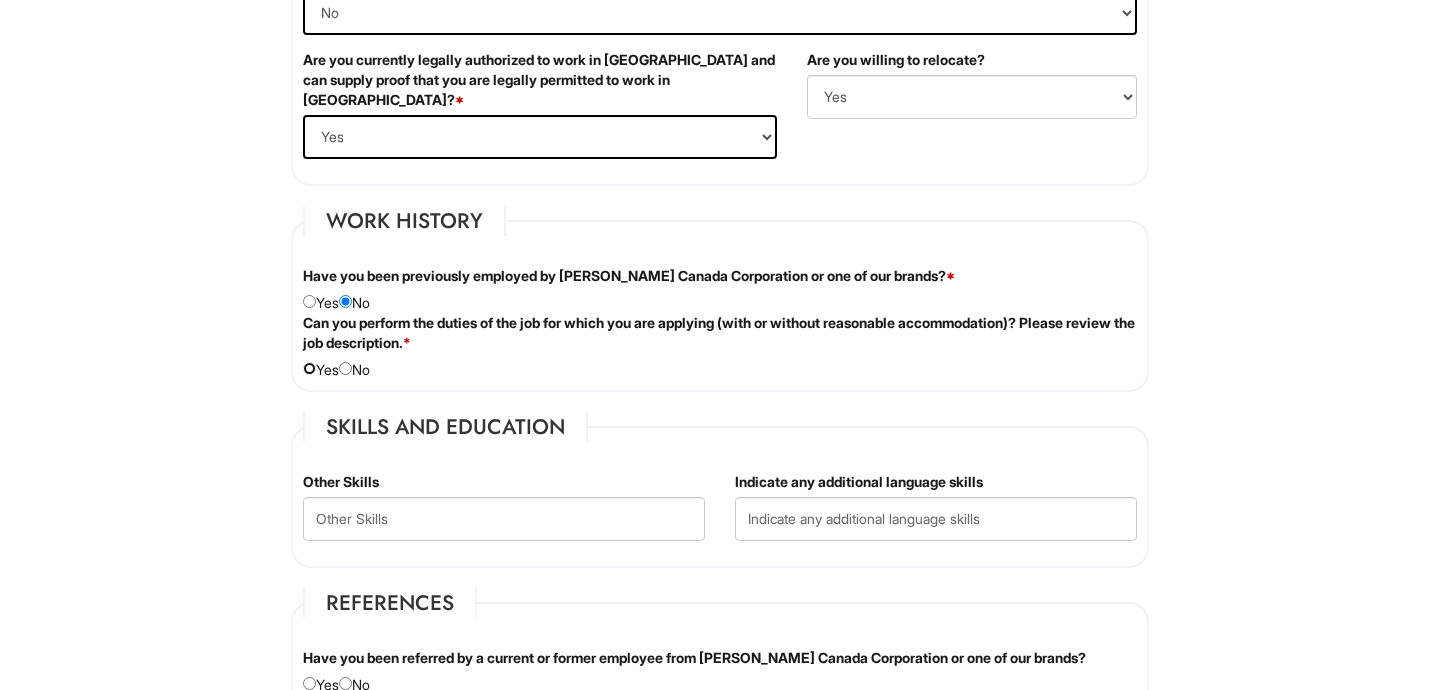 click at bounding box center (309, 368) 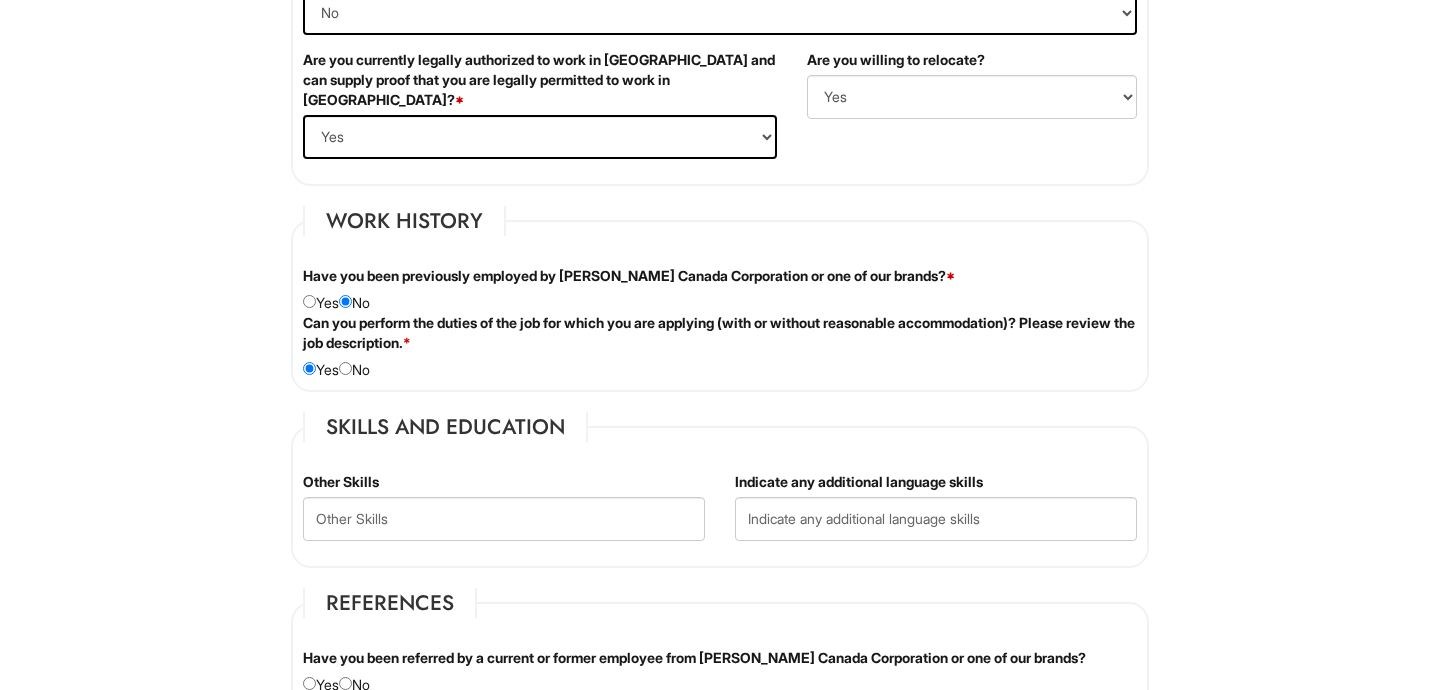 click on "Langue: FR
Please Complete This Form 1 2 Client Advisor (PT), Armani Exchange PLEASE COMPLETE ALL REQUIRED FIELDS
Personal Information
Last Name  *   Asante
First Name  *   Brynn
Middle Name
E-mail Address  *   basan623@mtroyal.ca
Phone  *   4034014503
LinkedIn URL   www.linkedin.com/in/brynn-asante-6b590b349
Resume Upload *   Resume Upload Resume.pdf
Street Address  *   137 Scandia Hill Northwest
Address Line 2
City  *   Calgary
Province  *   Province ALBERTA BRITISH COLUMBIA MANITOBA NEW BRUNSWICK NEWFOUNDLAND NOVA SCOTIA NORTHWEST TERRITORIES NUNAVUT ONTARIO PRINCE EDWARD ISLAND QUEBEC SASKATCHEWAN YUKON TERRITORY ALABAMA ALASKA ARIZONA ARKANSAS CALIFORNIA COLORADO CONNECTICUT DELAWARE DISTRICT OF COLUMBIA FLORIDA GEORGIA HAWAII IDAHO ILLINOIS INDIANA IOWA KANSAS KENTUCKY LOUISIANA MAINE MARYLAND MASSACHUSETTS MICHIGAN MINNESOTA MISSISSIPPI MISSOURI MONTANA NEBRASKA NEVADA NEW HAMPSHIRE NEW JERSEY NEW MEXICO NEW YORK NORTH CAROLINA NORTH DAKOTA OHIO" at bounding box center (720, 579) 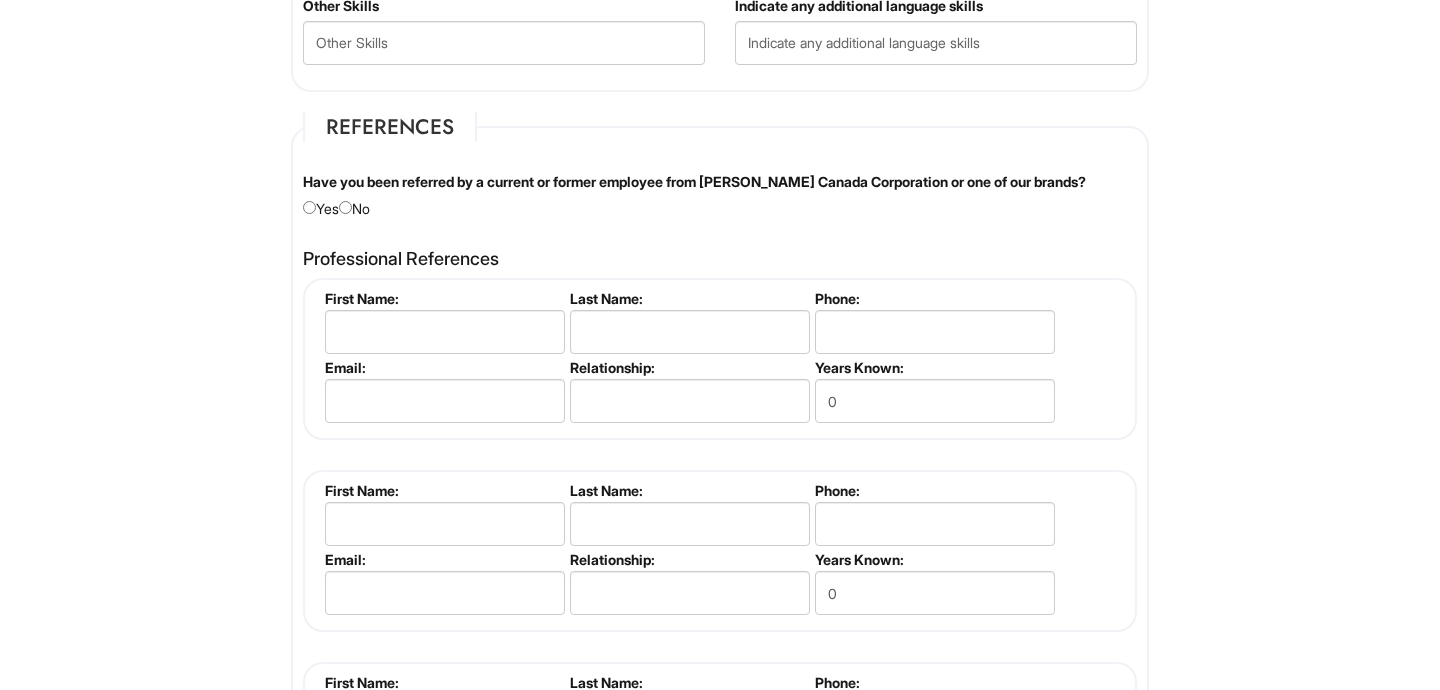 scroll, scrollTop: 1880, scrollLeft: 0, axis: vertical 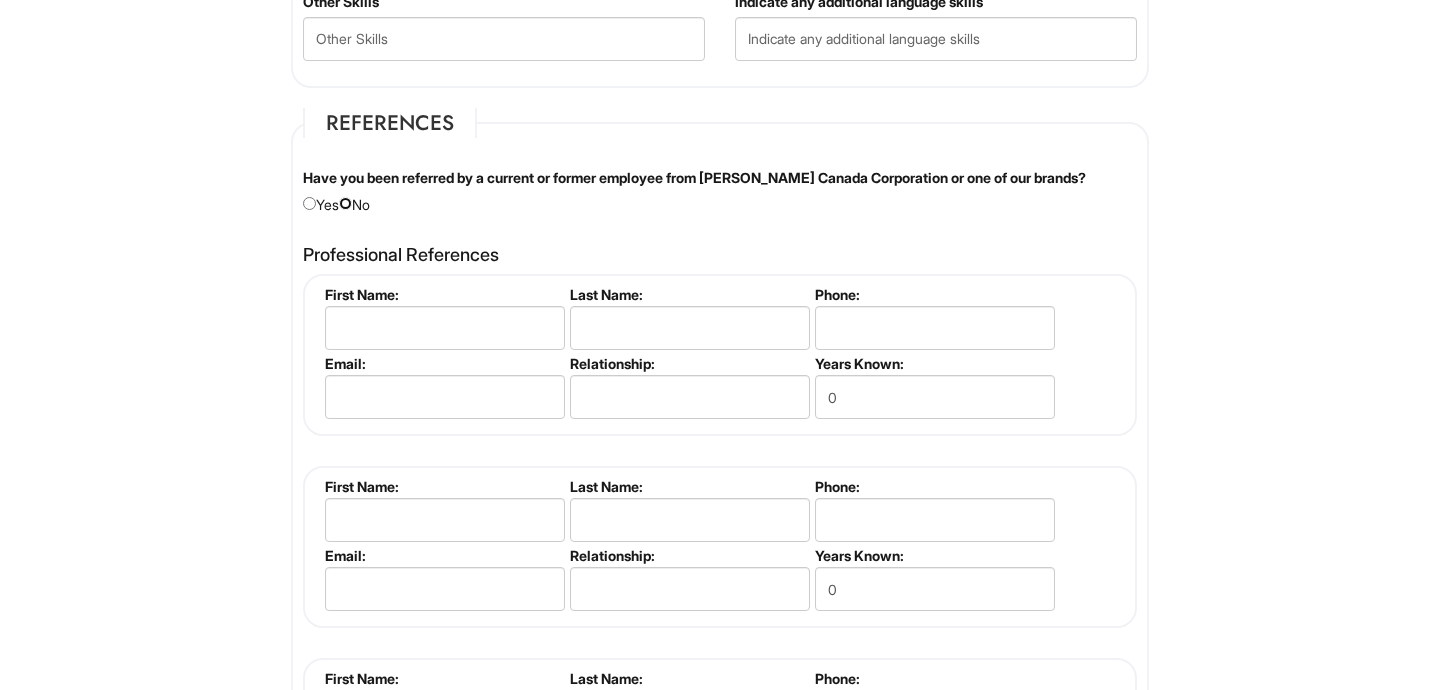 click at bounding box center [345, 203] 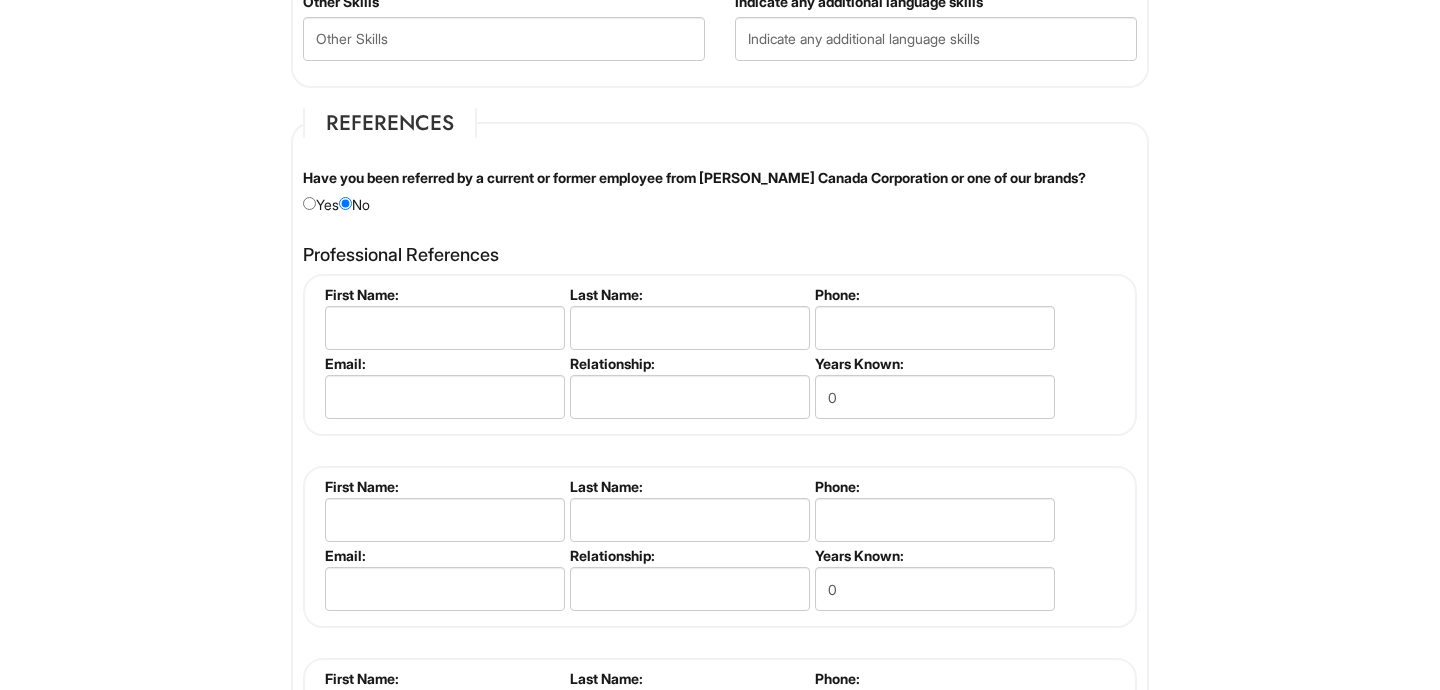click on "Professional References
Please complete this section.
First Name:
Last Name:
Phone:
Email:
Relationship:
Years Known:
0
Please complete this section.
First Name:
Last Name:
Phone:
Email:
Relationship:
Years Known:
0
Please complete this section.
First Name:
Last Name:
Phone:
Email:
Relationship:
Years Known:
0
Add References
First Name:
Last Name:
Phone:
Email:
Relationship:
Years Known:
0" at bounding box center (720, 543) 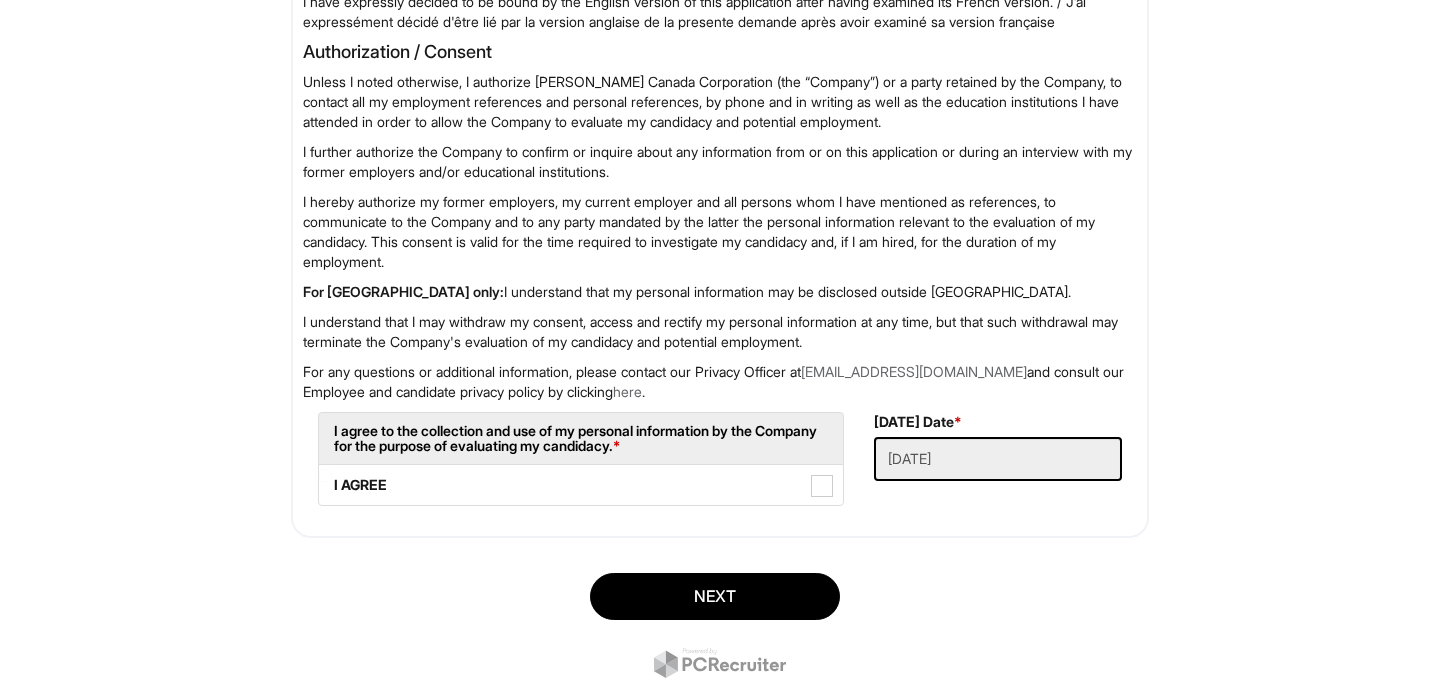 scroll, scrollTop: 3240, scrollLeft: 0, axis: vertical 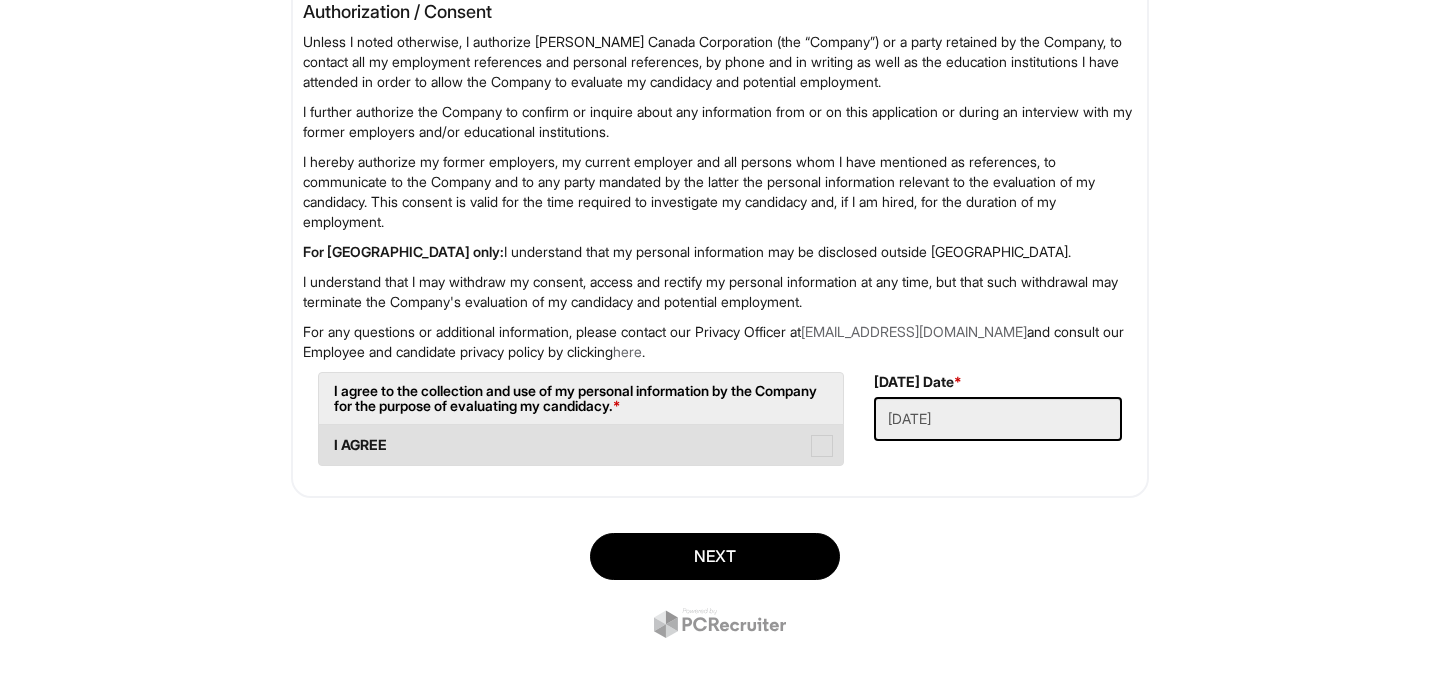 click at bounding box center (822, 446) 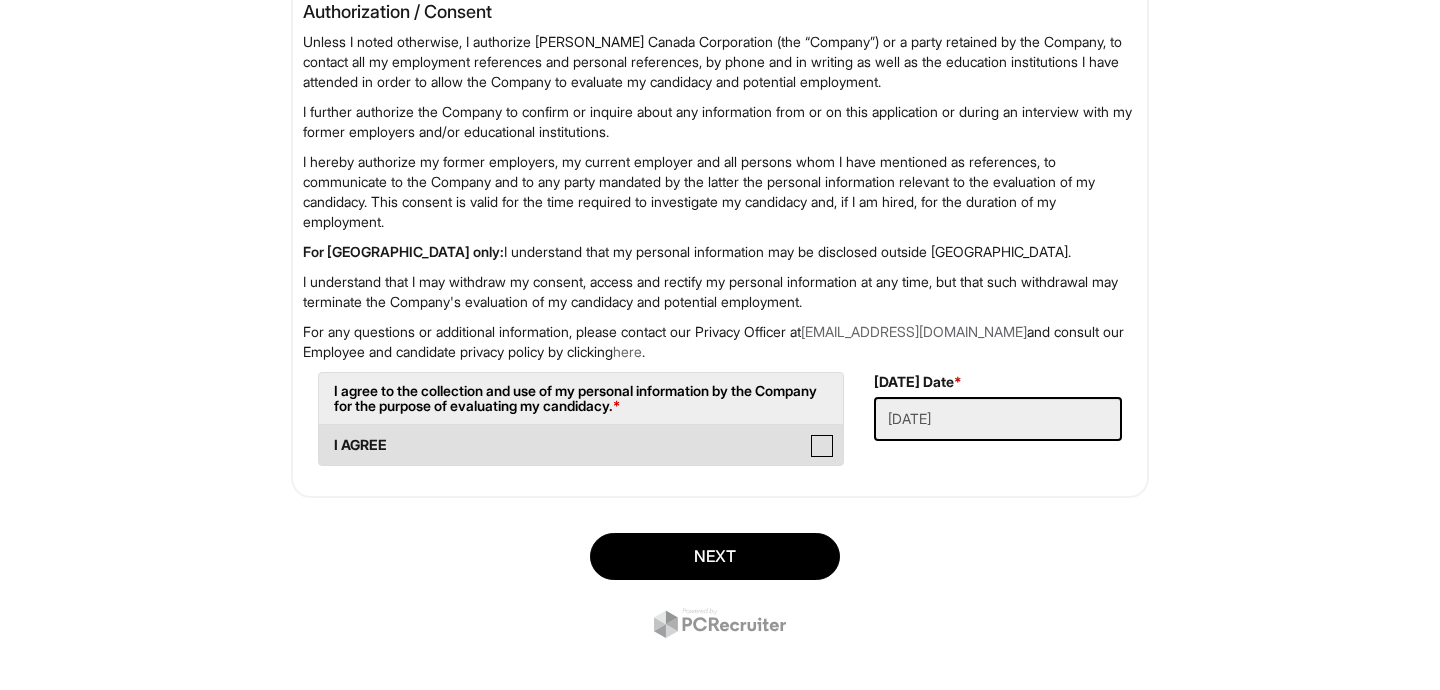 click on "I AGREE" at bounding box center [325, 435] 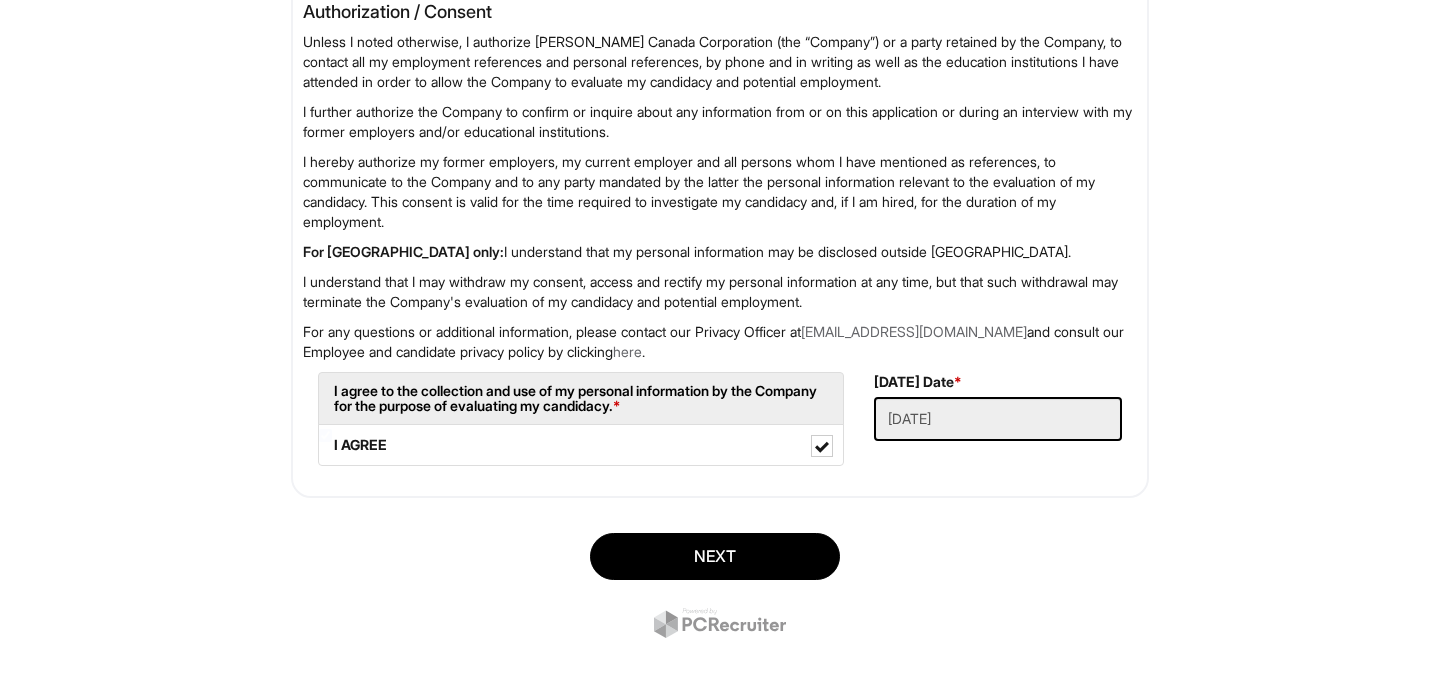 click on "Langue: FR
Please Complete This Form 1 2 Client Advisor (PT), Armani Exchange PLEASE COMPLETE ALL REQUIRED FIELDS
Personal Information
Last Name  *   Asante
First Name  *   Brynn
Middle Name
E-mail Address  *   basan623@mtroyal.ca
Phone  *   4034014503
LinkedIn URL   www.linkedin.com/in/brynn-asante-6b590b349
Resume Upload *   Resume Upload Resume.pdf
Street Address  *   137 Scandia Hill Northwest
Address Line 2
City  *   Calgary
Province  *   Province ALBERTA BRITISH COLUMBIA MANITOBA NEW BRUNSWICK NEWFOUNDLAND NOVA SCOTIA NORTHWEST TERRITORIES NUNAVUT ONTARIO PRINCE EDWARD ISLAND QUEBEC SASKATCHEWAN YUKON TERRITORY ALABAMA ALASKA ARIZONA ARKANSAS CALIFORNIA COLORADO CONNECTICUT DELAWARE DISTRICT OF COLUMBIA FLORIDA GEORGIA HAWAII IDAHO ILLINOIS INDIANA IOWA KANSAS KENTUCKY LOUISIANA MAINE MARYLAND MASSACHUSETTS MICHIGAN MINNESOTA MISSISSIPPI MISSOURI MONTANA NEBRASKA NEVADA NEW HAMPSHIRE NEW JERSEY NEW MEXICO NEW YORK NORTH CAROLINA NORTH DAKOTA OHIO" at bounding box center (720, -1261) 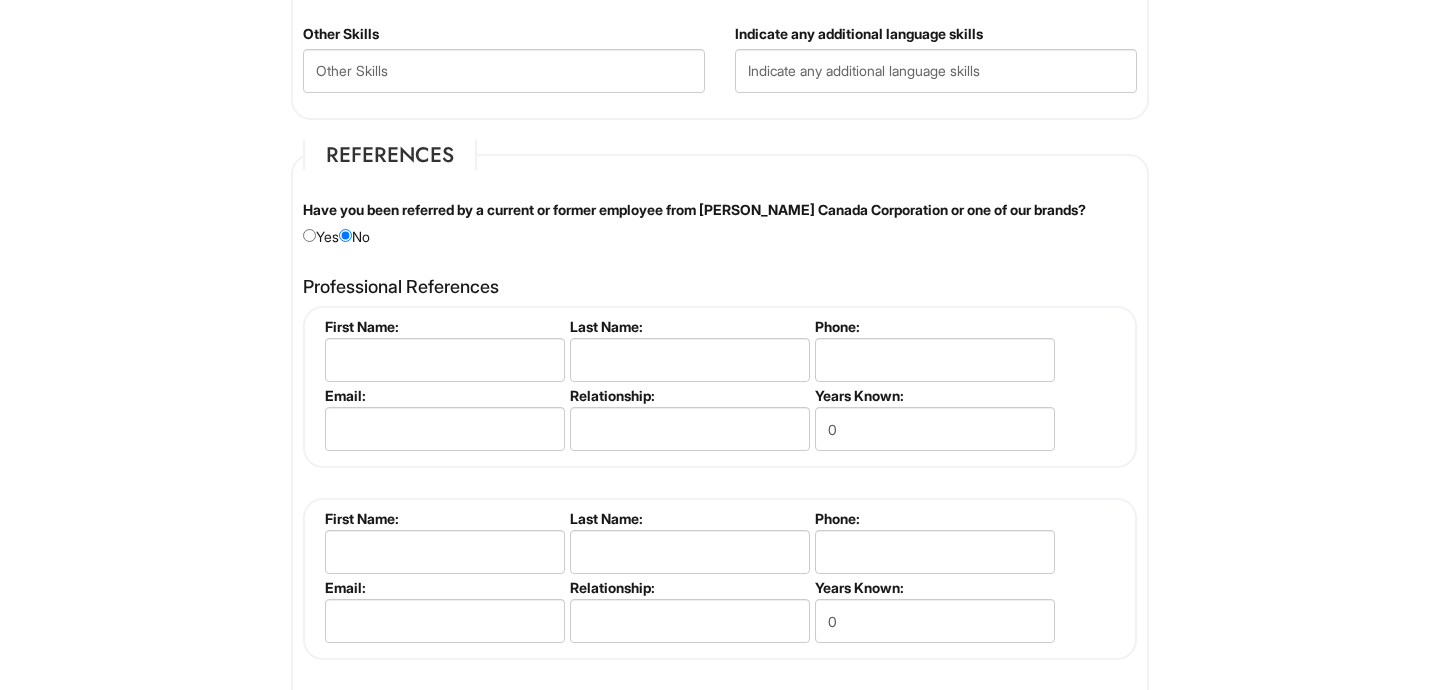 scroll, scrollTop: 1840, scrollLeft: 0, axis: vertical 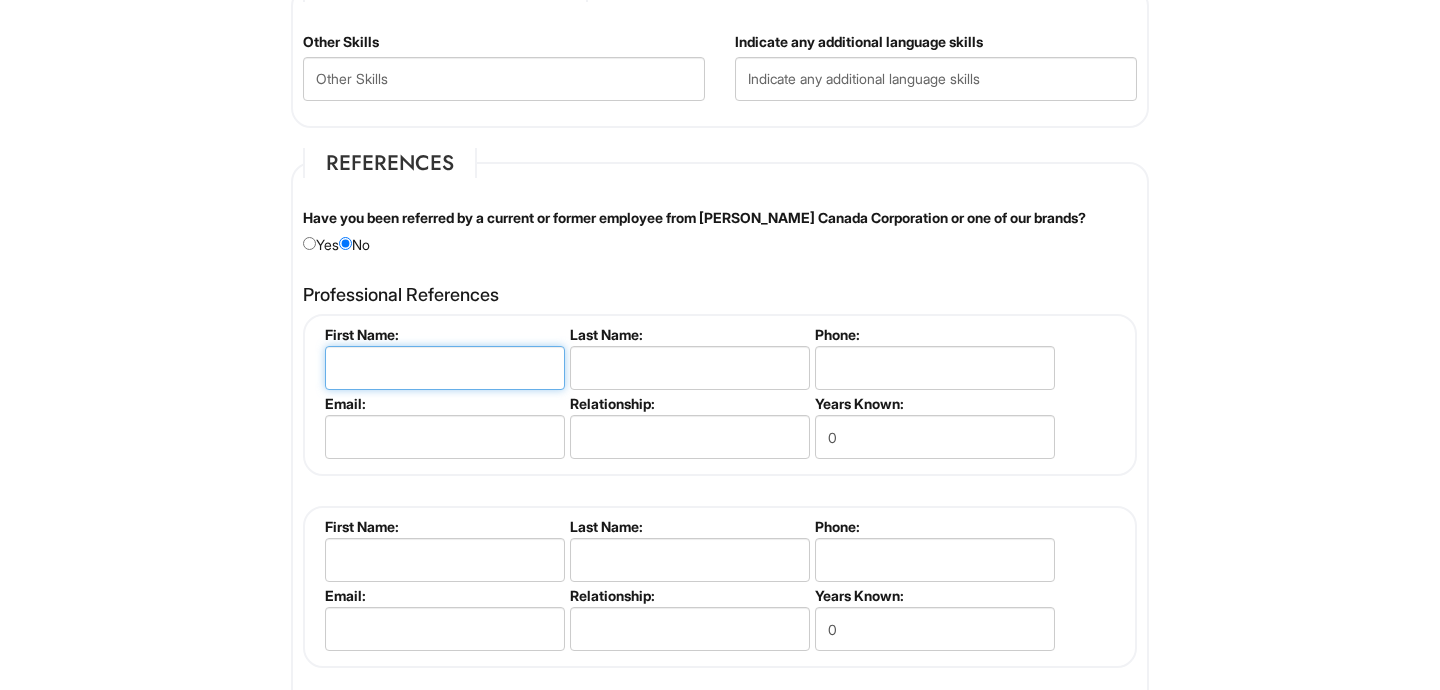 click at bounding box center (445, 368) 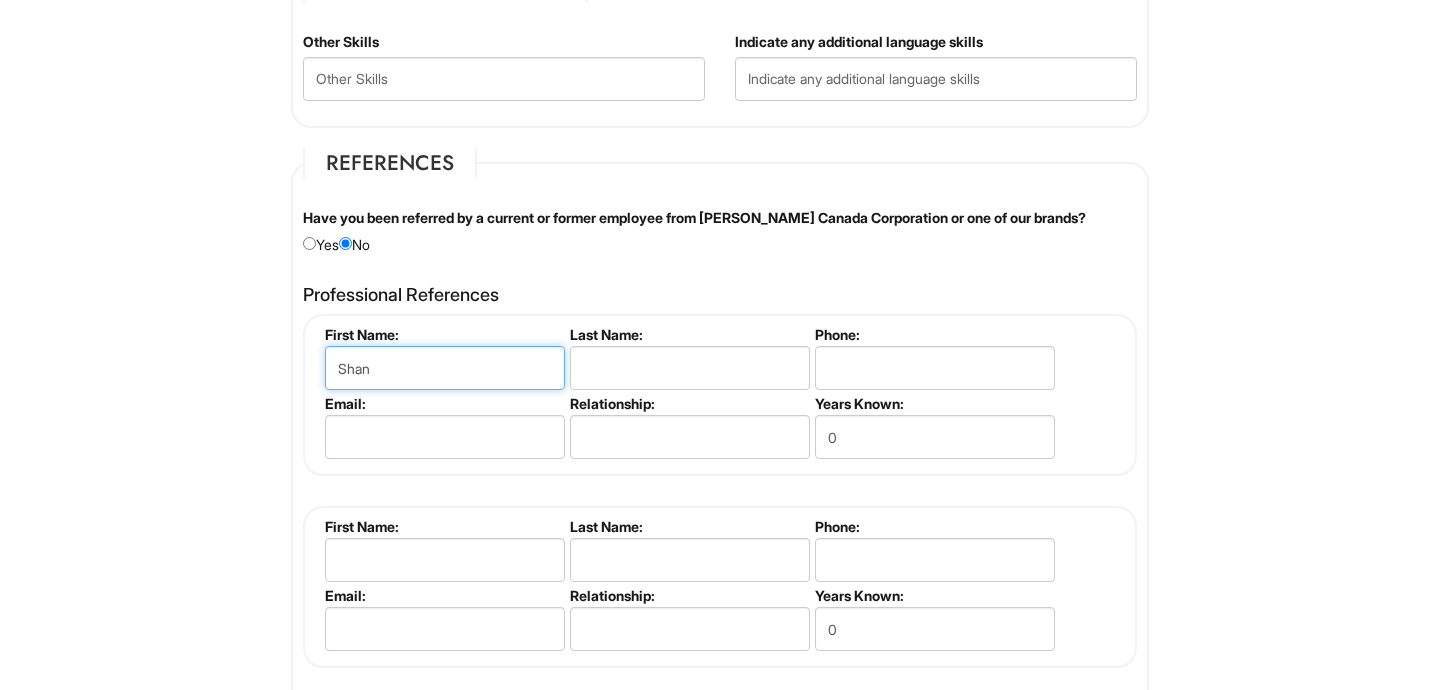 type on "Shan" 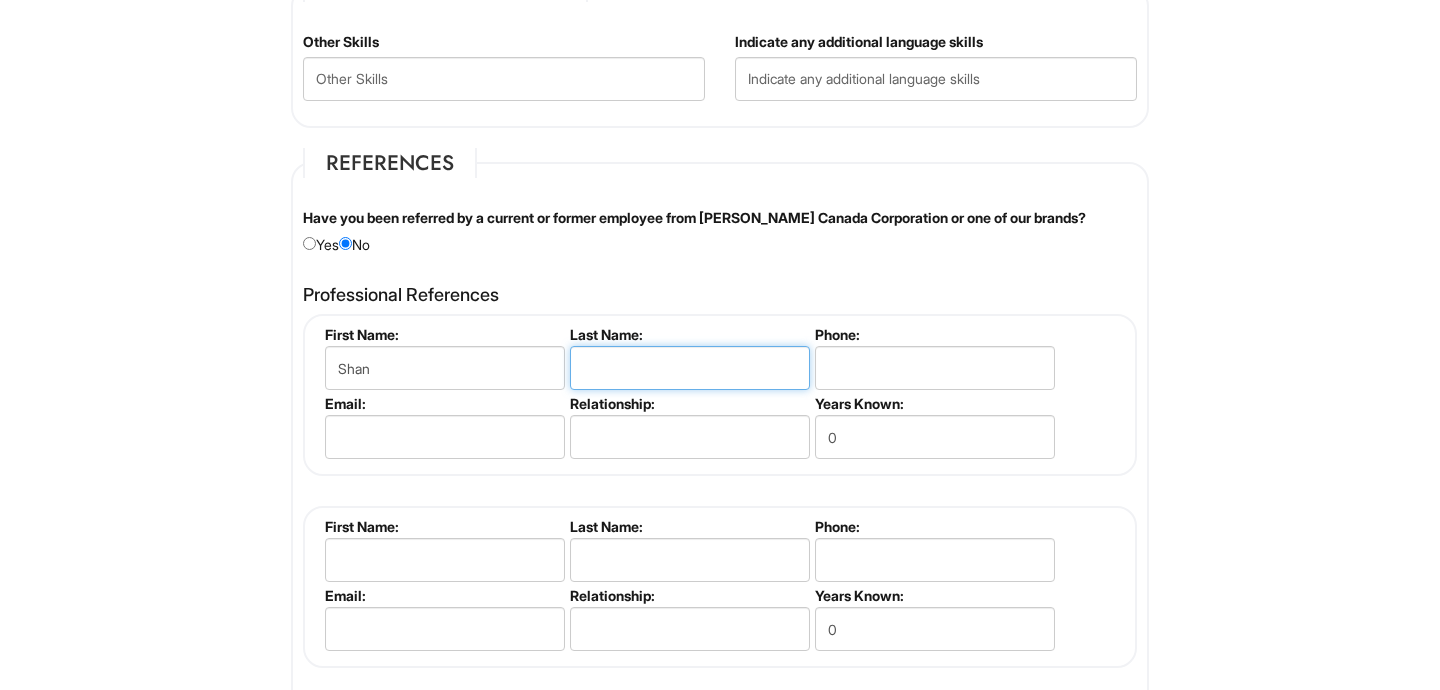 click at bounding box center (690, 368) 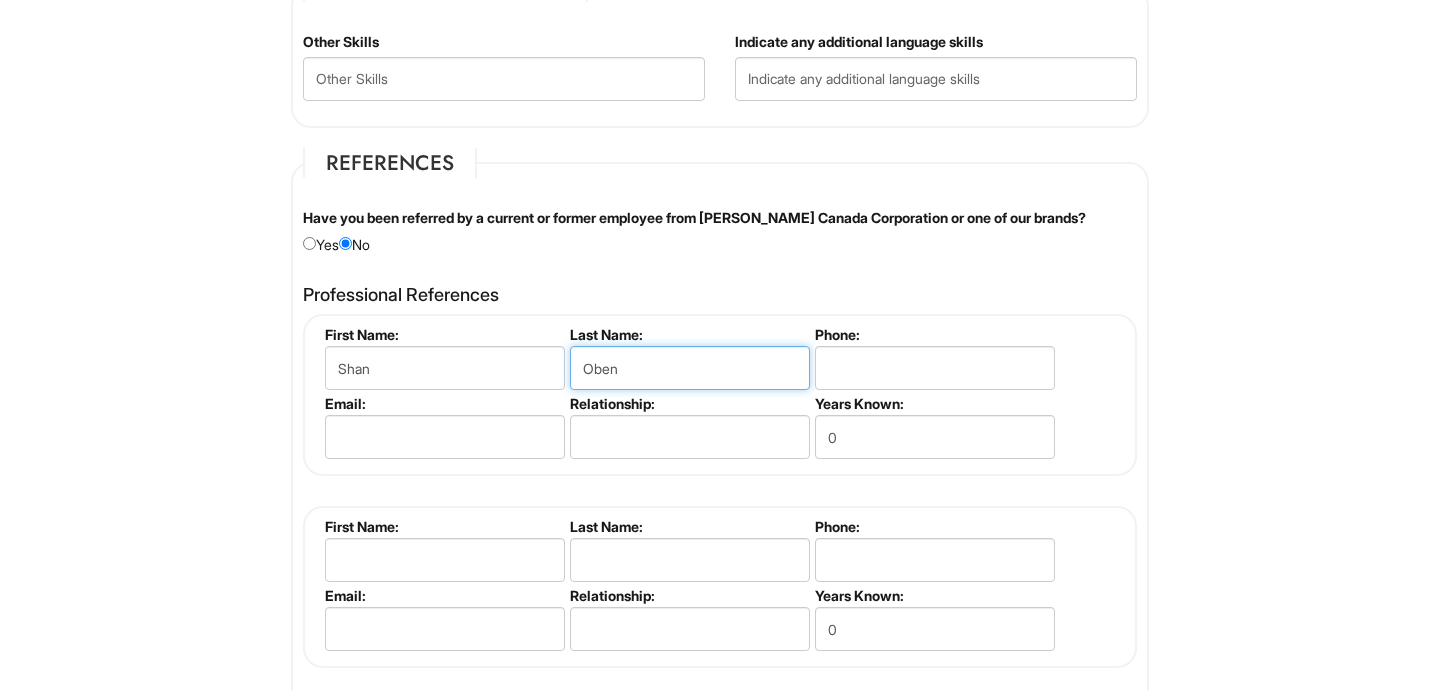 type on "Oben" 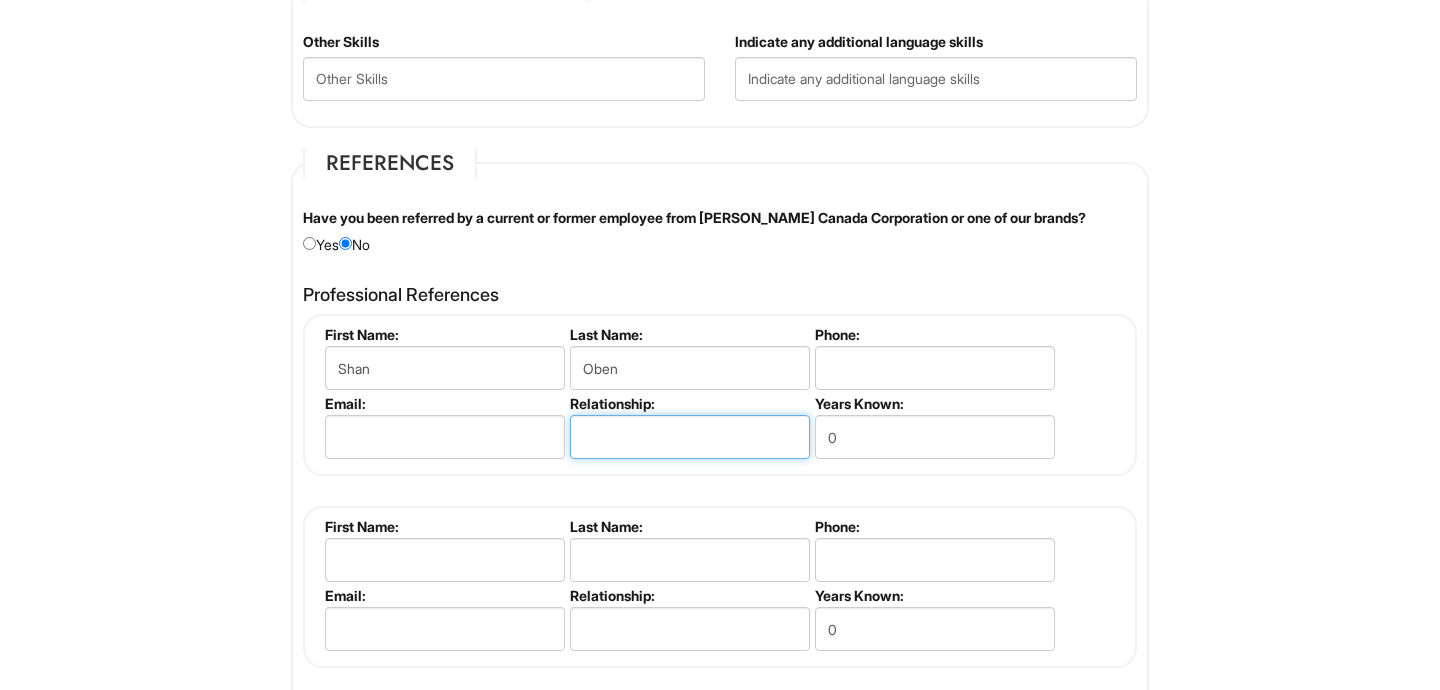 click at bounding box center [690, 437] 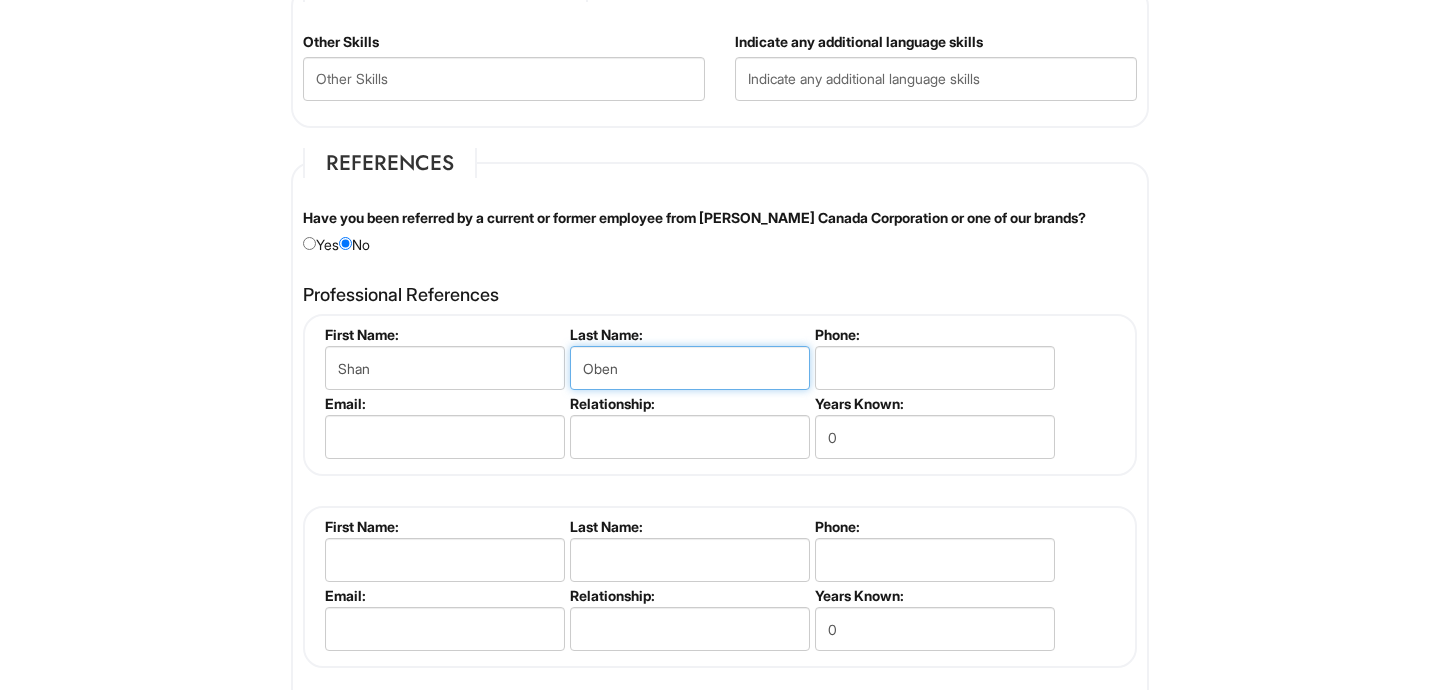 drag, startPoint x: 670, startPoint y: 359, endPoint x: 539, endPoint y: 357, distance: 131.01526 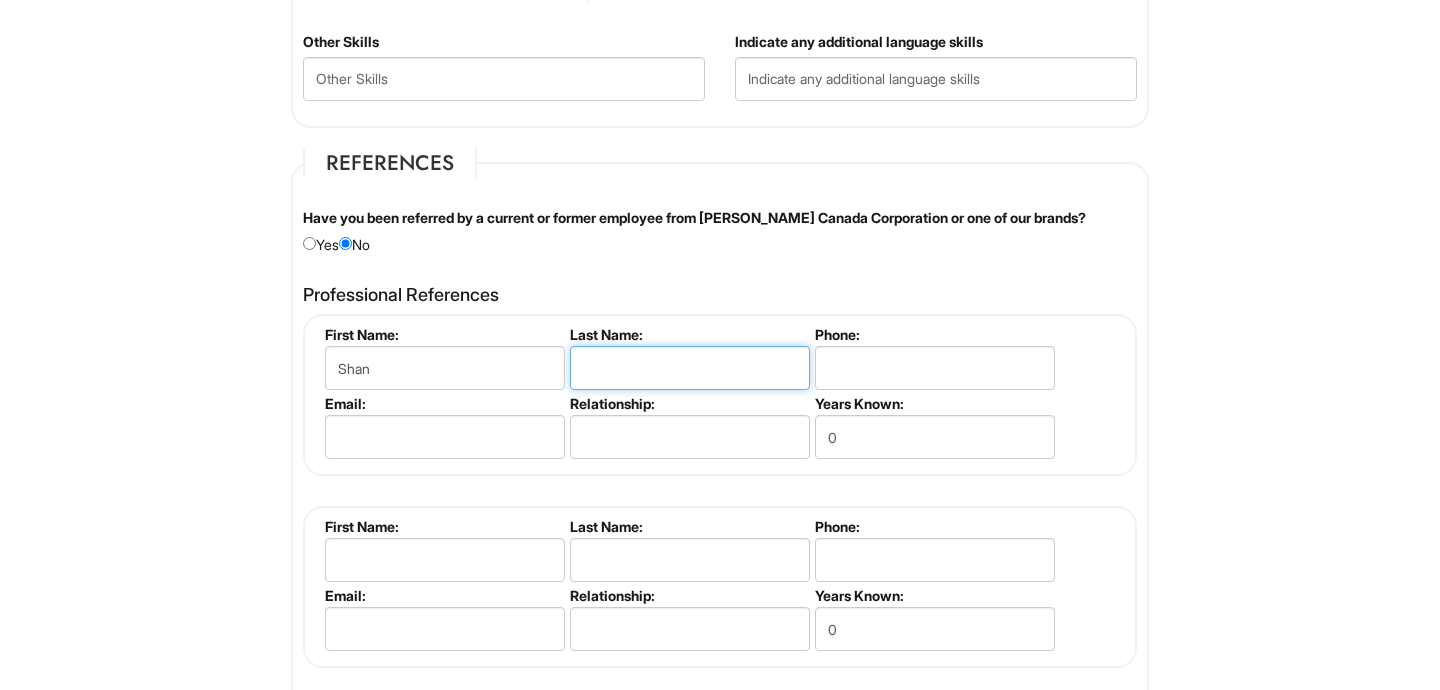 type 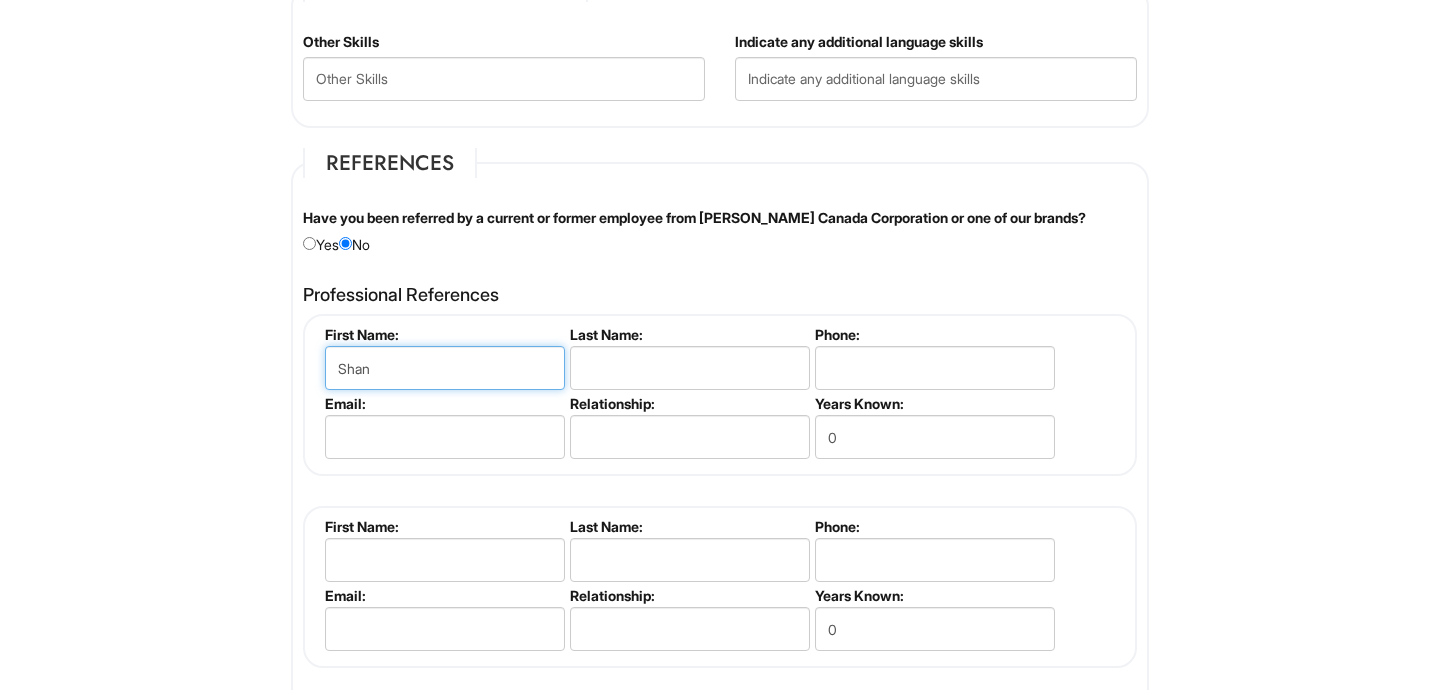 drag, startPoint x: 336, startPoint y: 350, endPoint x: 463, endPoint y: 345, distance: 127.09839 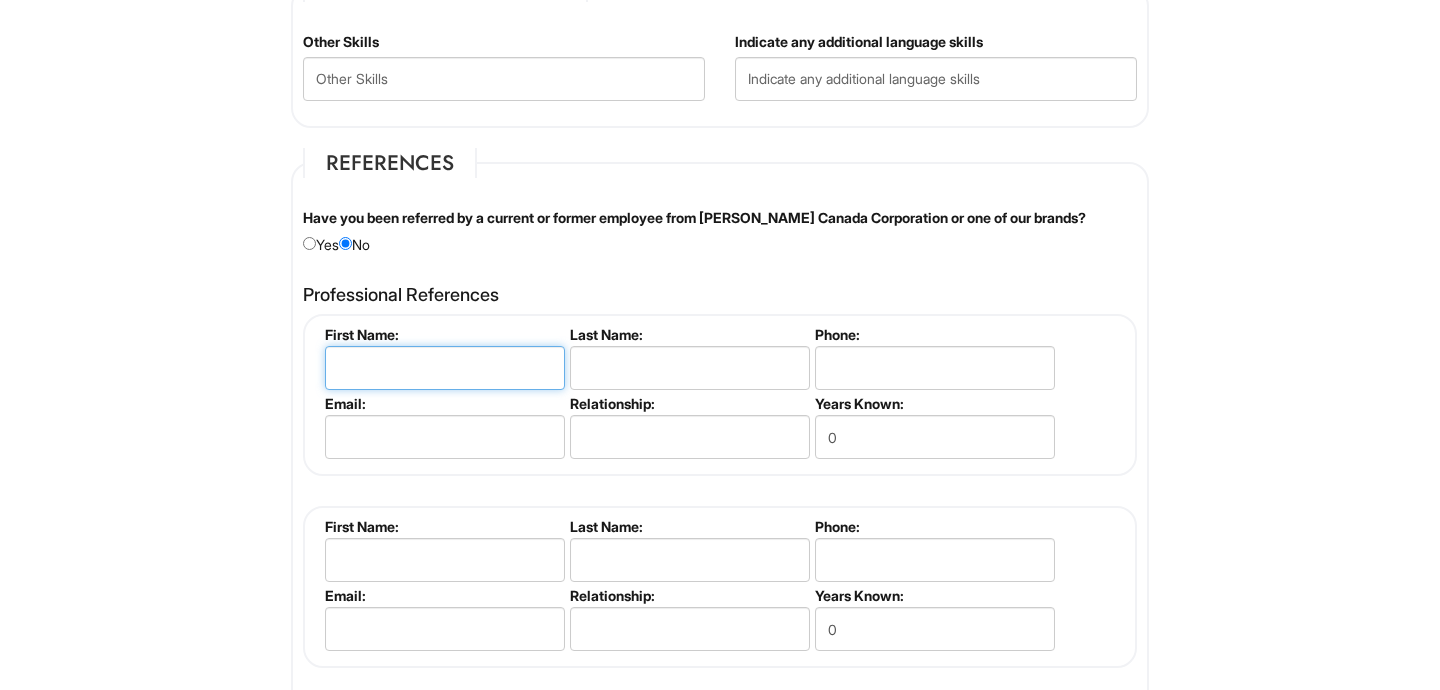 type 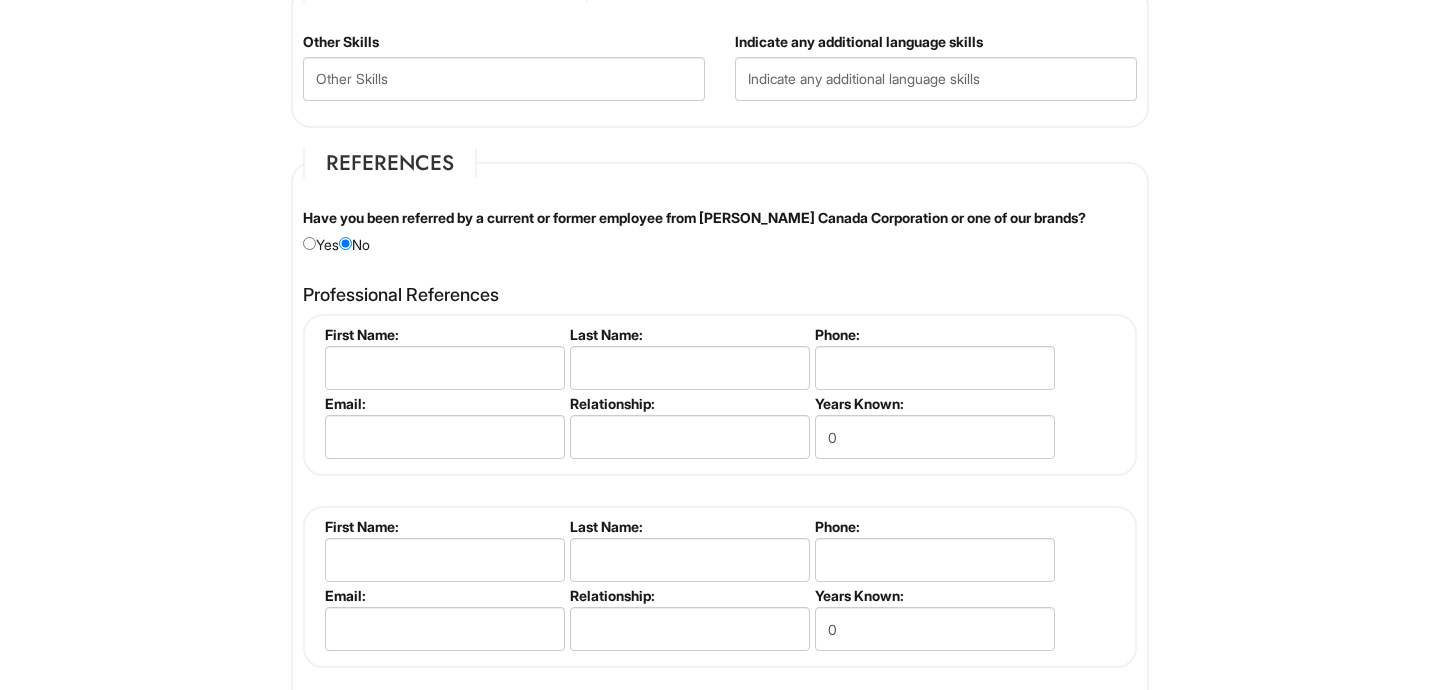 click on "Langue: FR
Please Complete This Form 1 2 Client Advisor (PT), Armani Exchange PLEASE COMPLETE ALL REQUIRED FIELDS
Personal Information
Last Name  *   Asante
First Name  *   Brynn
Middle Name
E-mail Address  *   basan623@mtroyal.ca
Phone  *   4034014503
LinkedIn URL   www.linkedin.com/in/brynn-asante-6b590b349
Resume Upload *   Resume Upload Resume.pdf
Street Address  *   137 Scandia Hill Northwest
Address Line 2
City  *   Calgary
Province  *   Province ALBERTA BRITISH COLUMBIA MANITOBA NEW BRUNSWICK NEWFOUNDLAND NOVA SCOTIA NORTHWEST TERRITORIES NUNAVUT ONTARIO PRINCE EDWARD ISLAND QUEBEC SASKATCHEWAN YUKON TERRITORY ALABAMA ALASKA ARIZONA ARKANSAS CALIFORNIA COLORADO CONNECTICUT DELAWARE DISTRICT OF COLUMBIA FLORIDA GEORGIA HAWAII IDAHO ILLINOIS INDIANA IOWA KANSAS KENTUCKY LOUISIANA MAINE MARYLAND MASSACHUSETTS MICHIGAN MINNESOTA MISSISSIPPI MISSOURI MONTANA NEBRASKA NEVADA NEW HAMPSHIRE NEW JERSEY NEW MEXICO NEW YORK NORTH CAROLINA NORTH DAKOTA OHIO" at bounding box center [720, 139] 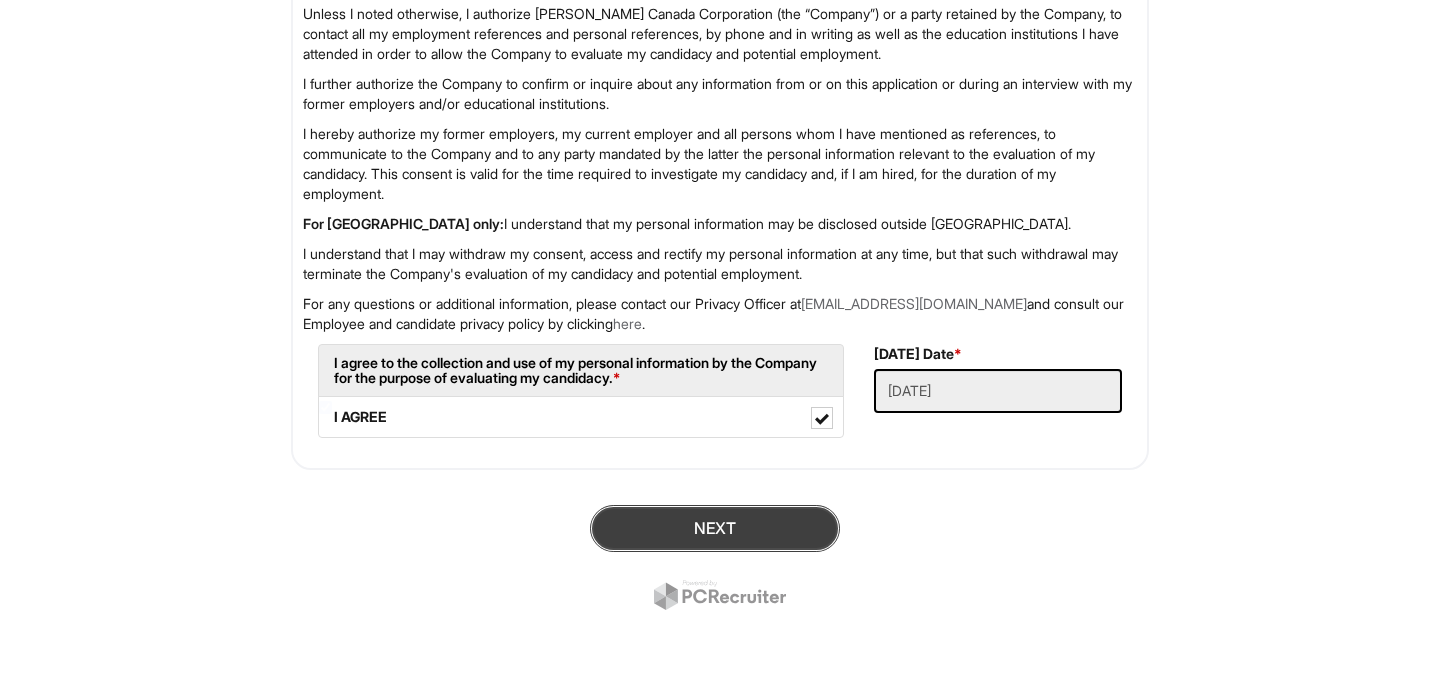 click on "Next" at bounding box center [715, 528] 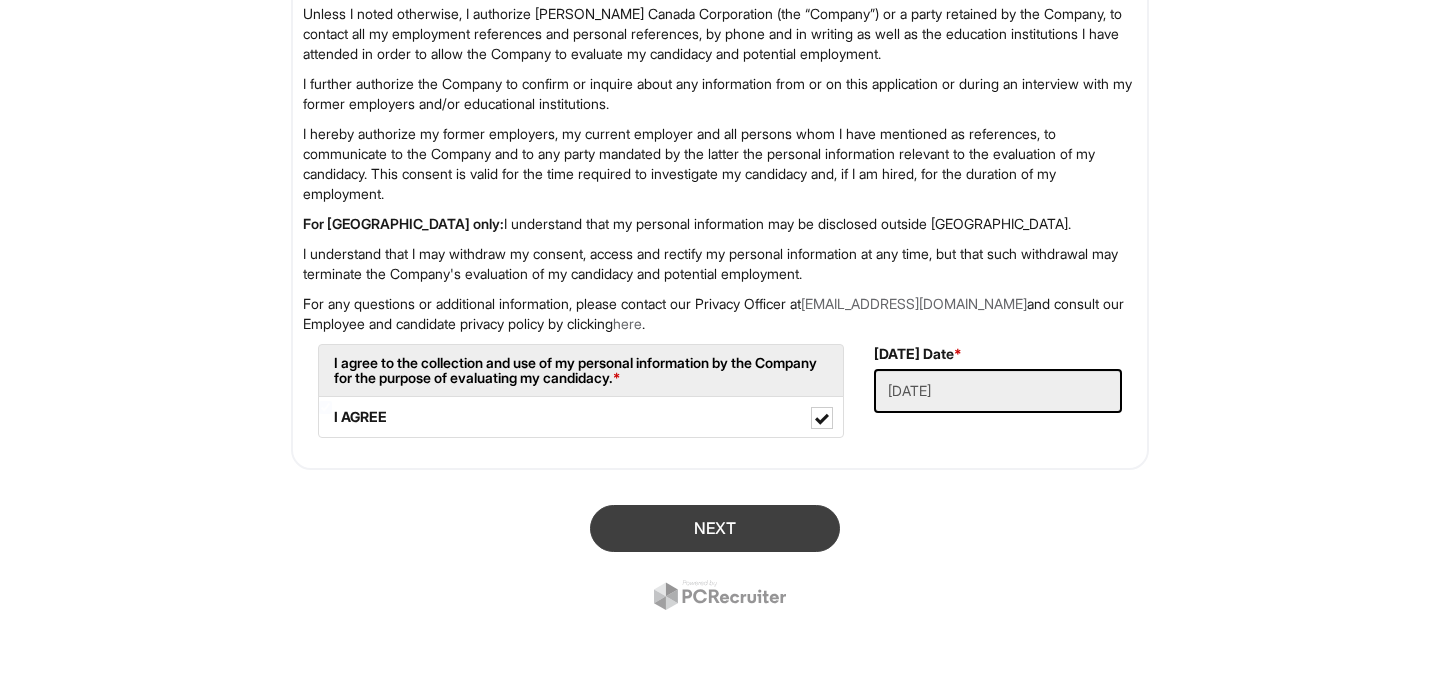 scroll, scrollTop: 462, scrollLeft: 0, axis: vertical 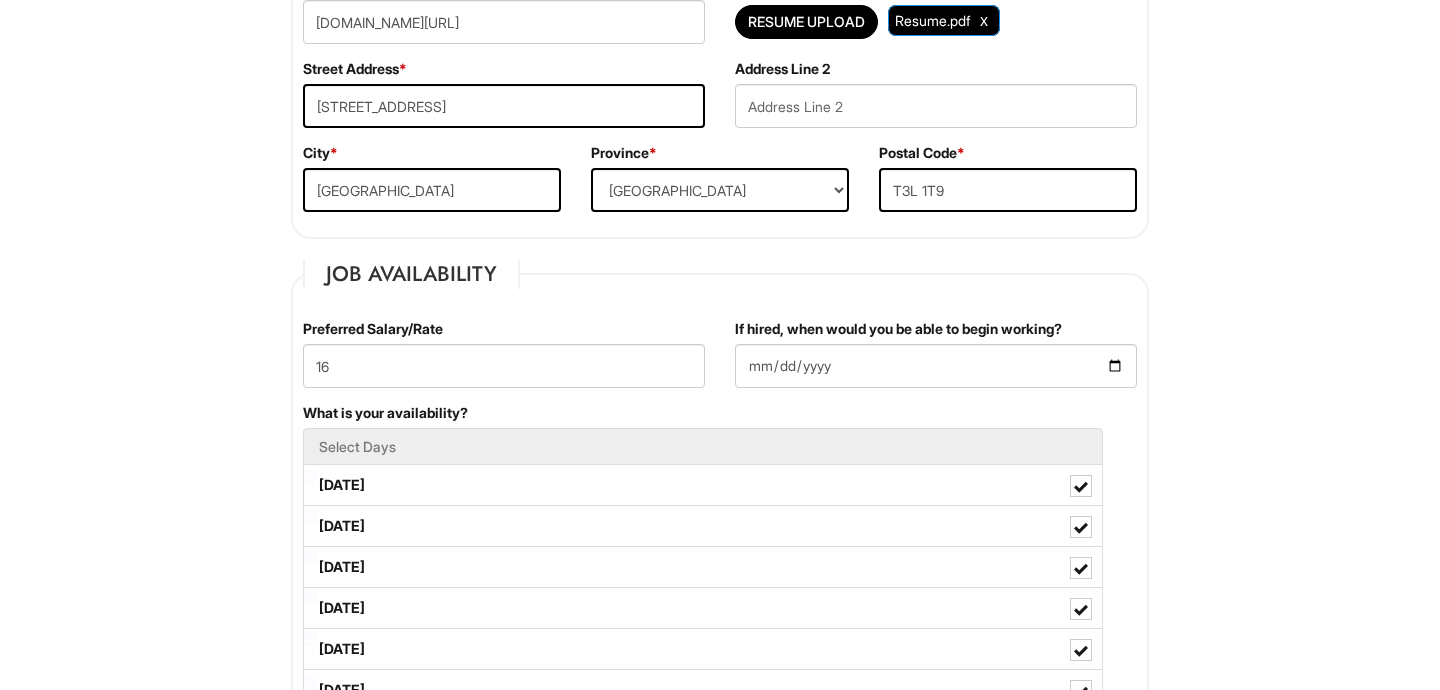 click on "Street Address  *   137 Scandia Hill Northwest" at bounding box center [504, 101] 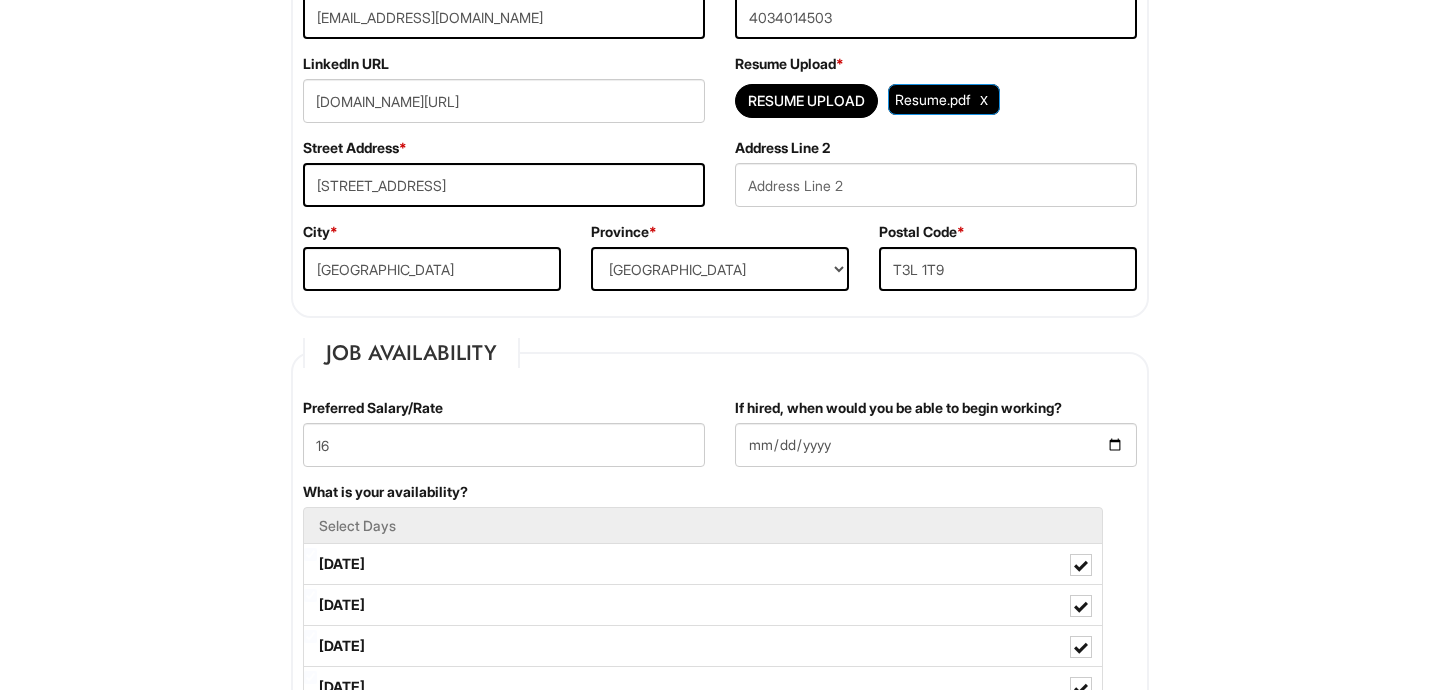 scroll, scrollTop: 342, scrollLeft: 0, axis: vertical 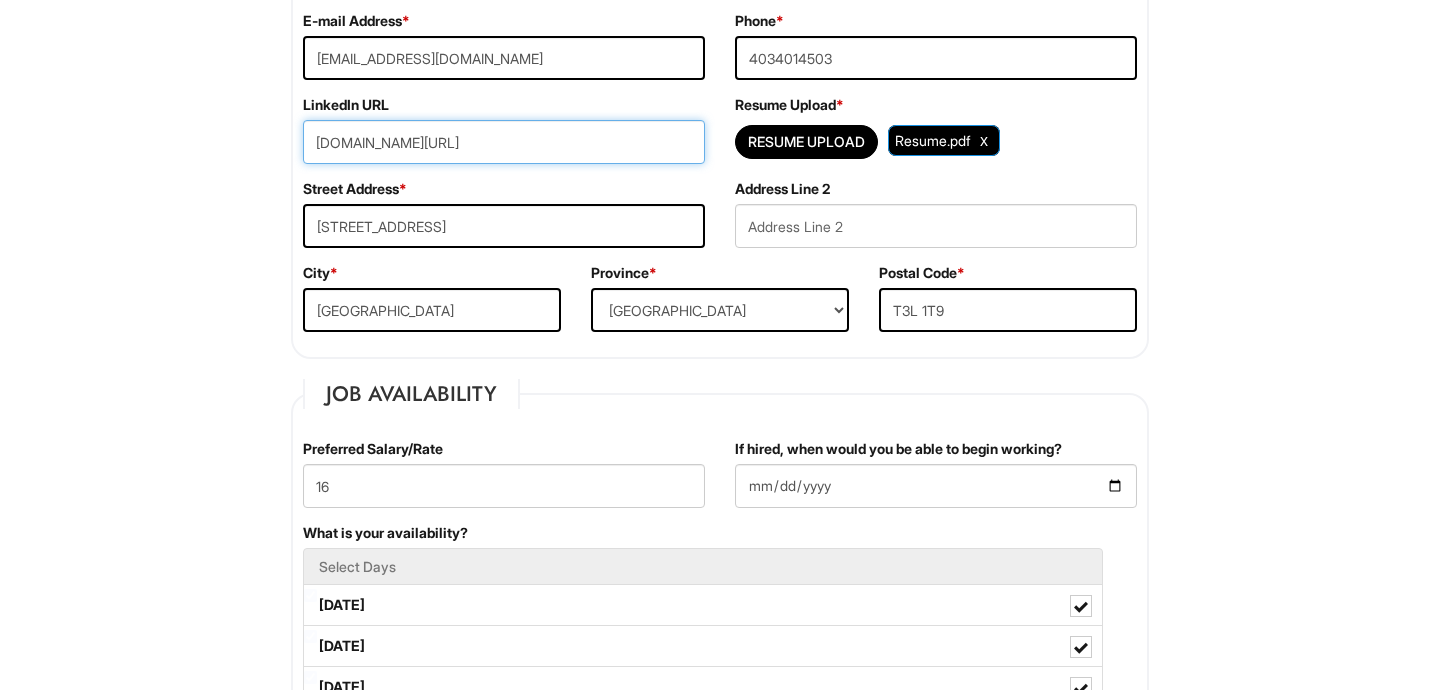 click on "www.linkedin.com/in/brynn-asante-6b590b349" at bounding box center [504, 142] 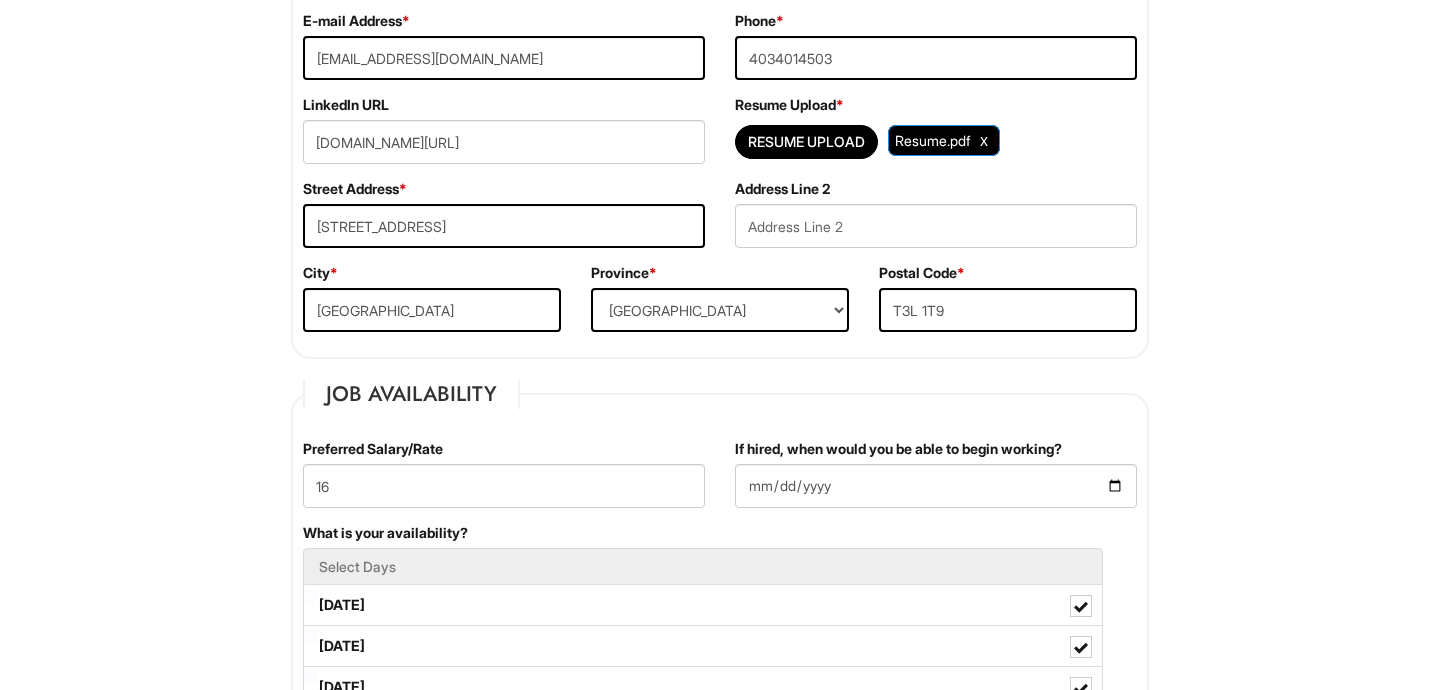 click on "Langue: FR
Please Complete This Form 1 2 Client Advisor (PT), Armani Exchange PLEASE COMPLETE ALL REQUIRED FIELDS
Personal Information
Last Name  *   Asante
First Name  *   Brynn
Middle Name
E-mail Address  *   basan623@mtroyal.ca
Phone  *   4034014503
LinkedIn URL   www.linkedin.com/in/brynn-asante-6b590b349
Resume Upload *   Resume Upload Resume.pdf
Street Address  *   137 Scandia Hill Northwest
Address Line 2
City  *   Calgary
Province  *   Province ALBERTA BRITISH COLUMBIA MANITOBA NEW BRUNSWICK NEWFOUNDLAND NOVA SCOTIA NORTHWEST TERRITORIES NUNAVUT ONTARIO PRINCE EDWARD ISLAND QUEBEC SASKATCHEWAN YUKON TERRITORY ALABAMA ALASKA ARIZONA ARKANSAS CALIFORNIA COLORADO CONNECTICUT DELAWARE DISTRICT OF COLUMBIA FLORIDA GEORGIA HAWAII IDAHO ILLINOIS INDIANA IOWA KANSAS KENTUCKY LOUISIANA MAINE MARYLAND MASSACHUSETTS MICHIGAN MINNESOTA MISSISSIPPI MISSOURI MONTANA NEBRASKA NEVADA NEW HAMPSHIRE NEW JERSEY NEW MEXICO NEW YORK NORTH CAROLINA NORTH DAKOTA OHIO" at bounding box center [720, 1637] 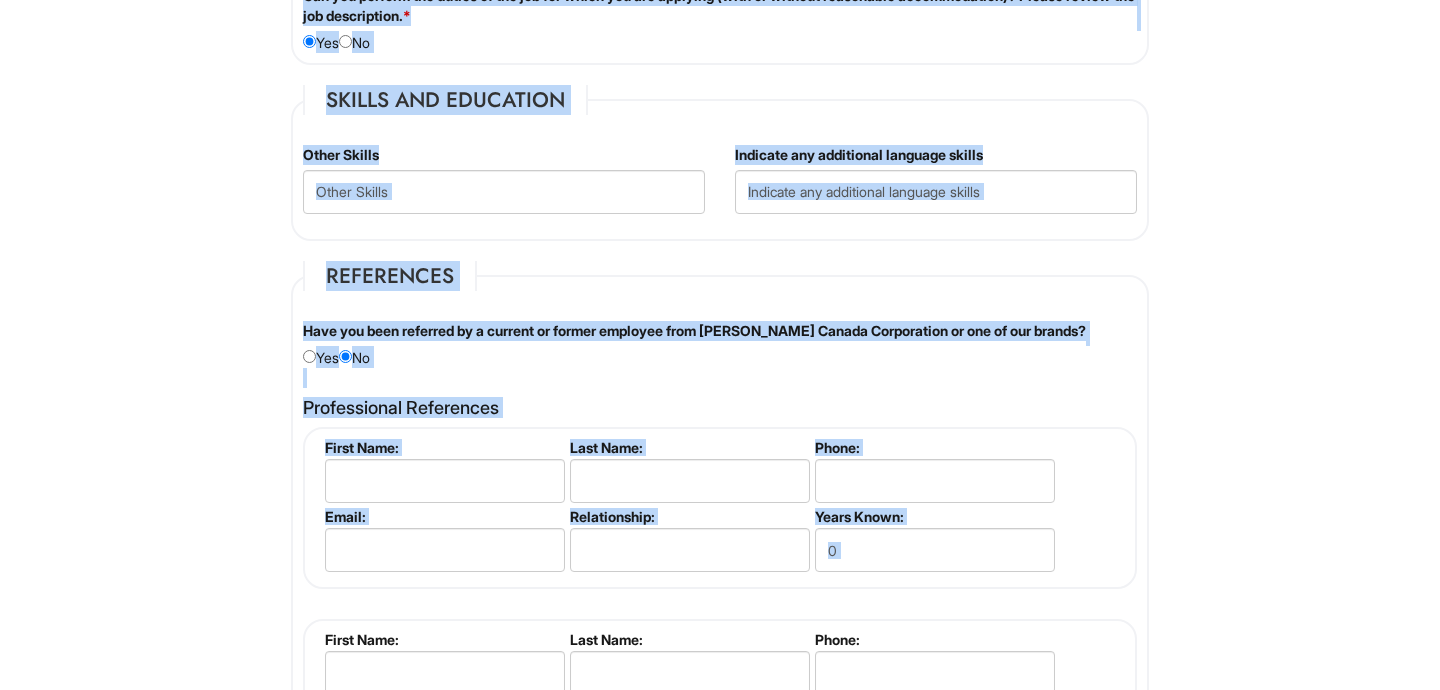 drag, startPoint x: 1313, startPoint y: 366, endPoint x: 1309, endPoint y: 723, distance: 357.0224 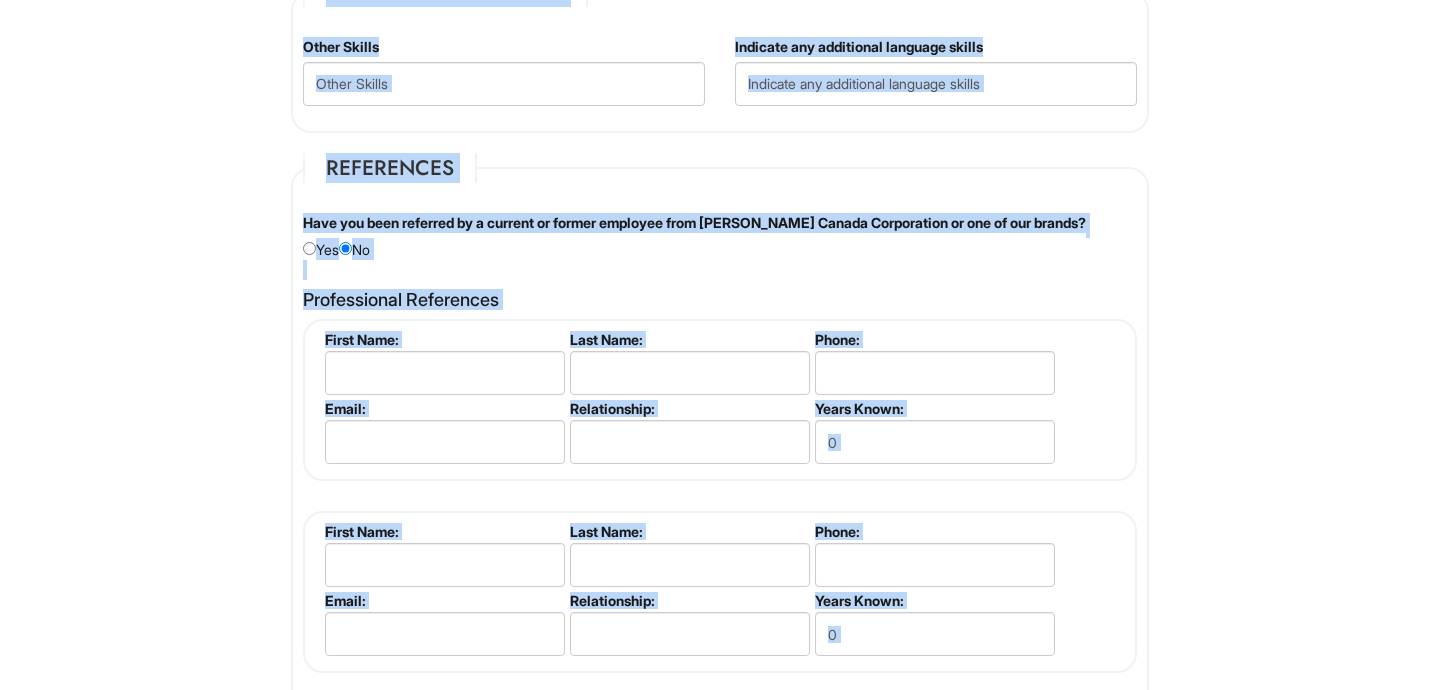 click on "Langue: FR
Please Complete This Form 1 2 Client Advisor (PT), Armani Exchange PLEASE COMPLETE ALL REQUIRED FIELDS
Personal Information
Last Name  *   Asante
First Name  *   Brynn
Middle Name
E-mail Address  *   basan623@mtroyal.ca
Phone  *   4034014503
LinkedIn URL   www.linkedin.com/in/brynn-asante-6b590b349
Resume Upload *   Resume Upload Resume.pdf
Street Address  *   137 Scandia Hill Northwest
Address Line 2
City  *   Calgary
Province  *   Province ALBERTA BRITISH COLUMBIA MANITOBA NEW BRUNSWICK NEWFOUNDLAND NOVA SCOTIA NORTHWEST TERRITORIES NUNAVUT ONTARIO PRINCE EDWARD ISLAND QUEBEC SASKATCHEWAN YUKON TERRITORY ALABAMA ALASKA ARIZONA ARKANSAS CALIFORNIA COLORADO CONNECTICUT DELAWARE DISTRICT OF COLUMBIA FLORIDA GEORGIA HAWAII IDAHO ILLINOIS INDIANA IOWA KANSAS KENTUCKY LOUISIANA MAINE MARYLAND MASSACHUSETTS MICHIGAN MINNESOTA MISSISSIPPI MISSOURI MONTANA NEBRASKA NEVADA NEW HAMPSHIRE NEW JERSEY NEW MEXICO NEW YORK NORTH CAROLINA NORTH DAKOTA OHIO" at bounding box center [720, 144] 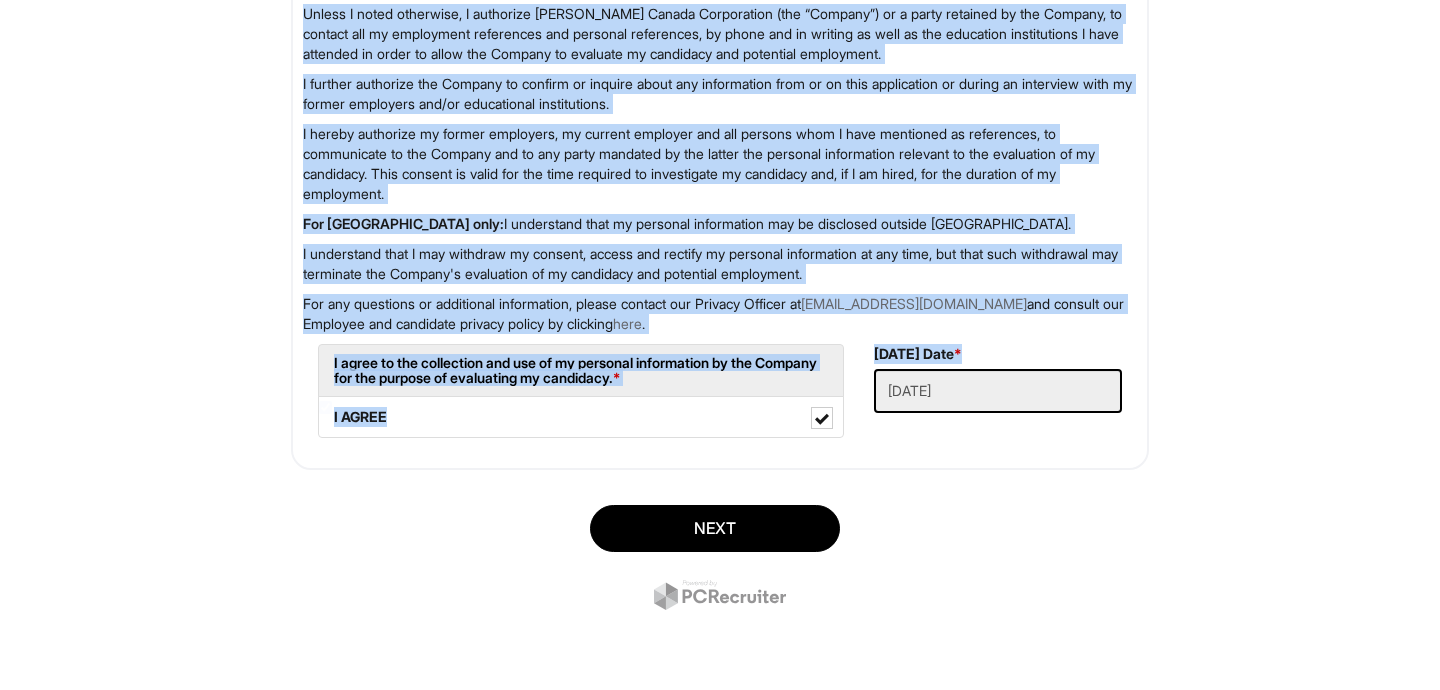 drag, startPoint x: 1228, startPoint y: 519, endPoint x: 1214, endPoint y: 747, distance: 228.42941 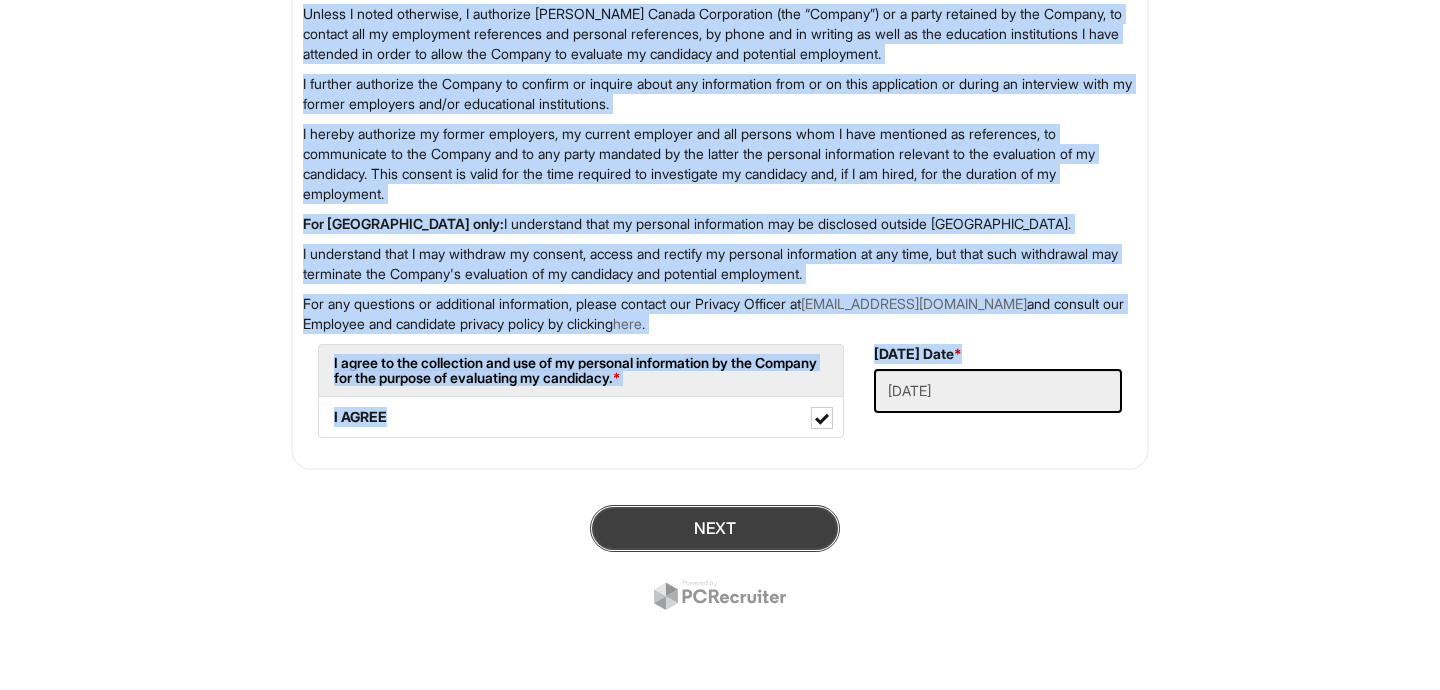 click on "Next" at bounding box center [715, 528] 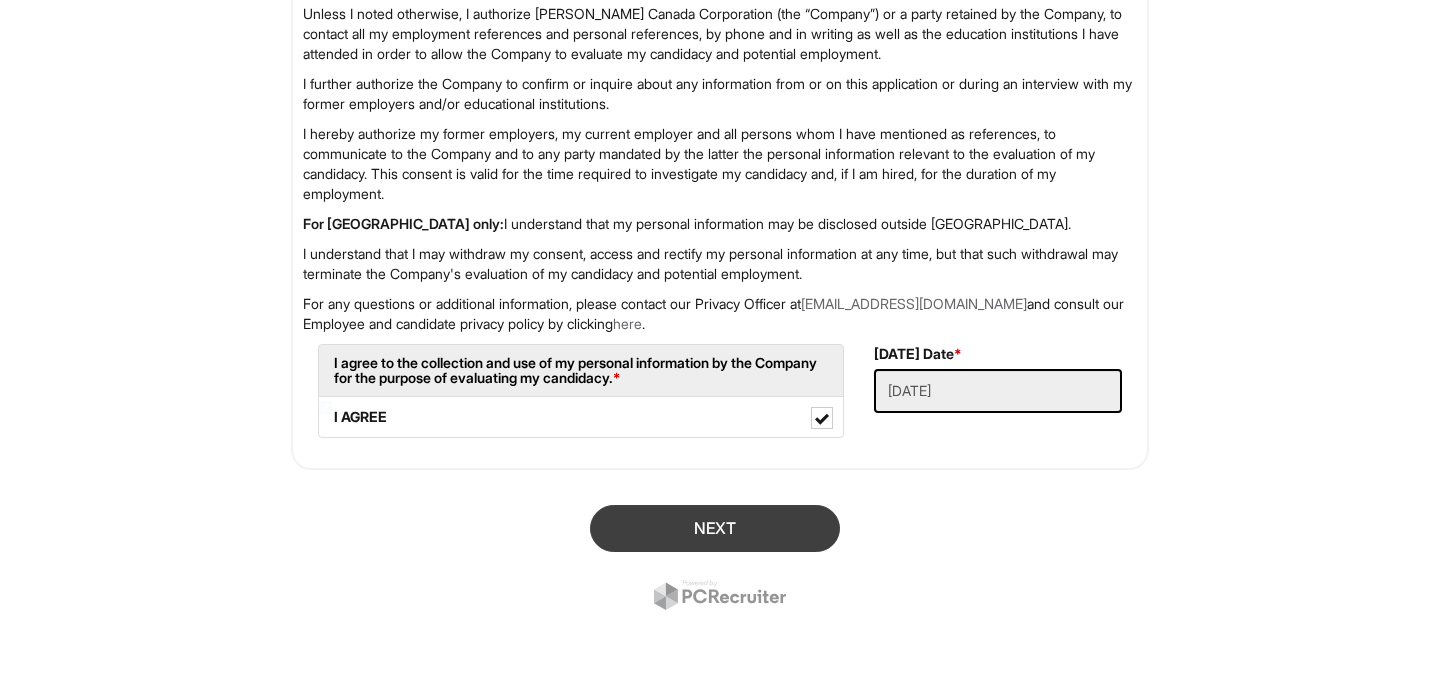 scroll, scrollTop: 462, scrollLeft: 0, axis: vertical 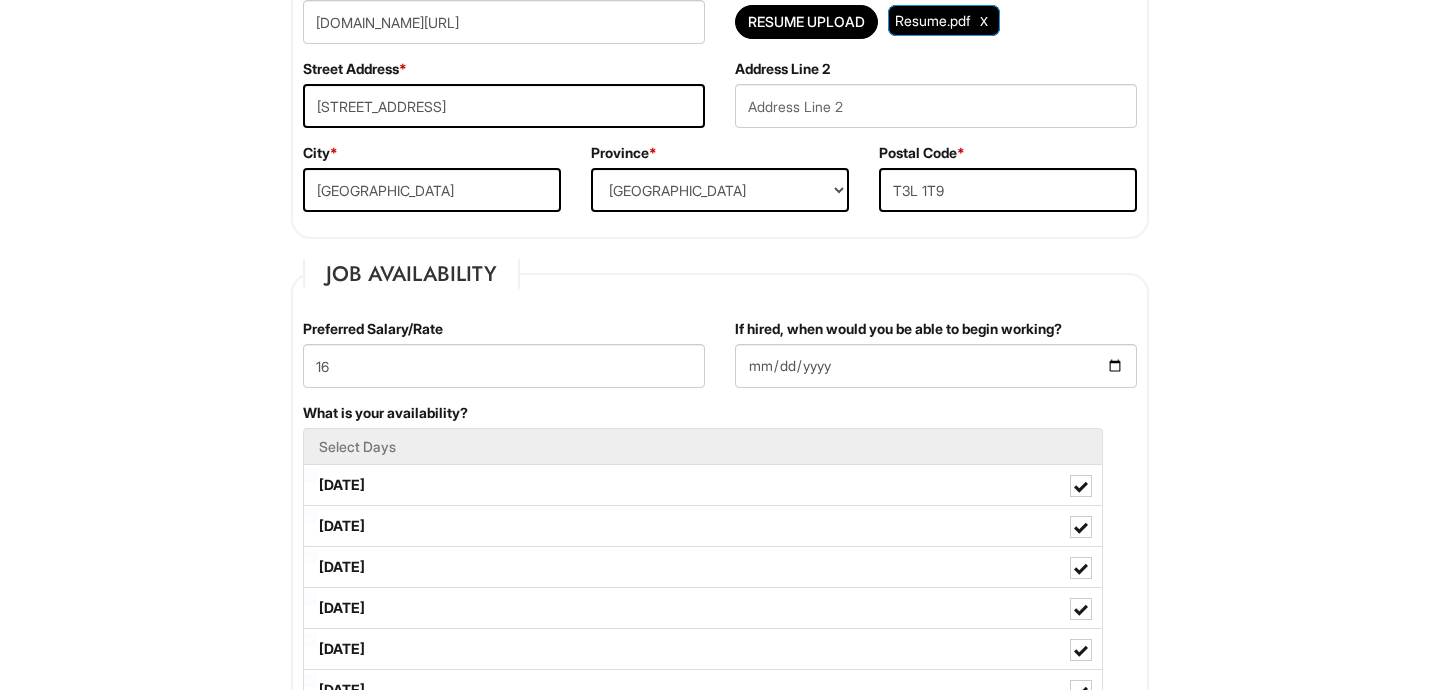click on "Street Address  *   137 Scandia Hill Northwest" at bounding box center (504, 101) 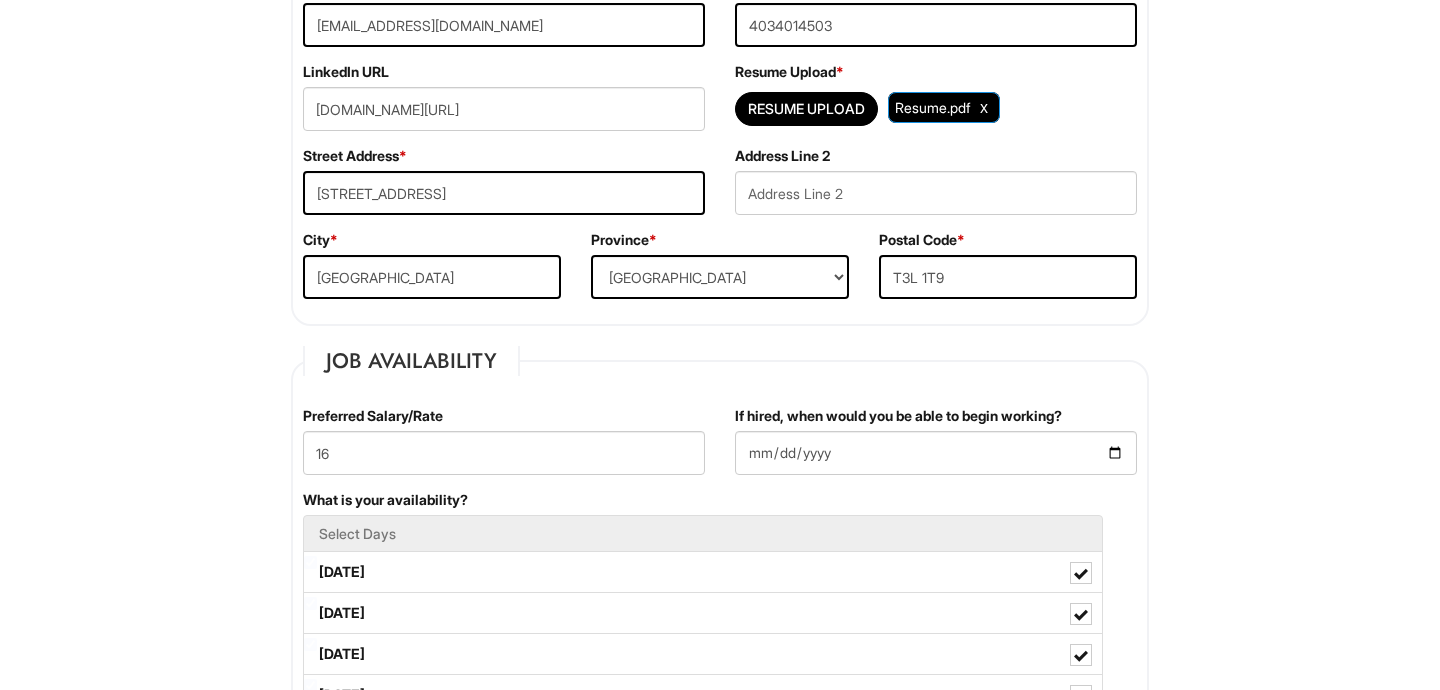 scroll, scrollTop: 342, scrollLeft: 0, axis: vertical 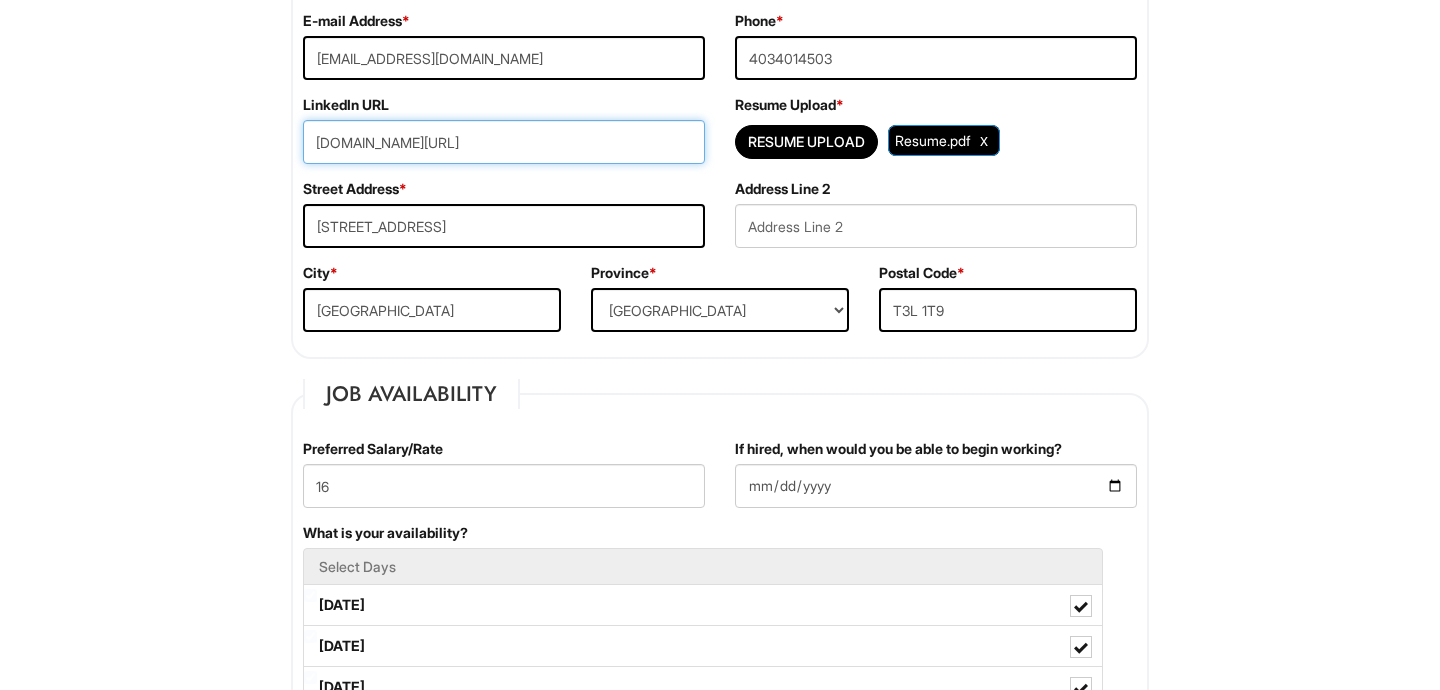 drag, startPoint x: 672, startPoint y: 157, endPoint x: 301, endPoint y: 130, distance: 371.98117 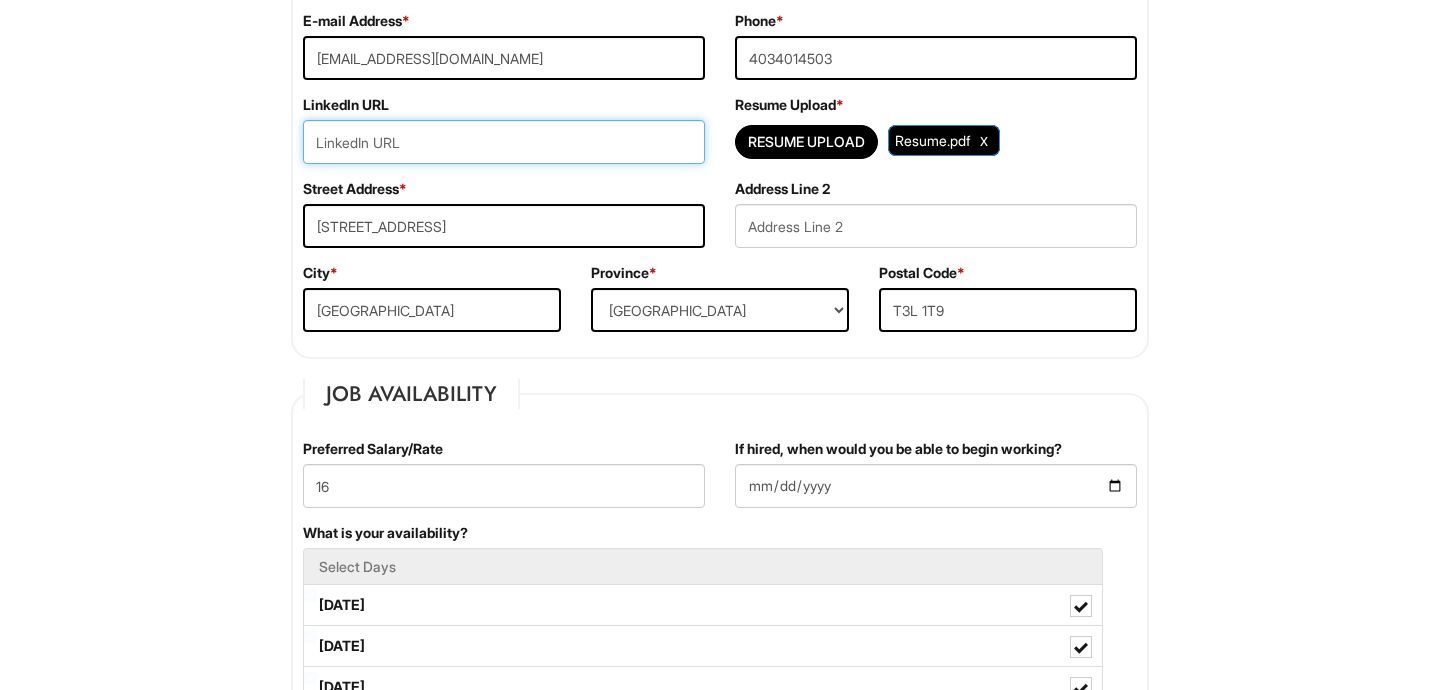 paste on "www.linkedin.com/in/brynn-asante-6b590b349" 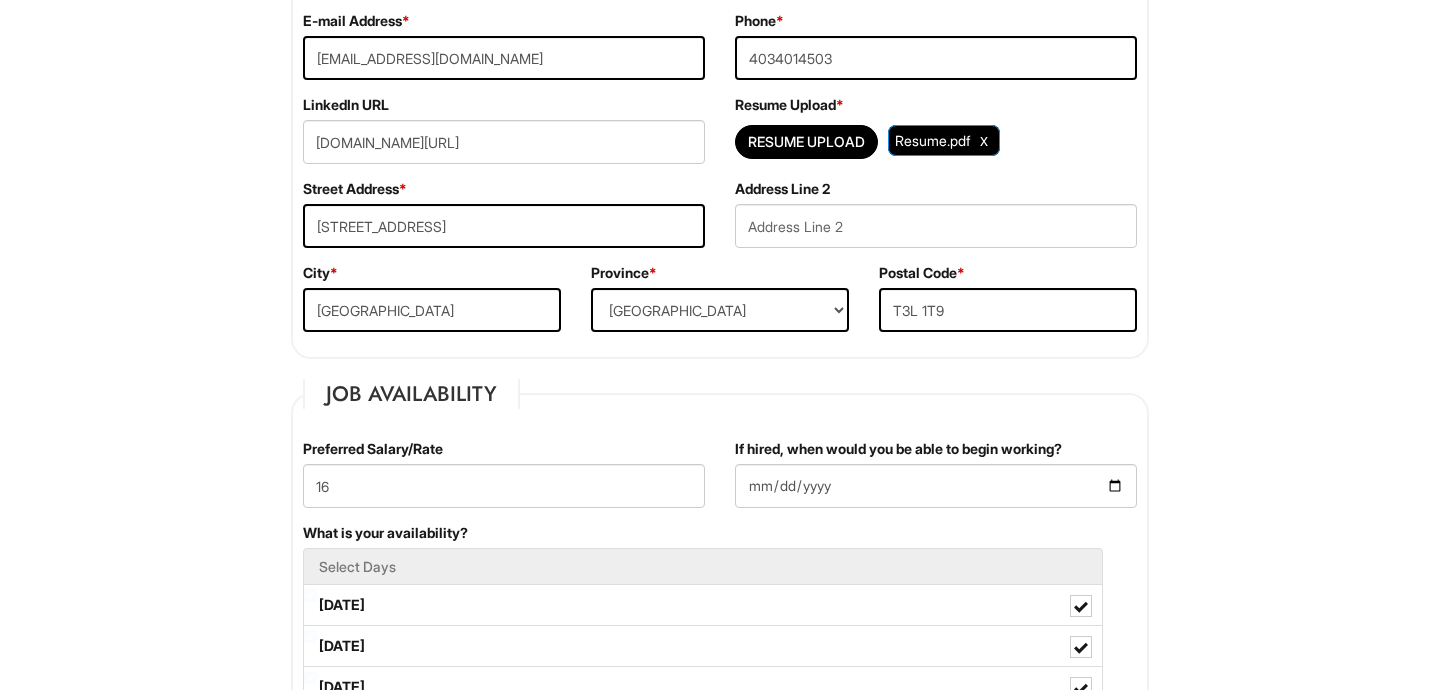 click on "Personal Information
Last Name  *   Asante
First Name  *   Brynn
Middle Name
E-mail Address  *   basan623@mtroyal.ca
Phone  *   4034014503
LinkedIn URL   www.linkedin.com/in/brynn-asante-6b590b349
Resume Upload *   Resume Upload Resume.pdf
Street Address  *   137 Scandia Hill Northwest
Address Line 2
City  *   Calgary
Province  *   Province ALBERTA BRITISH COLUMBIA MANITOBA NEW BRUNSWICK NEWFOUNDLAND NOVA SCOTIA NORTHWEST TERRITORIES NUNAVUT ONTARIO PRINCE EDWARD ISLAND QUEBEC SASKATCHEWAN YUKON TERRITORY ALABAMA ALASKA ARIZONA ARKANSAS CALIFORNIA COLORADO CONNECTICUT DELAWARE DISTRICT OF COLUMBIA FLORIDA GEORGIA HAWAII IDAHO ILLINOIS INDIANA IOWA KANSAS KENTUCKY LOUISIANA MAINE MARYLAND MASSACHUSETTS MICHIGAN MINNESOTA MISSISSIPPI MISSOURI MONTANA NEBRASKA NEVADA NEW HAMPSHIRE NEW JERSEY NEW MEXICO NEW YORK NORTH CAROLINA NORTH DAKOTA OHIO OKLAHOMA OREGON PENNSYLVANIA RHODE ISLAND SOUTH CAROLINA SOUTH DAKOTA TENNESSEE TEXAS UTAH VERMONT VIRGINIA WASHINGTON WYOMING" at bounding box center (720, 1631) 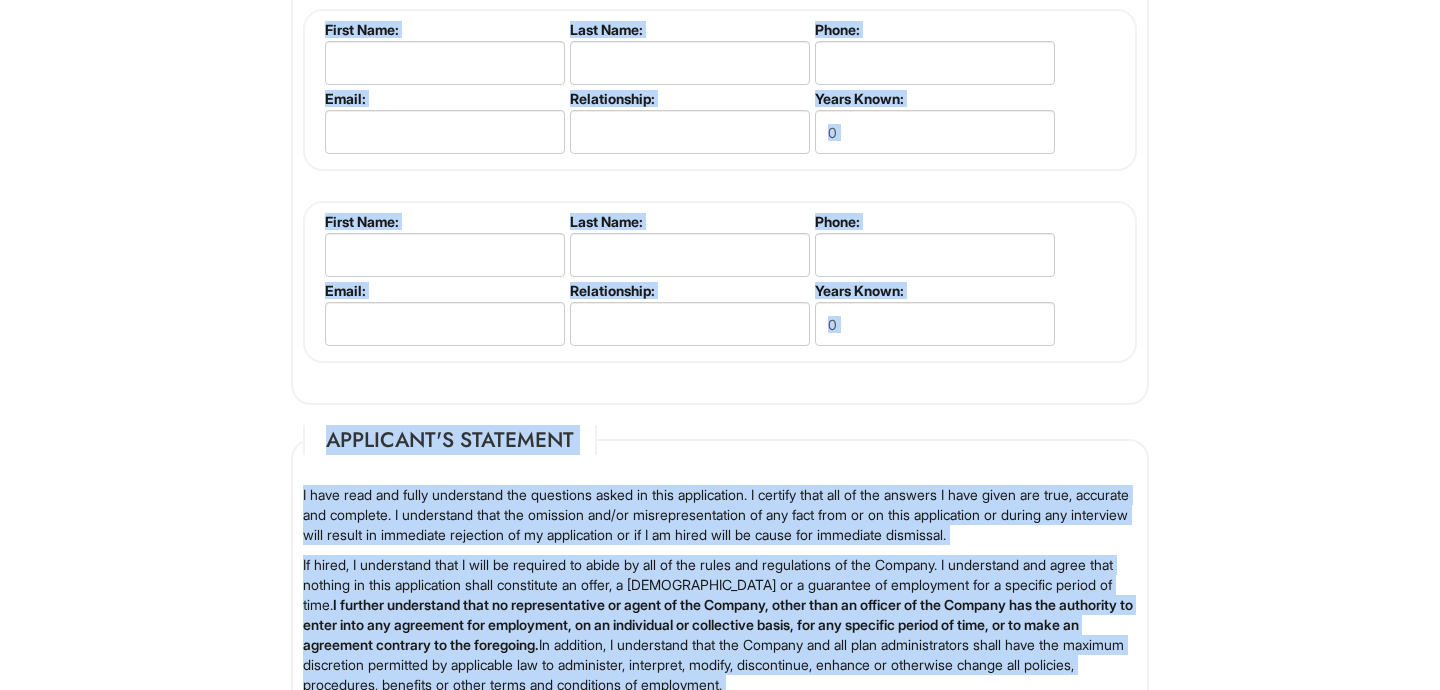 scroll, scrollTop: 3156, scrollLeft: 0, axis: vertical 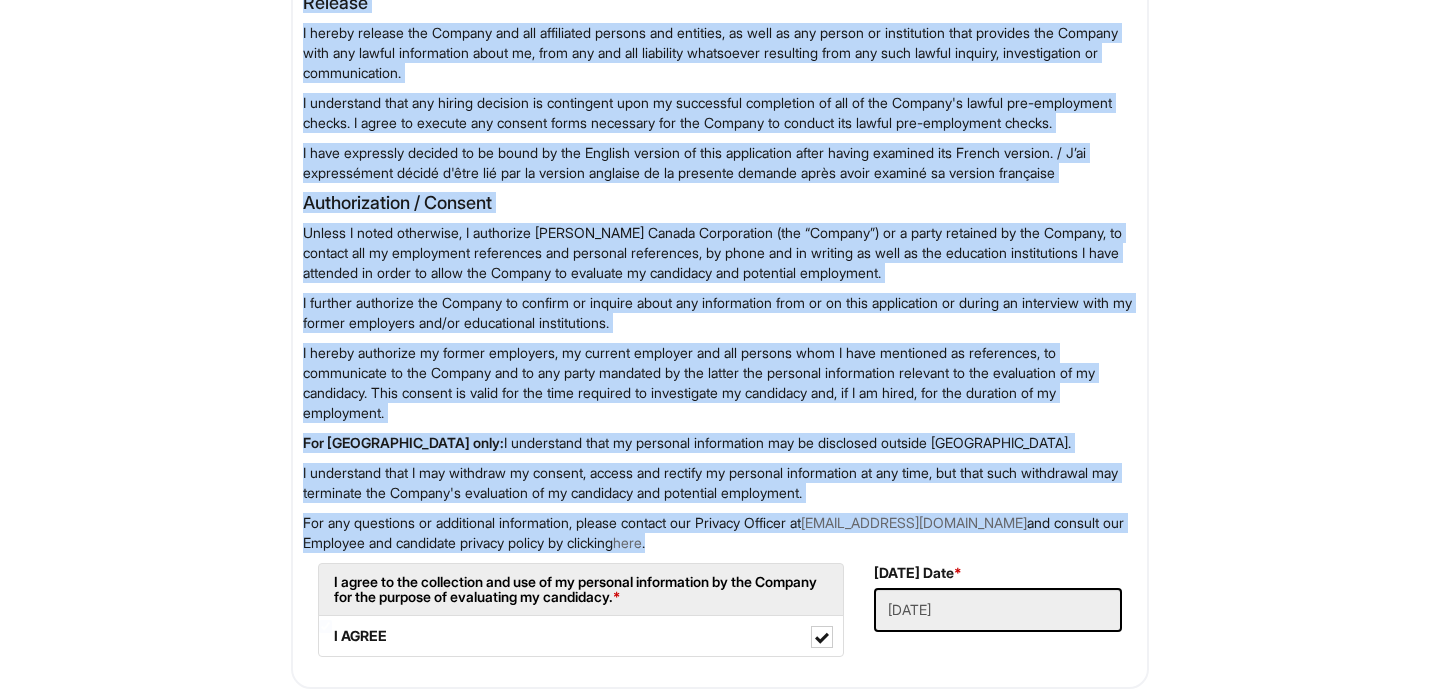 drag, startPoint x: 526, startPoint y: 382, endPoint x: 525, endPoint y: 759, distance: 377.0013 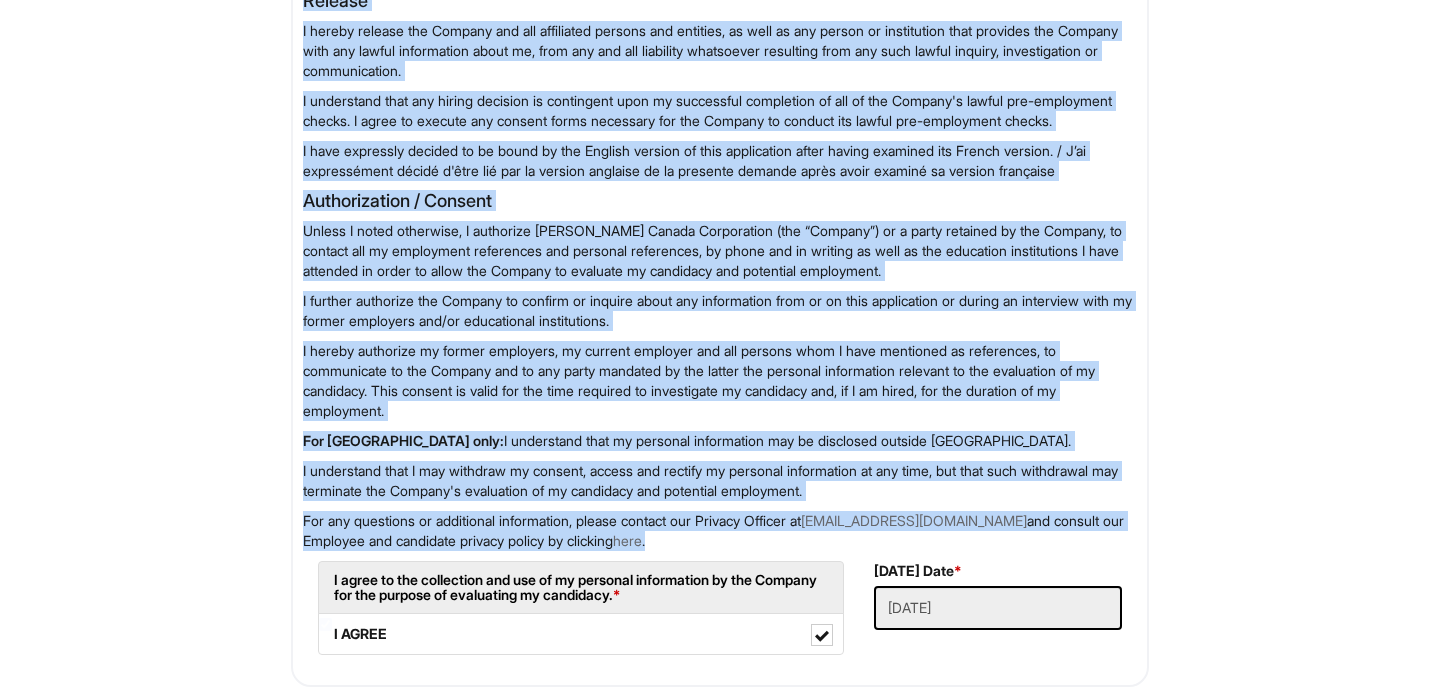 click on "Langue: FR
Please Complete This Form 1 2 Client Advisor (PT), Armani Exchange PLEASE COMPLETE ALL REQUIRED FIELDS
Personal Information
Last Name  *   Asante
First Name  *   Brynn
Middle Name
E-mail Address  *   basan623@mtroyal.ca
Phone  *   4034014503
LinkedIn URL   www.linkedin.com/in/brynn-asante-6b590b349
Resume Upload *   Resume Upload Resume.pdf
Street Address  *   137 Scandia Hill Northwest
Address Line 2
City  *   Calgary
Province  *   Province ALBERTA BRITISH COLUMBIA MANITOBA NEW BRUNSWICK NEWFOUNDLAND NOVA SCOTIA NORTHWEST TERRITORIES NUNAVUT ONTARIO PRINCE EDWARD ISLAND QUEBEC SASKATCHEWAN YUKON TERRITORY ALABAMA ALASKA ARIZONA ARKANSAS CALIFORNIA COLORADO CONNECTICUT DELAWARE DISTRICT OF COLUMBIA FLORIDA GEORGIA HAWAII IDAHO ILLINOIS INDIANA IOWA KANSAS KENTUCKY LOUISIANA MAINE MARYLAND MASSACHUSETTS MICHIGAN MINNESOTA MISSISSIPPI MISSOURI MONTANA NEBRASKA NEVADA NEW HAMPSHIRE NEW JERSEY NEW MEXICO NEW YORK NORTH CAROLINA NORTH DAKOTA OHIO" at bounding box center [720, -1072] 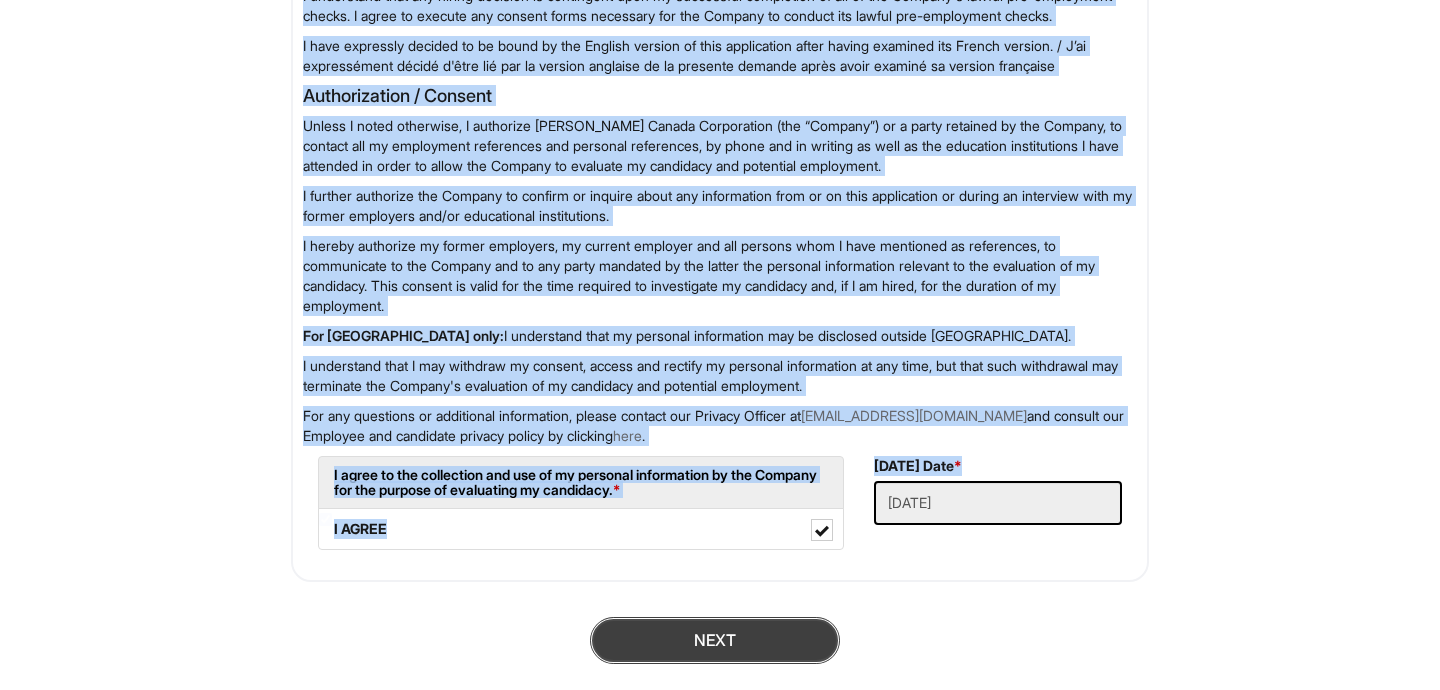 click on "Next" at bounding box center (715, 640) 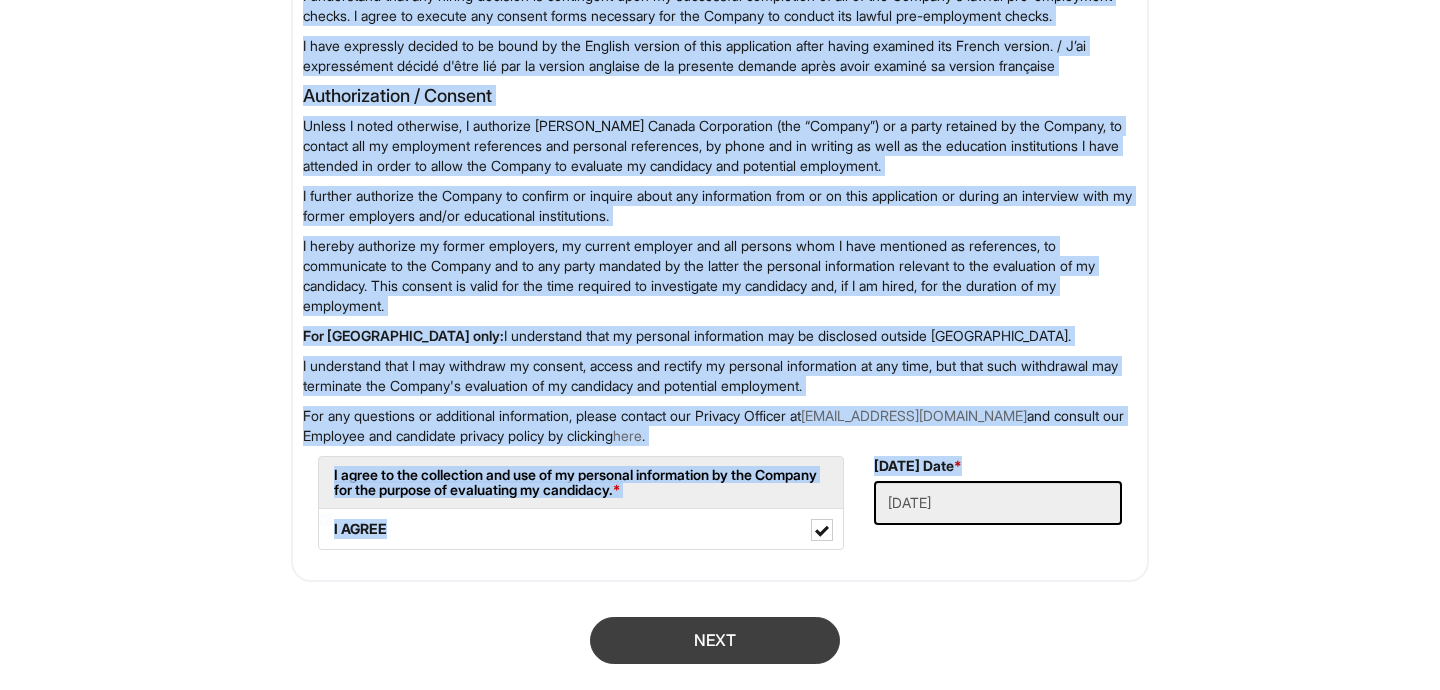 scroll, scrollTop: 462, scrollLeft: 0, axis: vertical 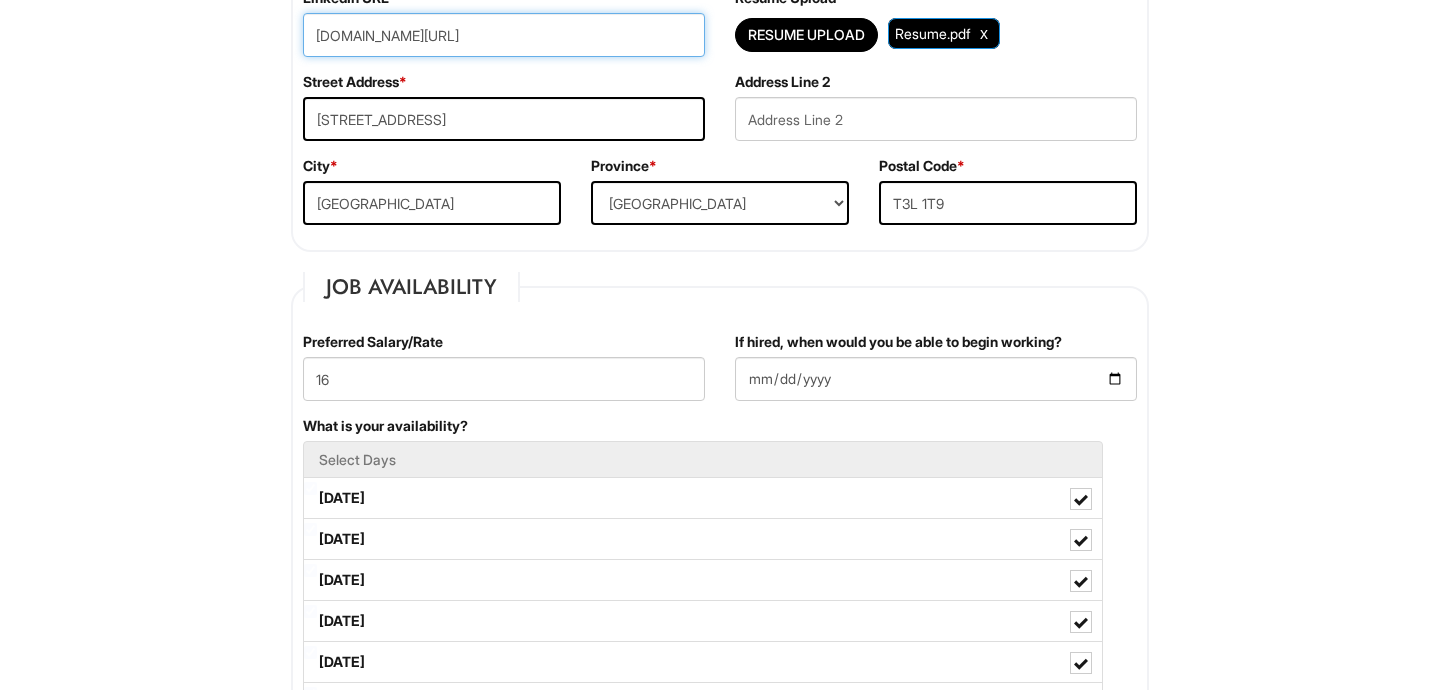 drag, startPoint x: 654, startPoint y: 21, endPoint x: 219, endPoint y: 17, distance: 435.0184 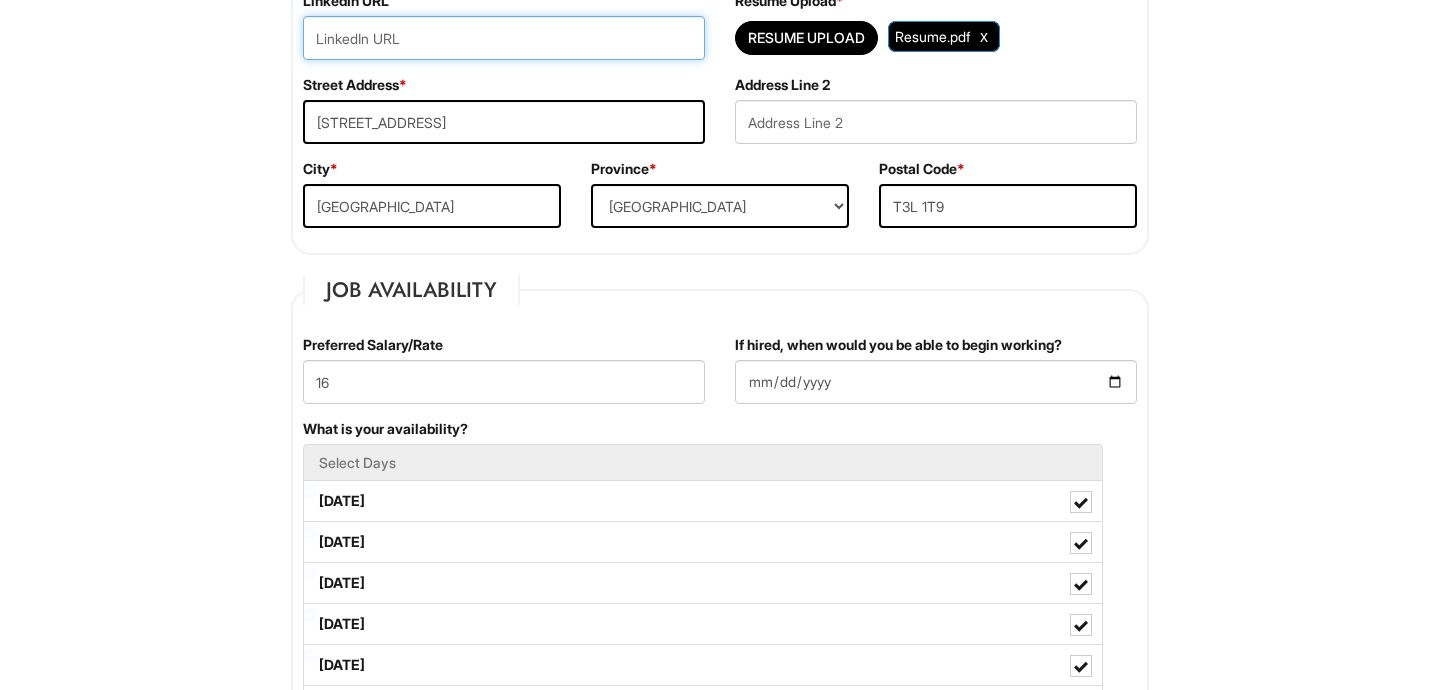 type 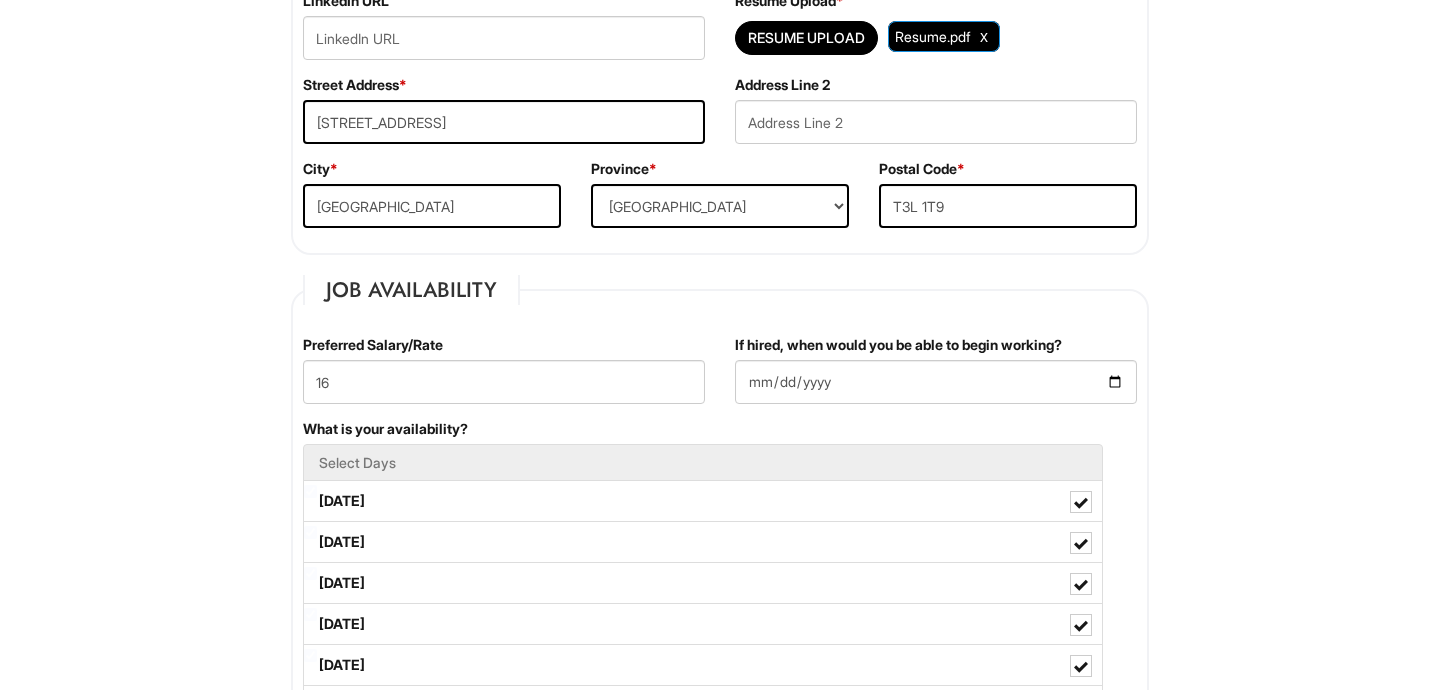 click on "Langue: FR
Please Complete This Form 1 2 Client Advisor (PT), Armani Exchange PLEASE COMPLETE ALL REQUIRED FIELDS
Personal Information
Last Name  *   Asante
First Name  *   Brynn
Middle Name
E-mail Address  *   basan623@mtroyal.ca
Phone  *   4034014503
LinkedIn URL
Resume Upload *   Resume Upload Resume.pdf
Street Address  *   137 Scandia Hill Northwest
Address Line 2
City  *   Calgary
Province  *   Province ALBERTA BRITISH COLUMBIA MANITOBA NEW BRUNSWICK NEWFOUNDLAND NOVA SCOTIA NORTHWEST TERRITORIES NUNAVUT ONTARIO PRINCE EDWARD ISLAND QUEBEC SASKATCHEWAN YUKON TERRITORY ALABAMA ALASKA ARIZONA ARKANSAS CALIFORNIA COLORADO CONNECTICUT DELAWARE DISTRICT OF COLUMBIA FLORIDA GEORGIA HAWAII IDAHO ILLINOIS INDIANA IOWA KANSAS KENTUCKY LOUISIANA MAINE MARYLAND MASSACHUSETTS MICHIGAN MINNESOTA MISSISSIPPI MISSOURI MONTANA NEBRASKA NEVADA NEW HAMPSHIRE NEW JERSEY NEW MEXICO NEW YORK NORTH CAROLINA NORTH DAKOTA OHIO OKLAHOMA OREGON PENNSYLVANIA RHODE ISLAND" at bounding box center [720, 1533] 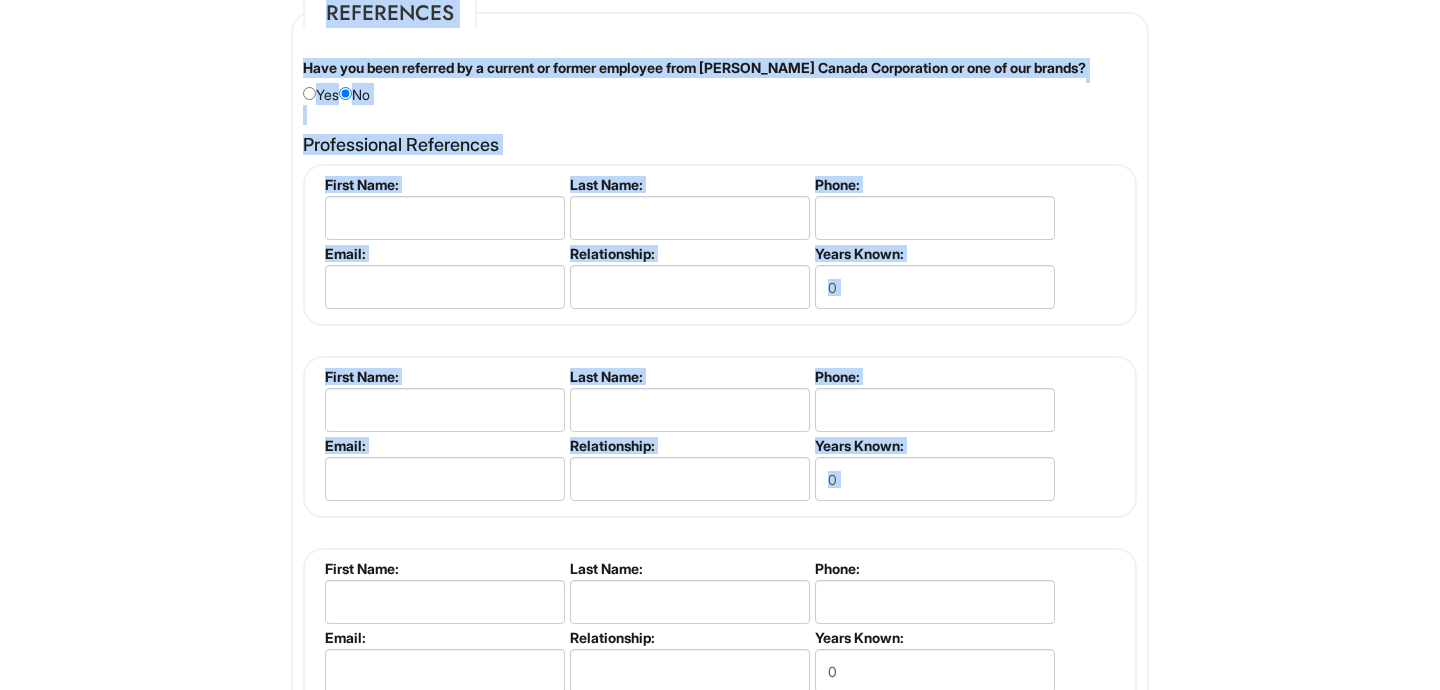 scroll, scrollTop: 2627, scrollLeft: 0, axis: vertical 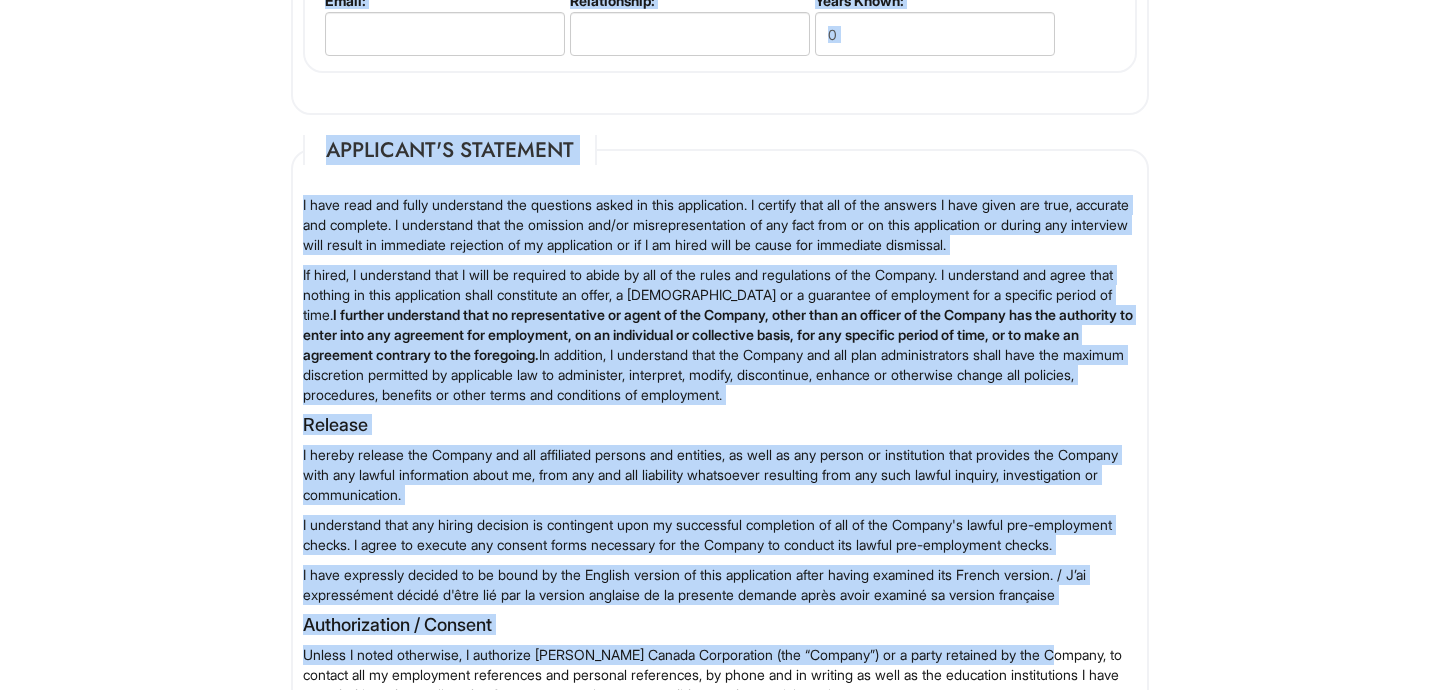 drag, startPoint x: 175, startPoint y: 185, endPoint x: 224, endPoint y: 759, distance: 576.08765 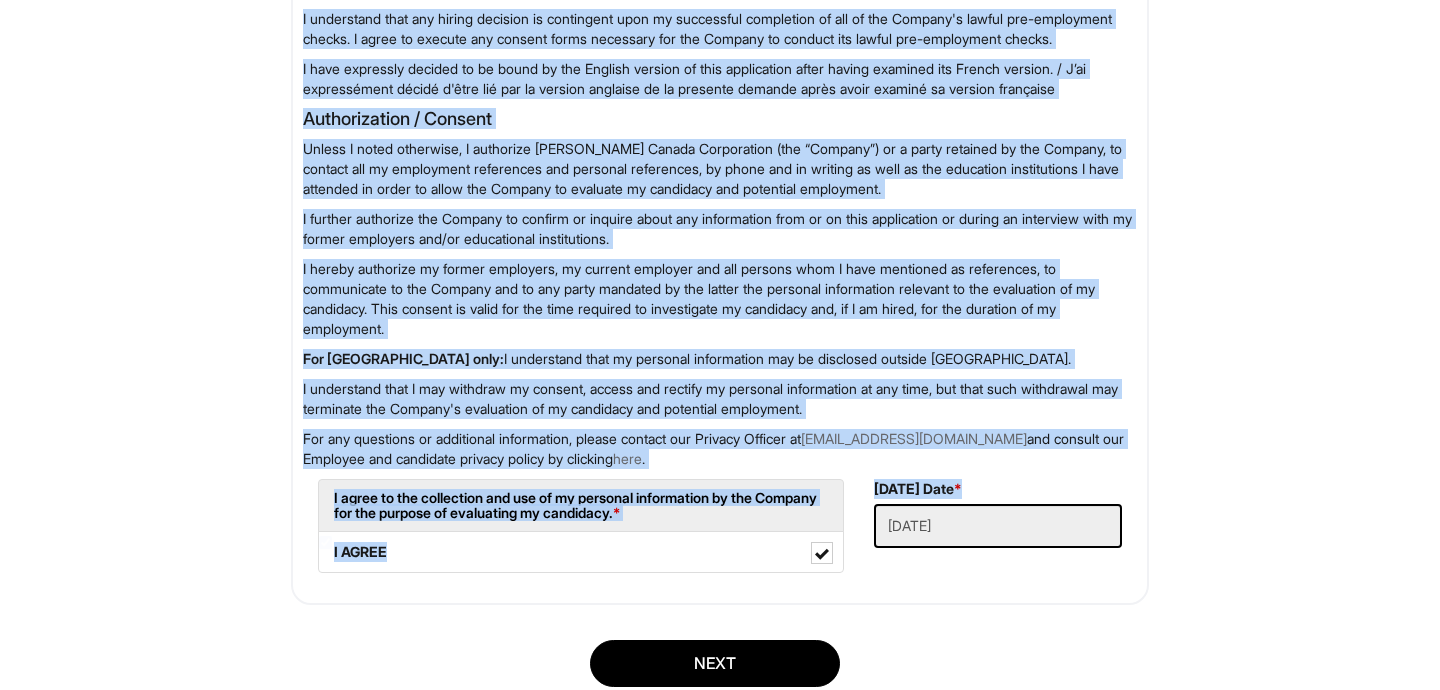 scroll, scrollTop: 3268, scrollLeft: 0, axis: vertical 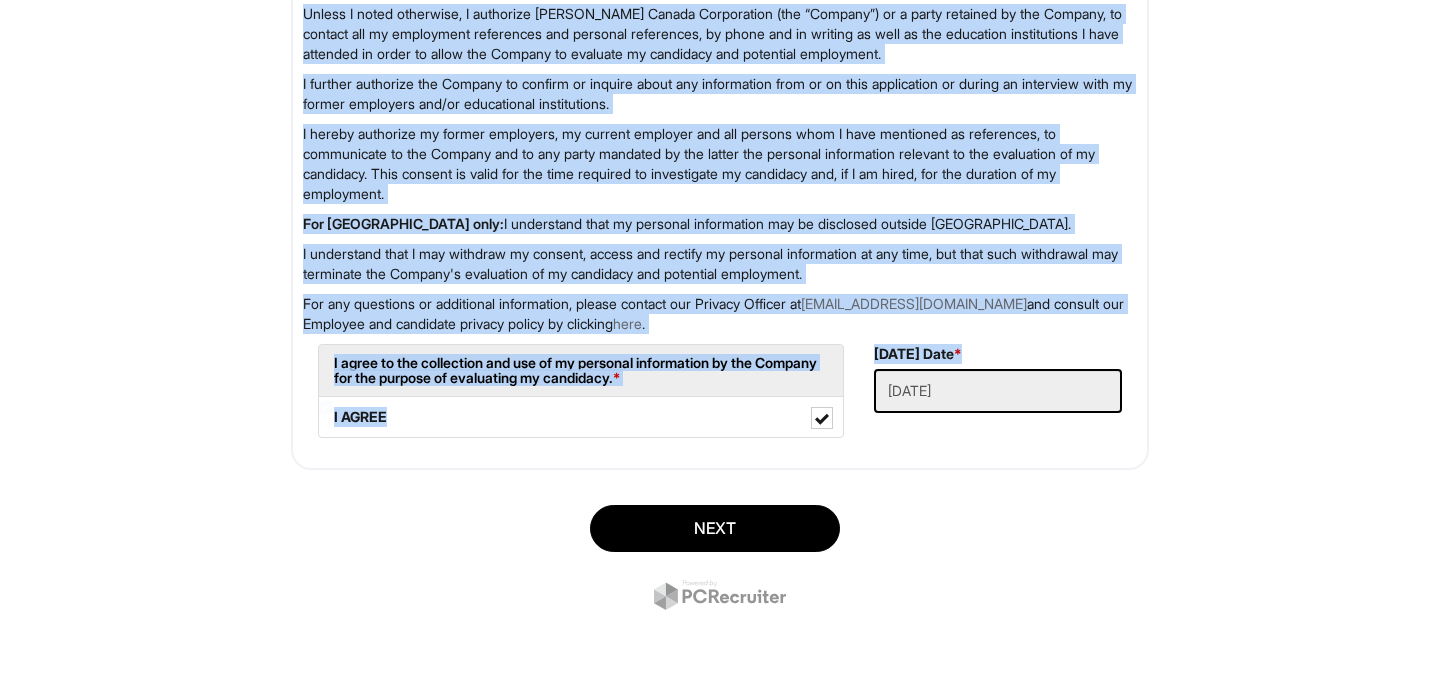 drag, startPoint x: 378, startPoint y: 482, endPoint x: 379, endPoint y: 759, distance: 277.0018 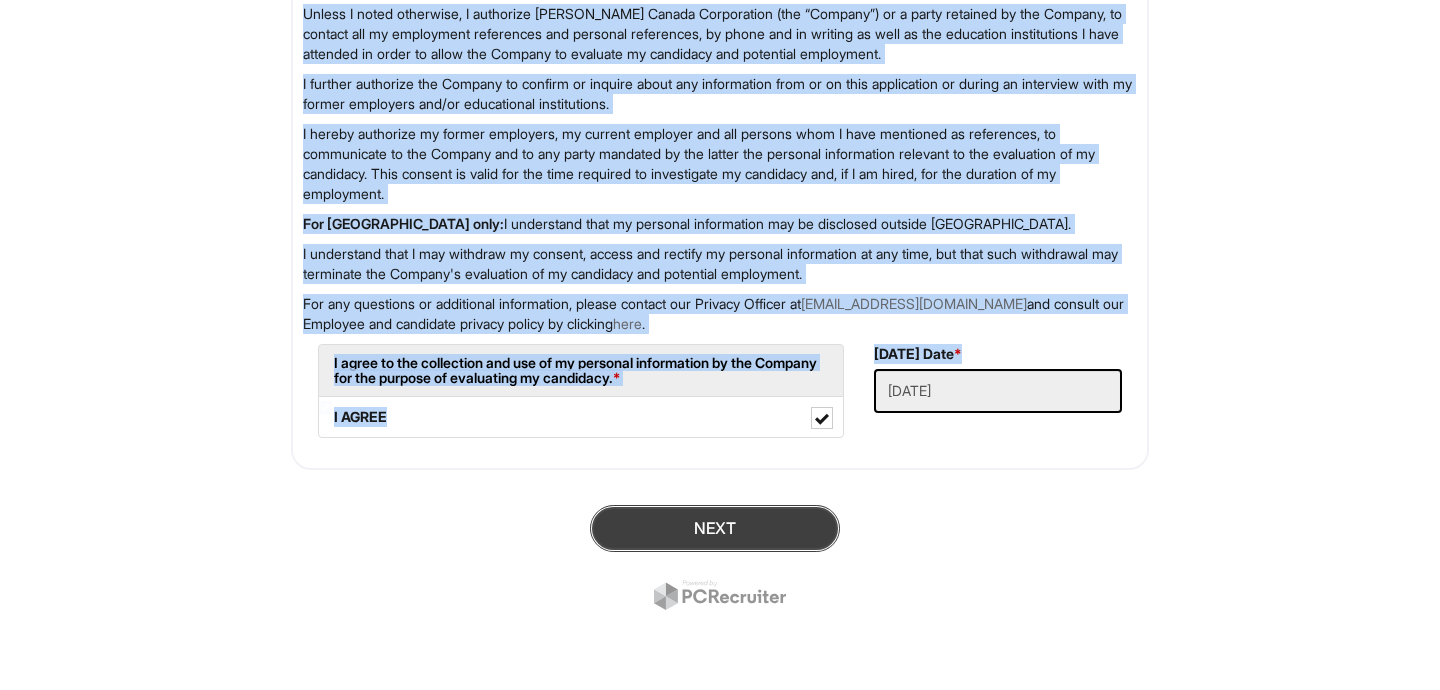 click on "Next" at bounding box center (715, 528) 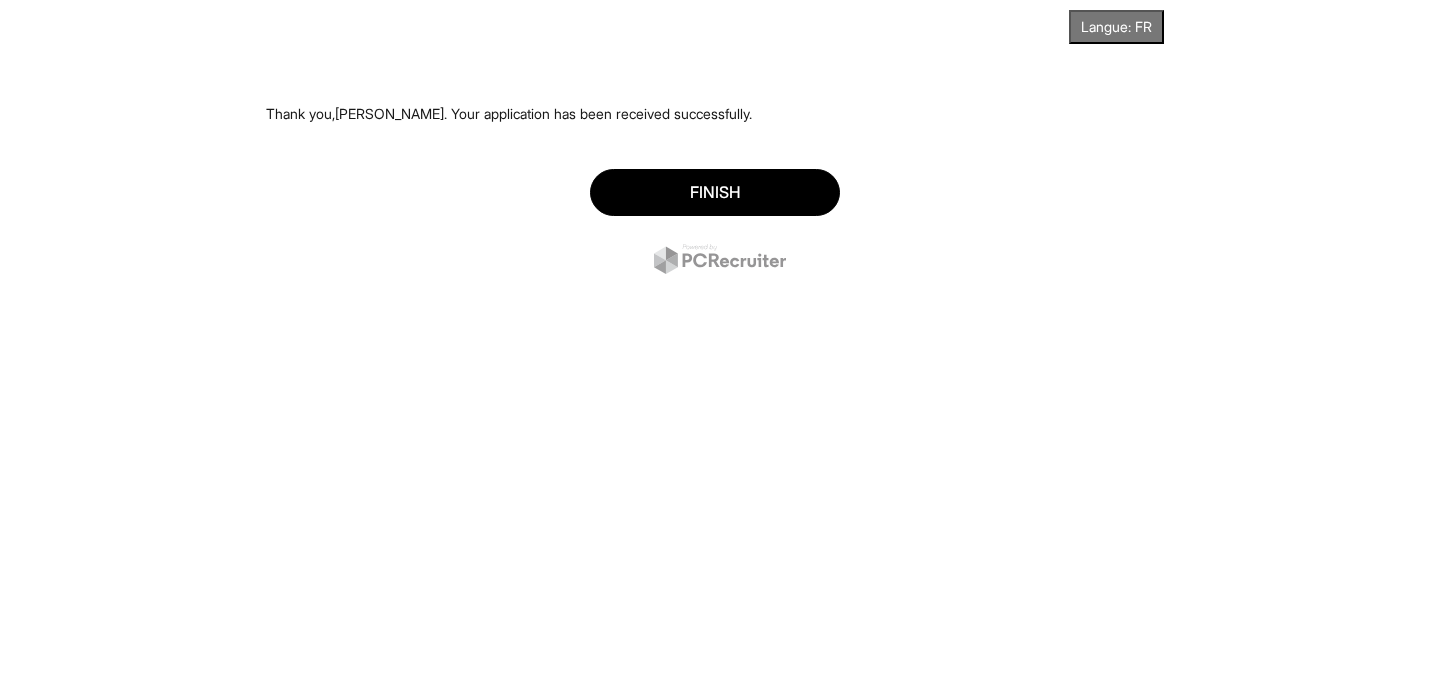 scroll, scrollTop: 0, scrollLeft: 0, axis: both 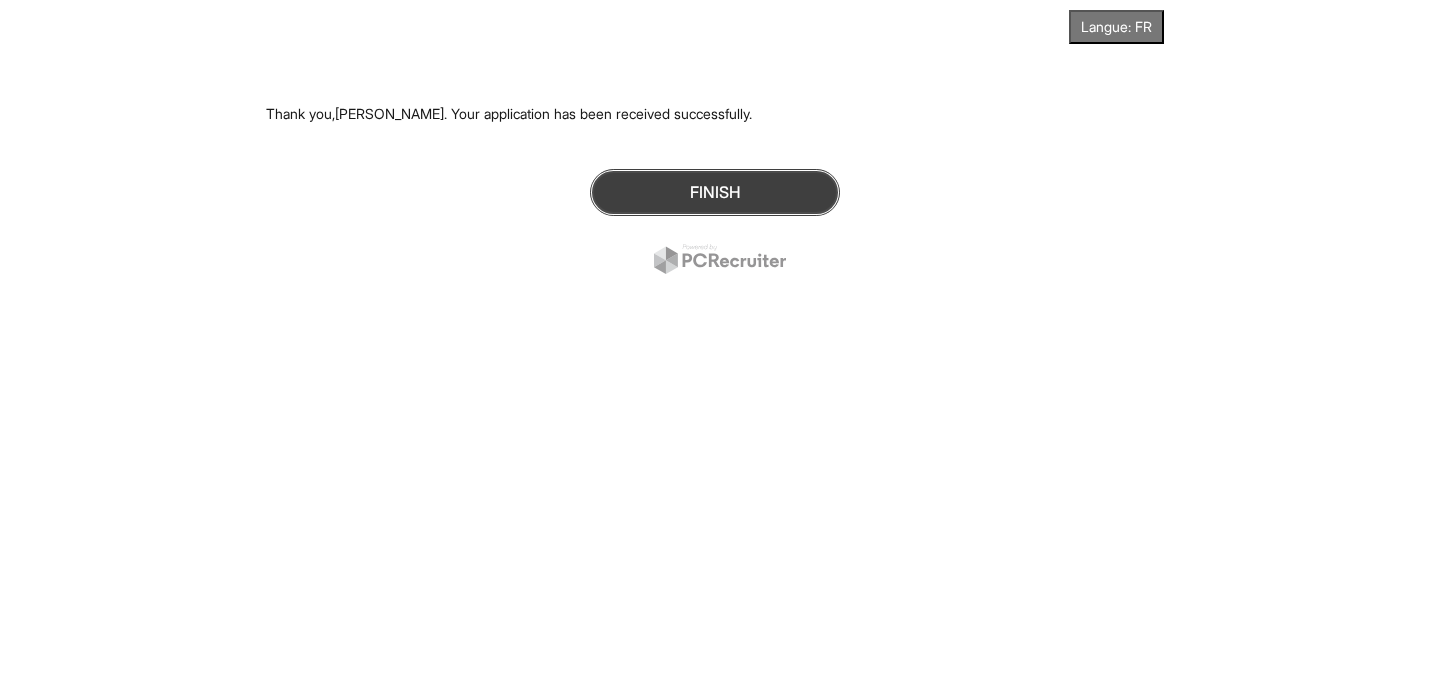 click on "Finish" at bounding box center (715, 192) 